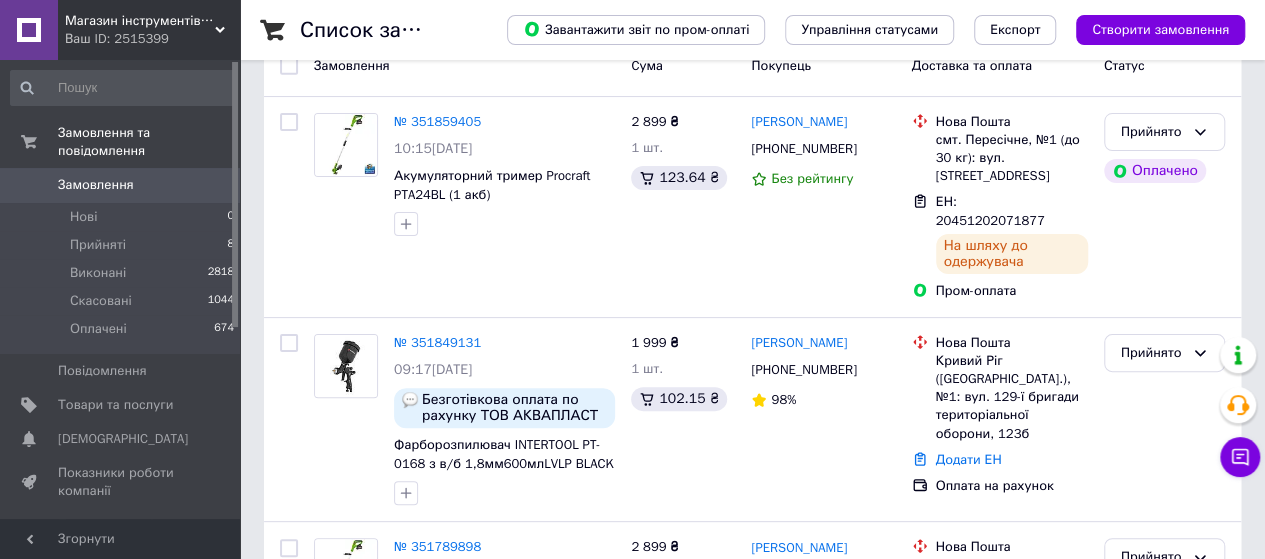 scroll, scrollTop: 0, scrollLeft: 0, axis: both 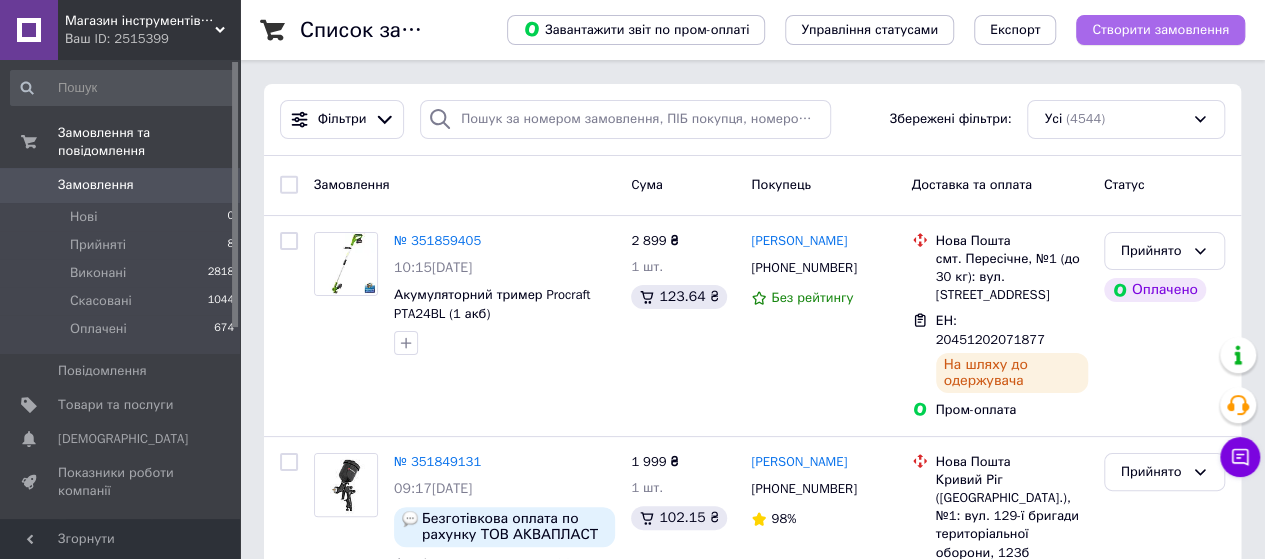 click on "Створити замовлення" at bounding box center (1160, 30) 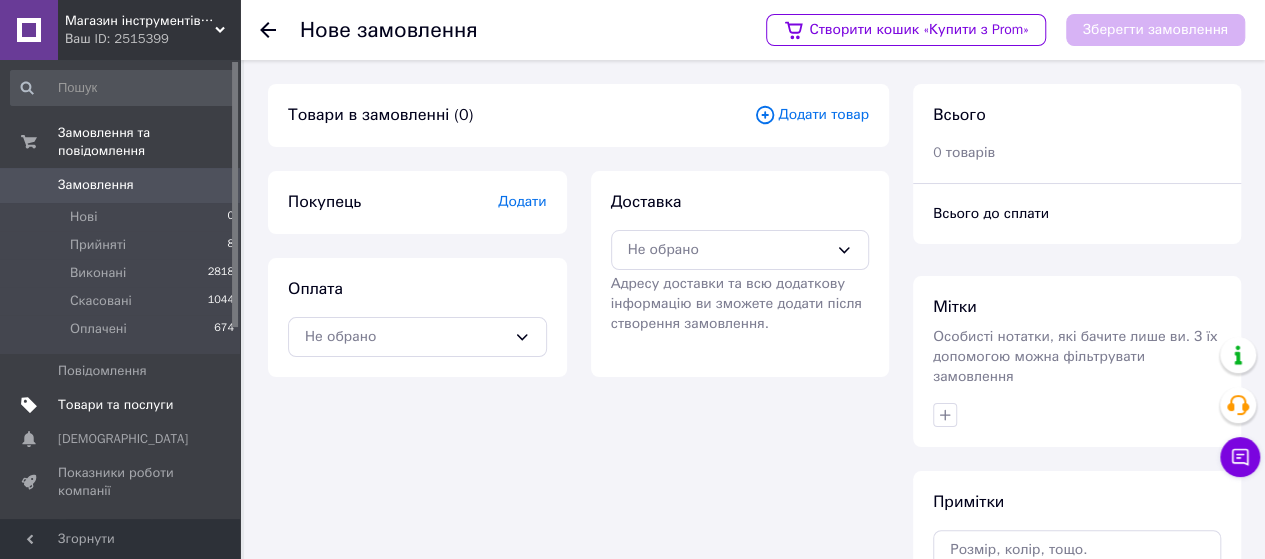 click on "Товари та послуги" at bounding box center (115, 405) 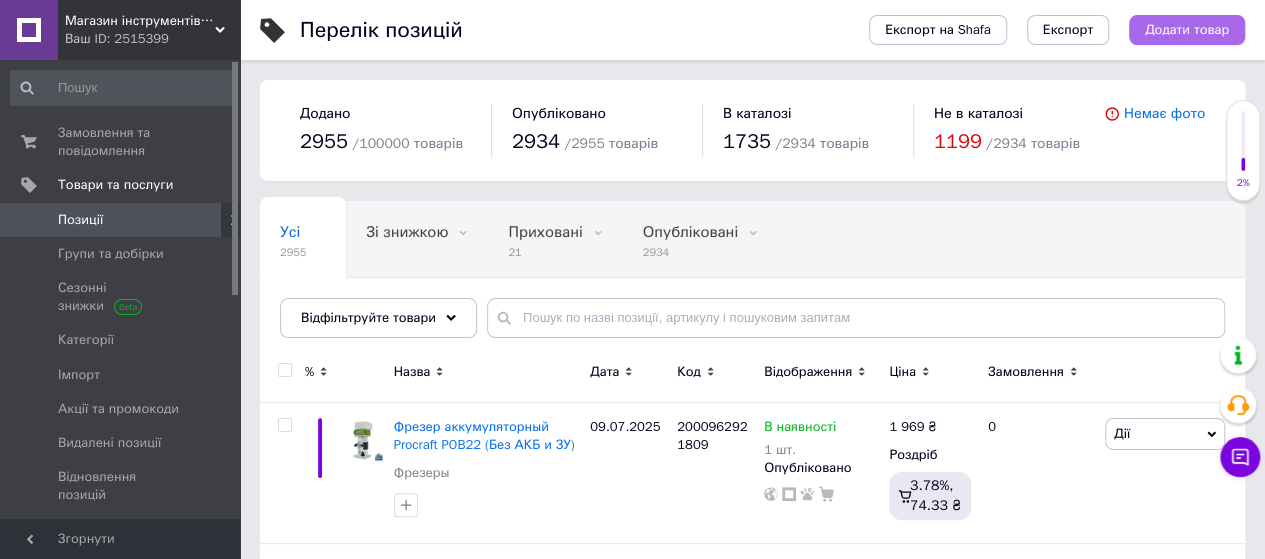 click on "Додати товар" at bounding box center [1187, 30] 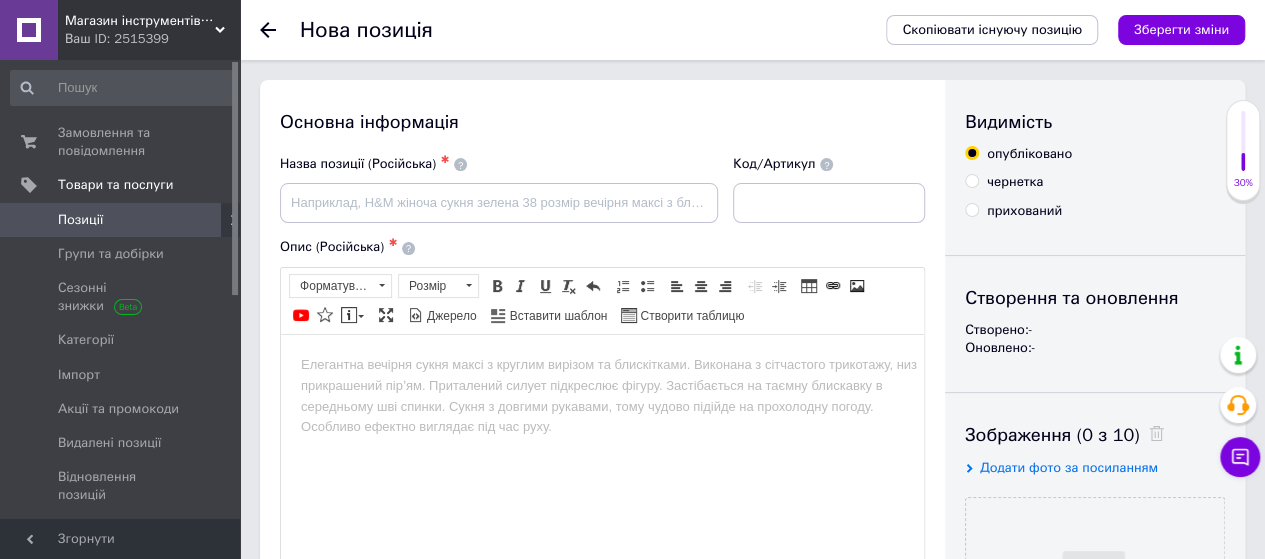 scroll, scrollTop: 0, scrollLeft: 0, axis: both 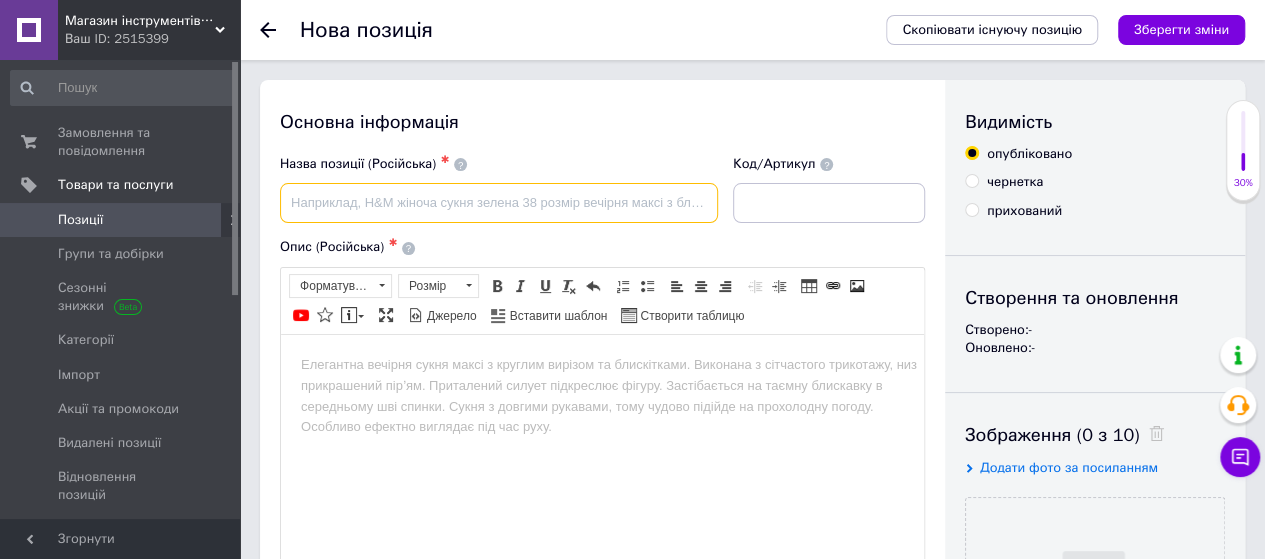 click at bounding box center (499, 203) 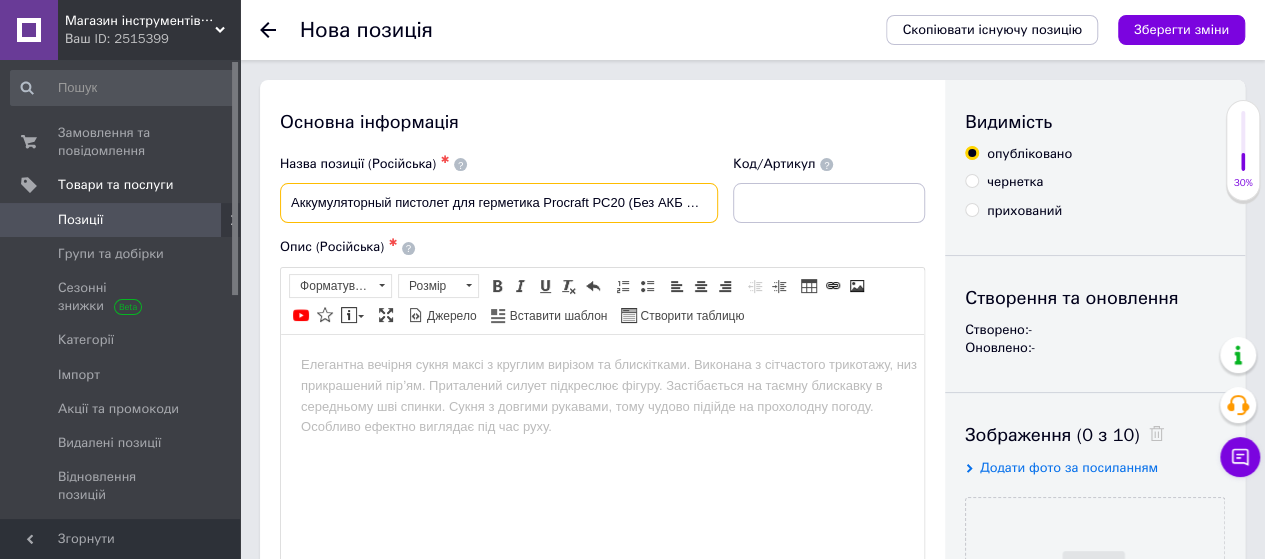 scroll, scrollTop: 0, scrollLeft: 4, axis: horizontal 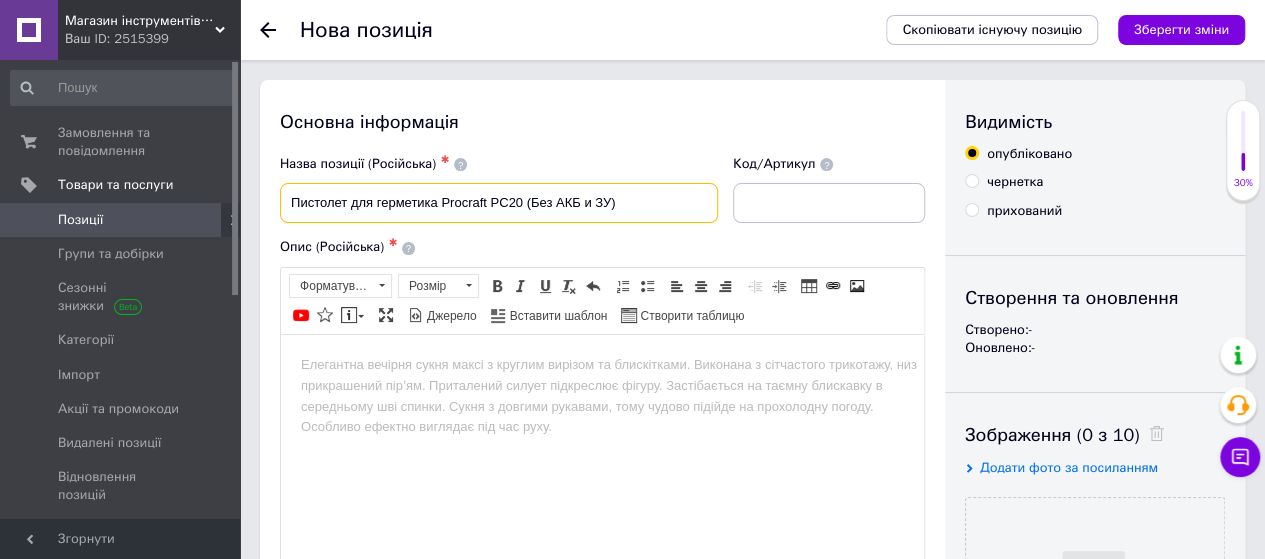 click on "Пистолет для герметика Procraft PC20 (Без АКБ и ЗУ)" at bounding box center (499, 203) 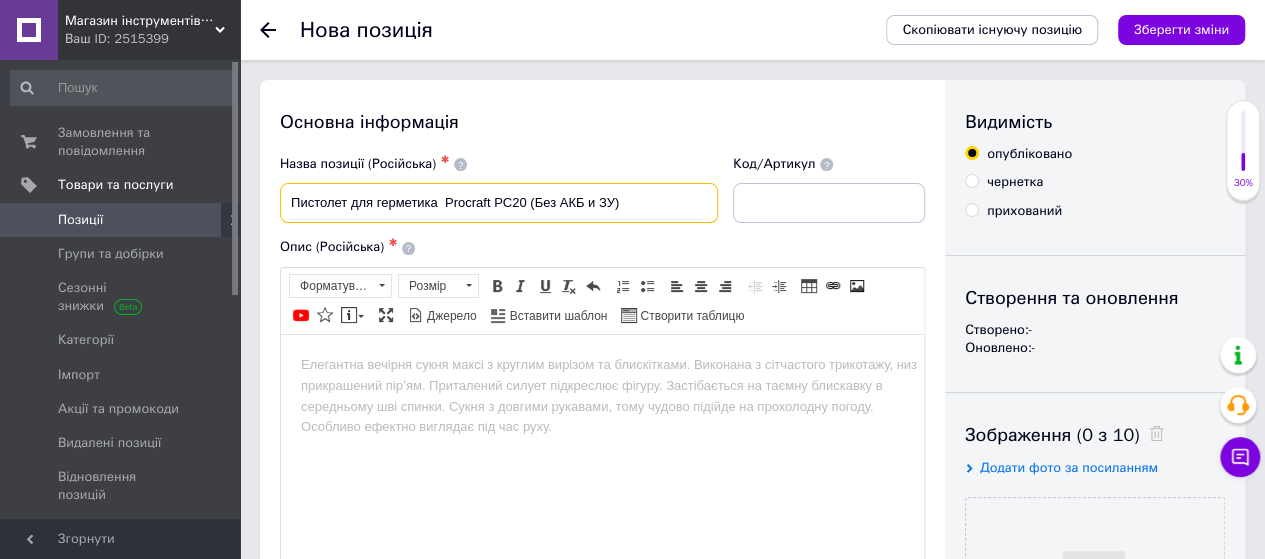 paste on "Аккумуляторный" 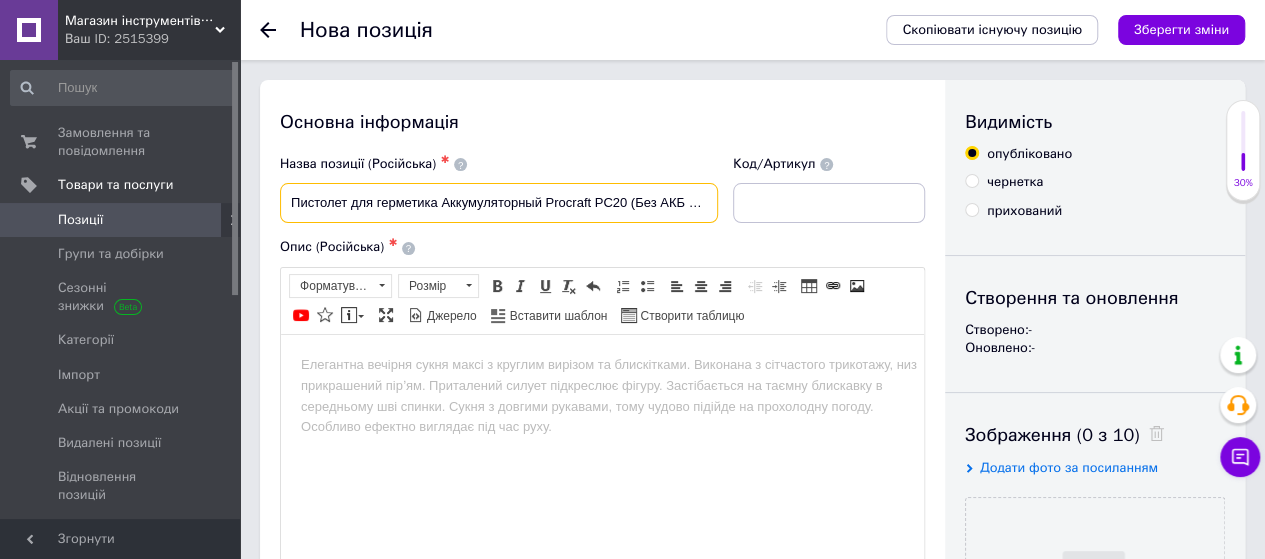 click on "Пистолет для герметика Аккумуляторный Procraft PC20 (Без АКБ и ЗУ)" at bounding box center (499, 203) 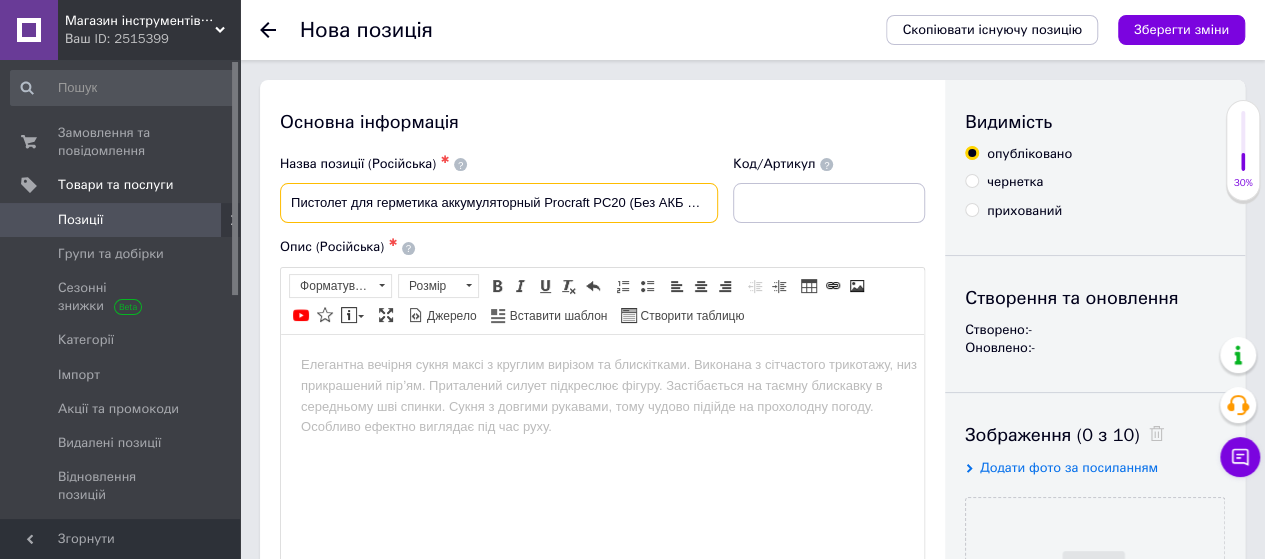 scroll, scrollTop: 0, scrollLeft: 5, axis: horizontal 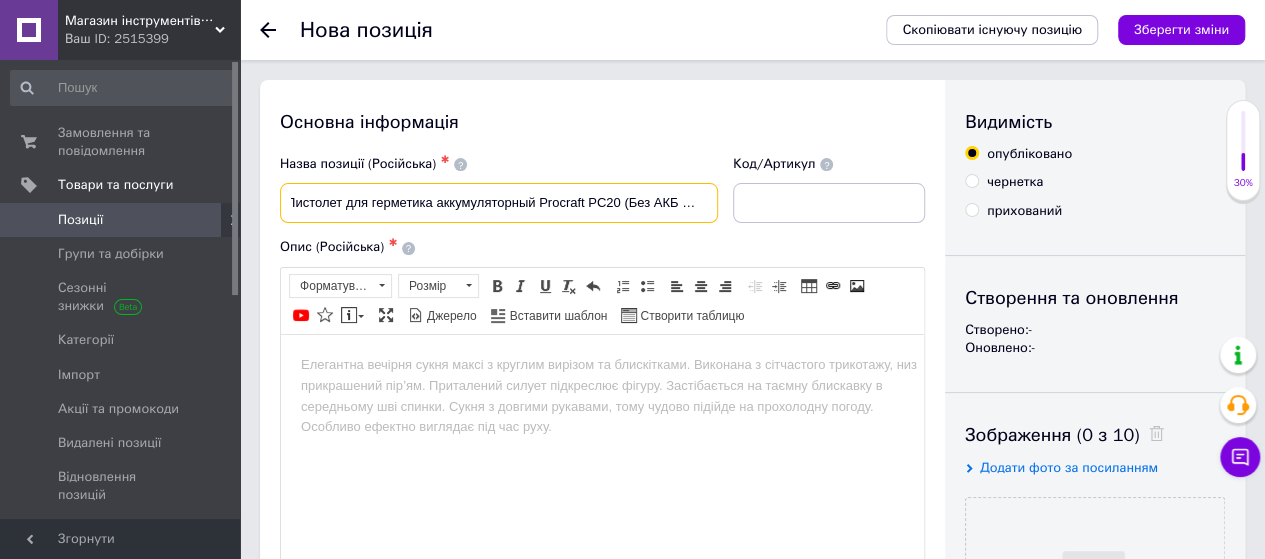 drag, startPoint x: 287, startPoint y: 201, endPoint x: 743, endPoint y: 207, distance: 456.03946 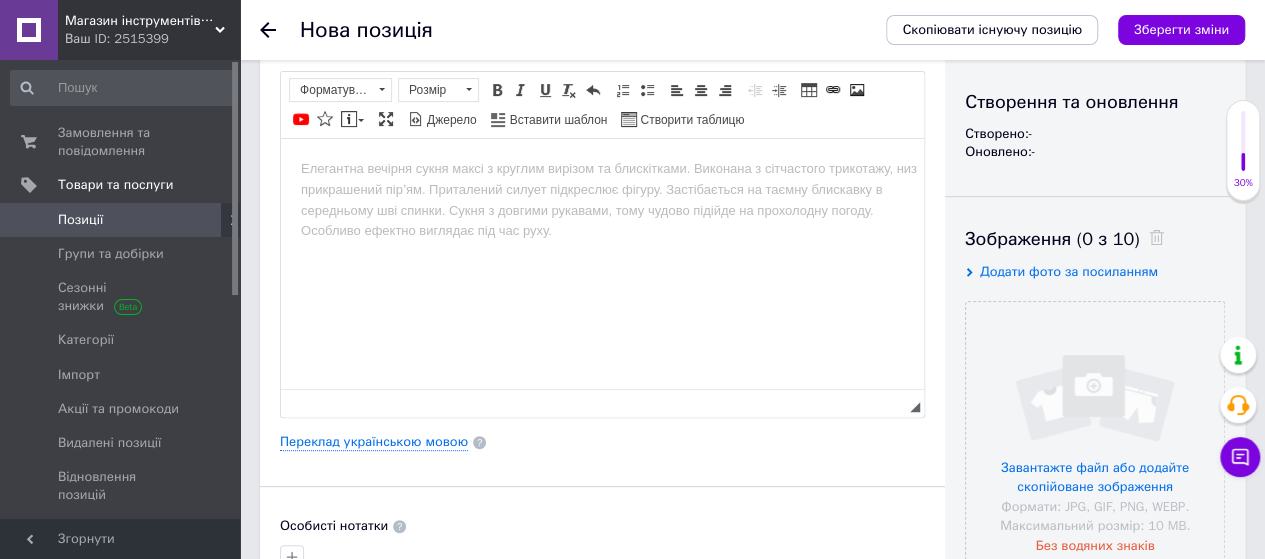 scroll, scrollTop: 209, scrollLeft: 0, axis: vertical 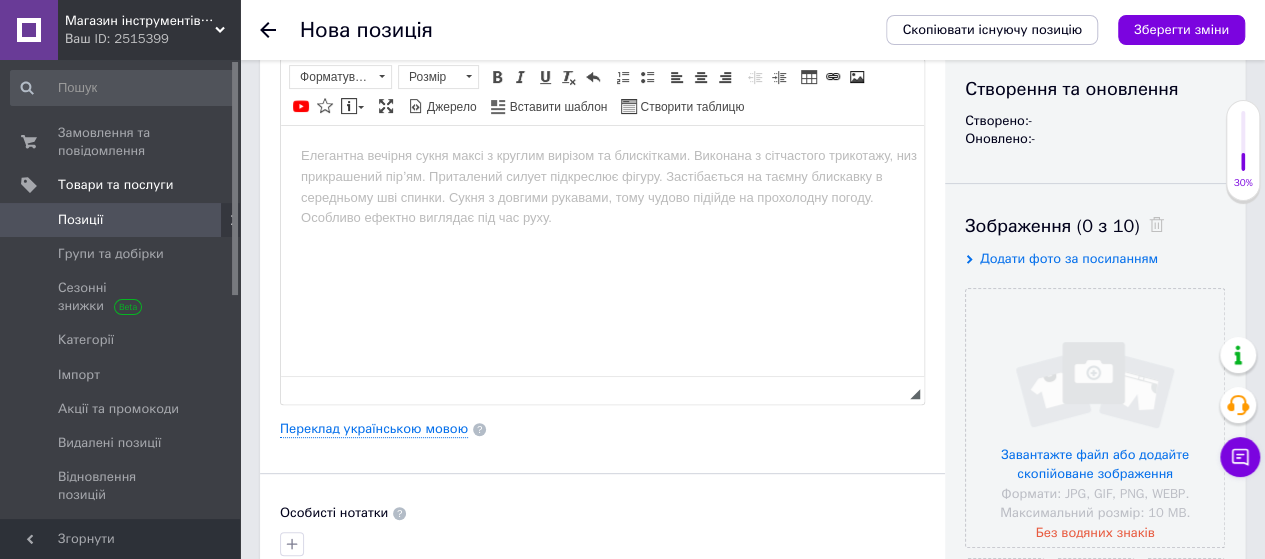 type on "Пистолет для герметика аккумуляторный Procraft PC20 (Без АКБ и ЗУ)" 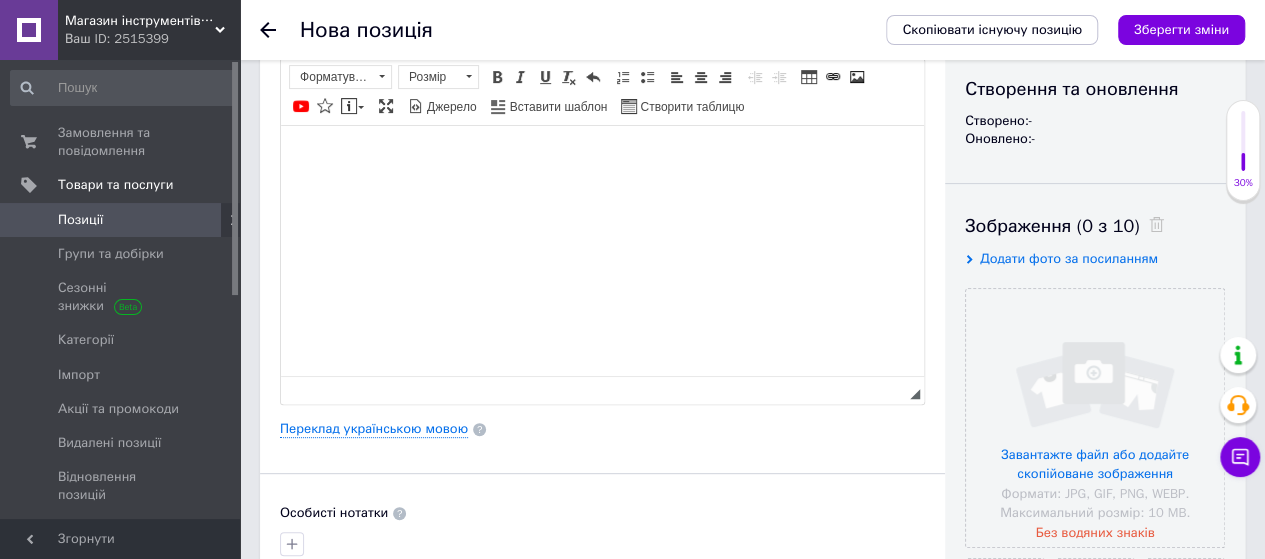 click at bounding box center [602, 155] 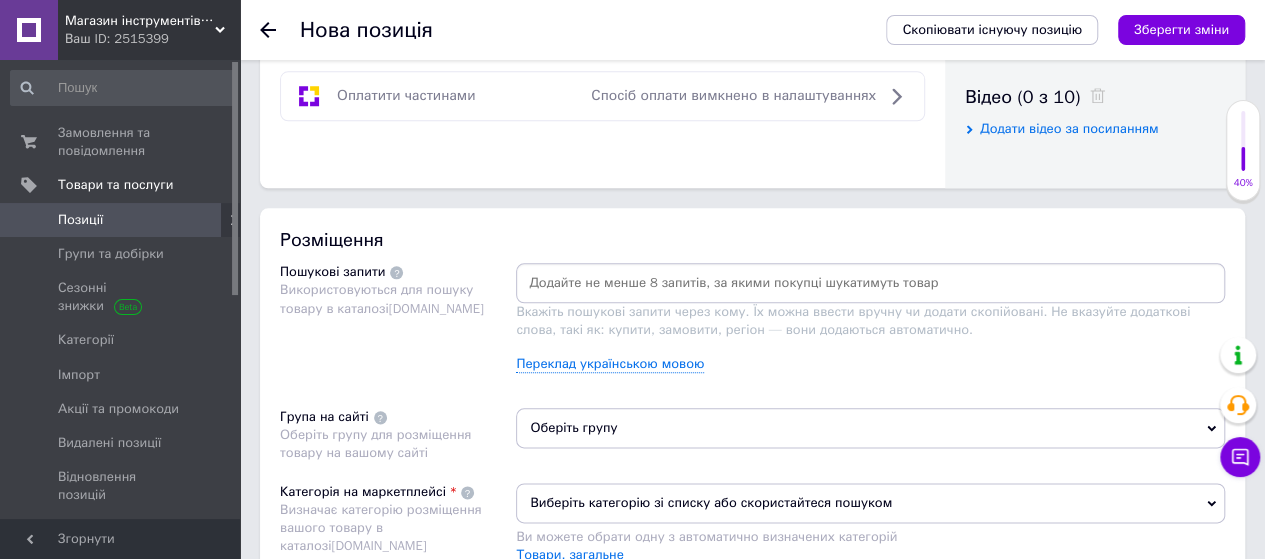 scroll, scrollTop: 1010, scrollLeft: 0, axis: vertical 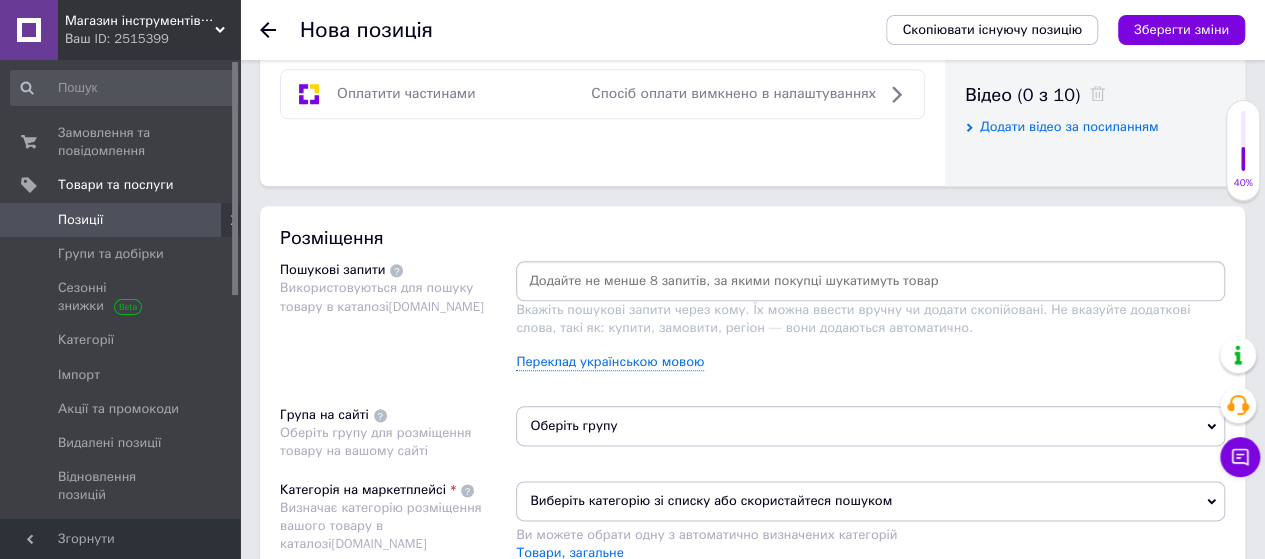 click at bounding box center (870, 281) 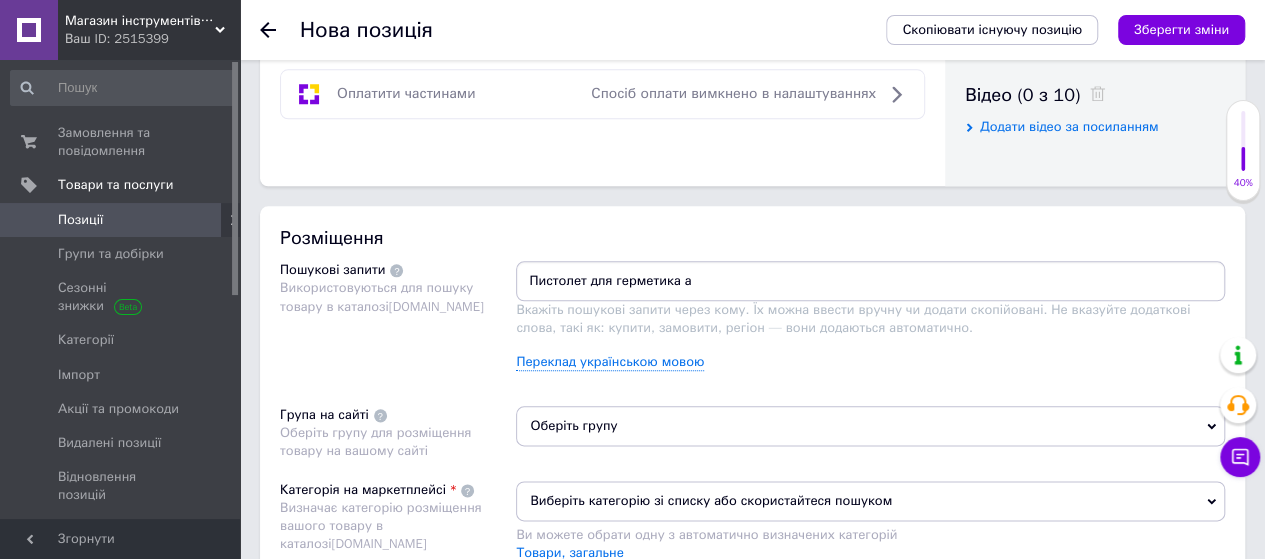 type on "Пистолет для герметика" 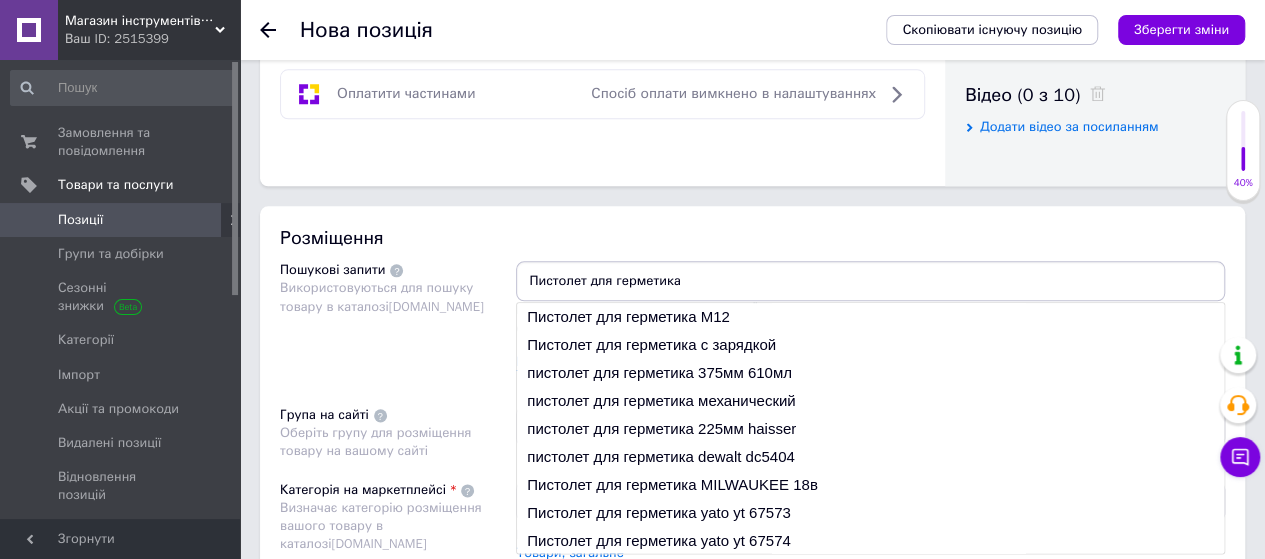 type 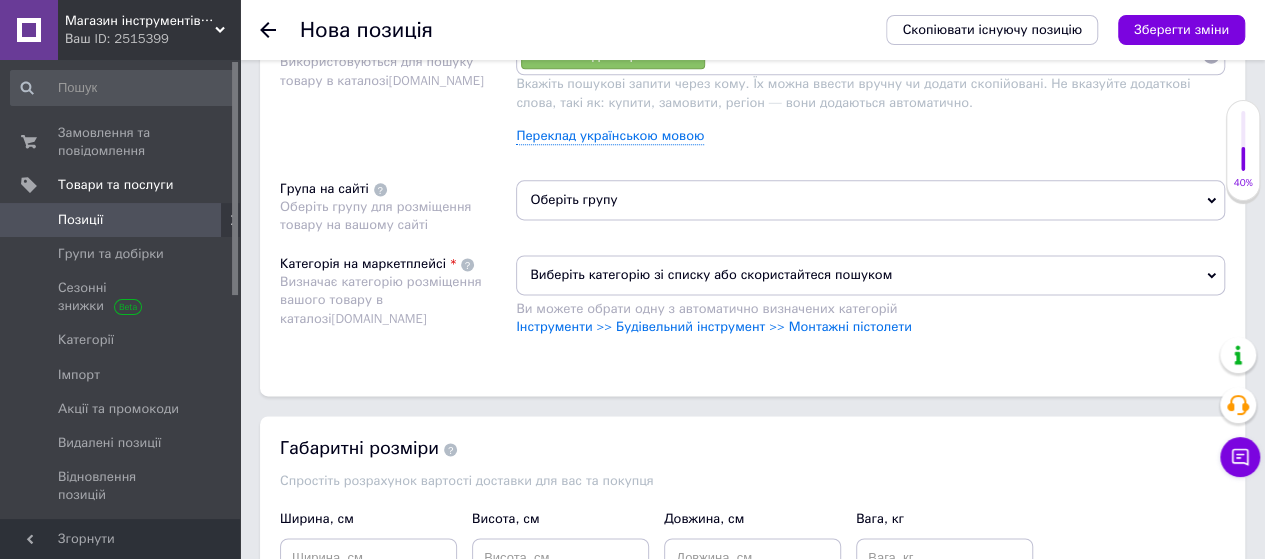 scroll, scrollTop: 1244, scrollLeft: 0, axis: vertical 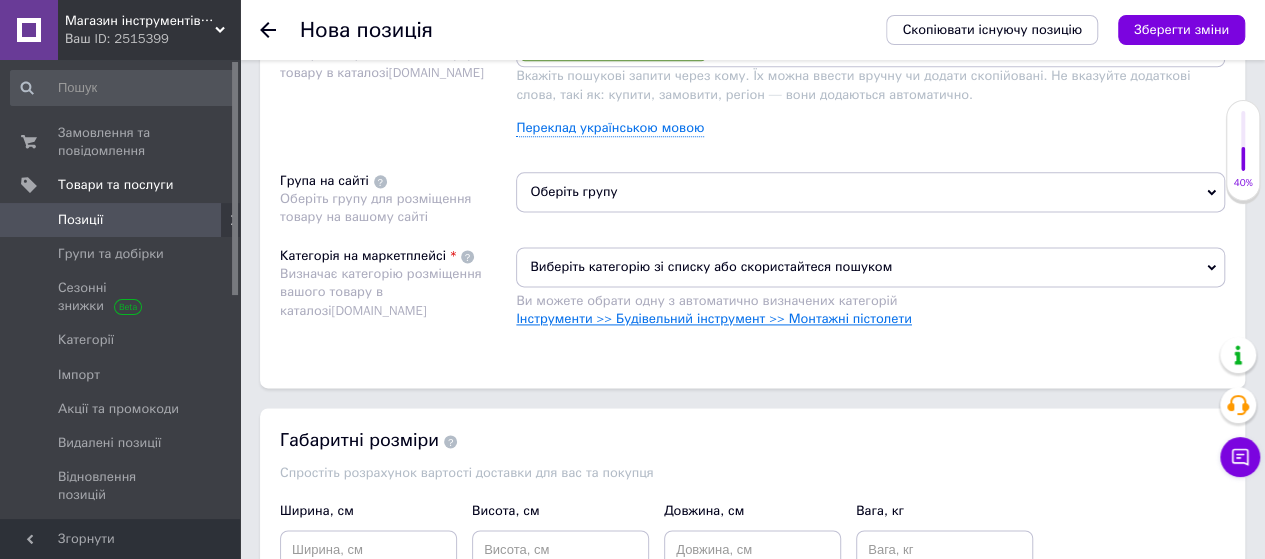 click on "Інструменти >> Будівельний інструмент >> Монтажні пістолети" at bounding box center [714, 318] 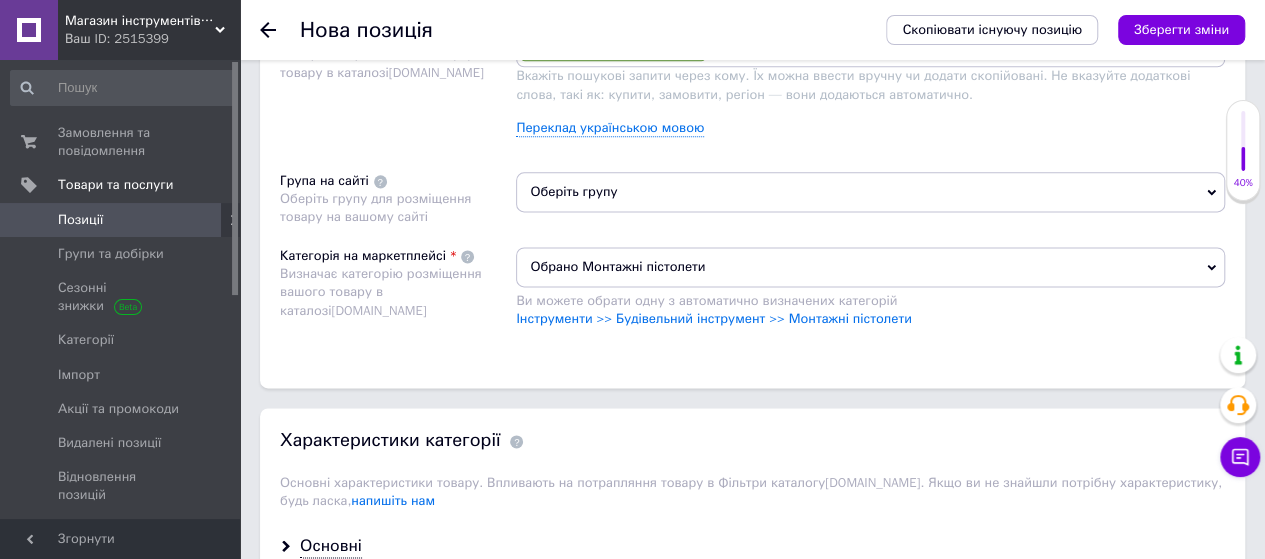 click on "Оберіть групу" at bounding box center [870, 192] 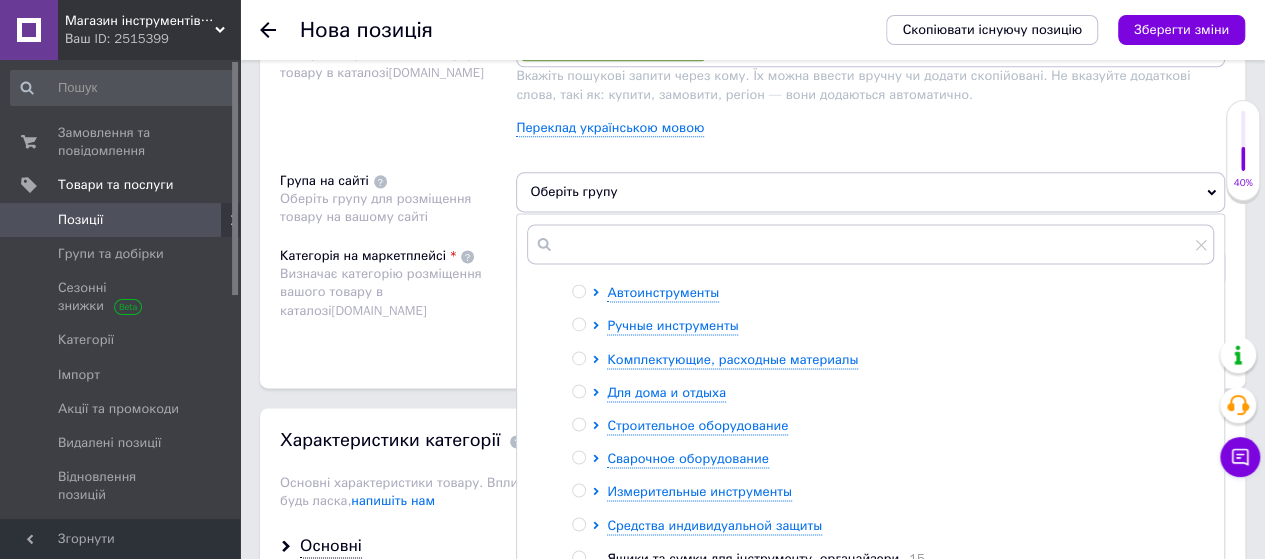 scroll, scrollTop: 184, scrollLeft: 0, axis: vertical 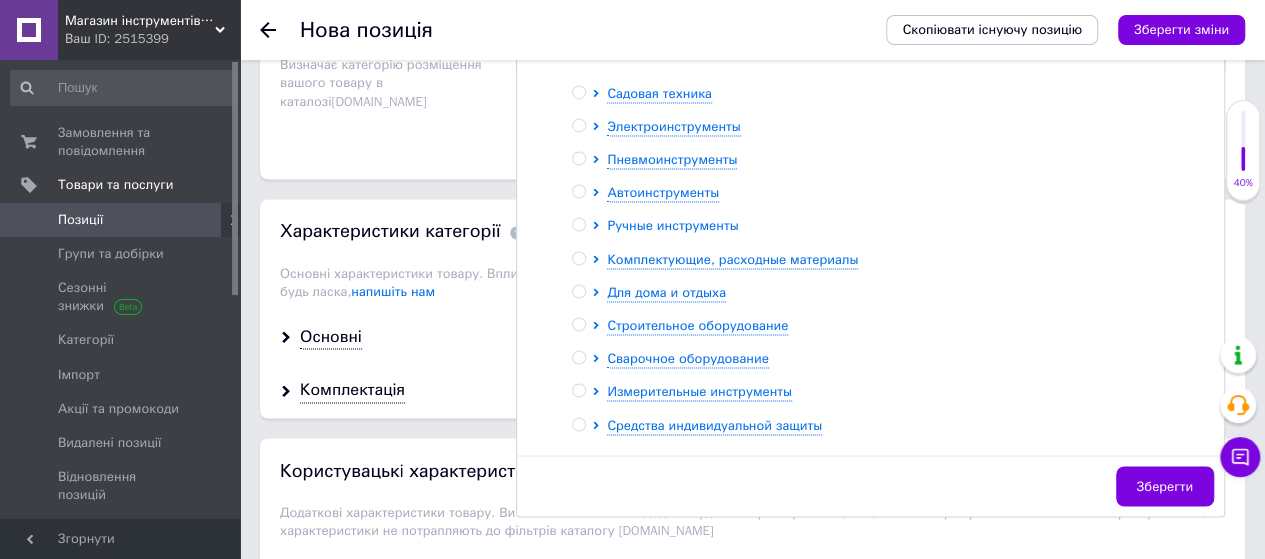 click on "Ручные инструменты" at bounding box center [672, 225] 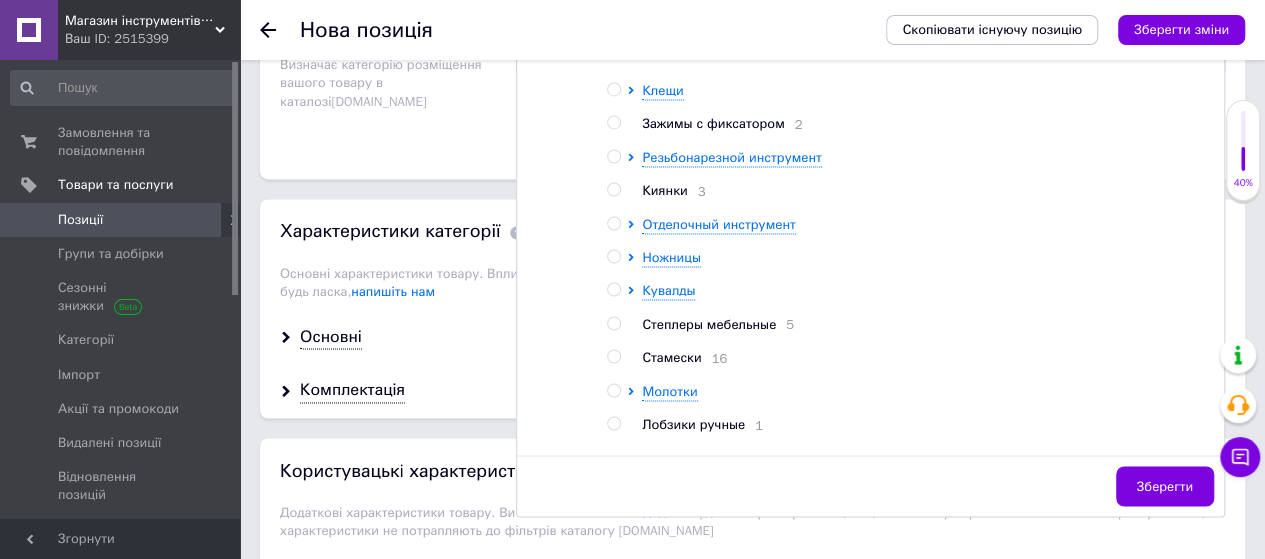 scroll, scrollTop: 630, scrollLeft: 0, axis: vertical 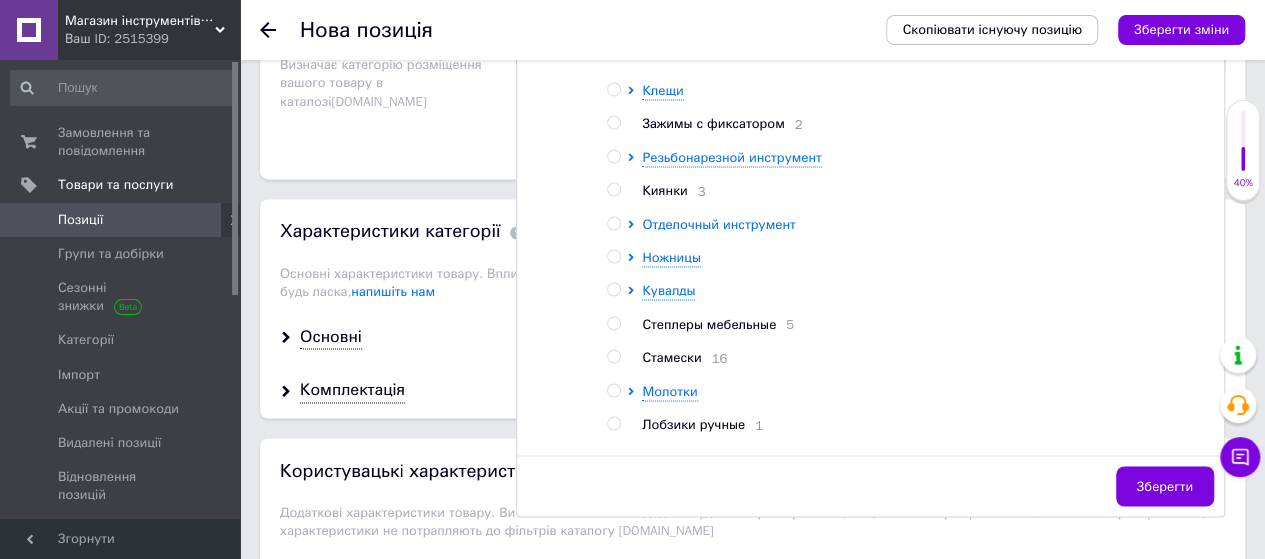 click on "Отделочный инструмент" at bounding box center (718, 224) 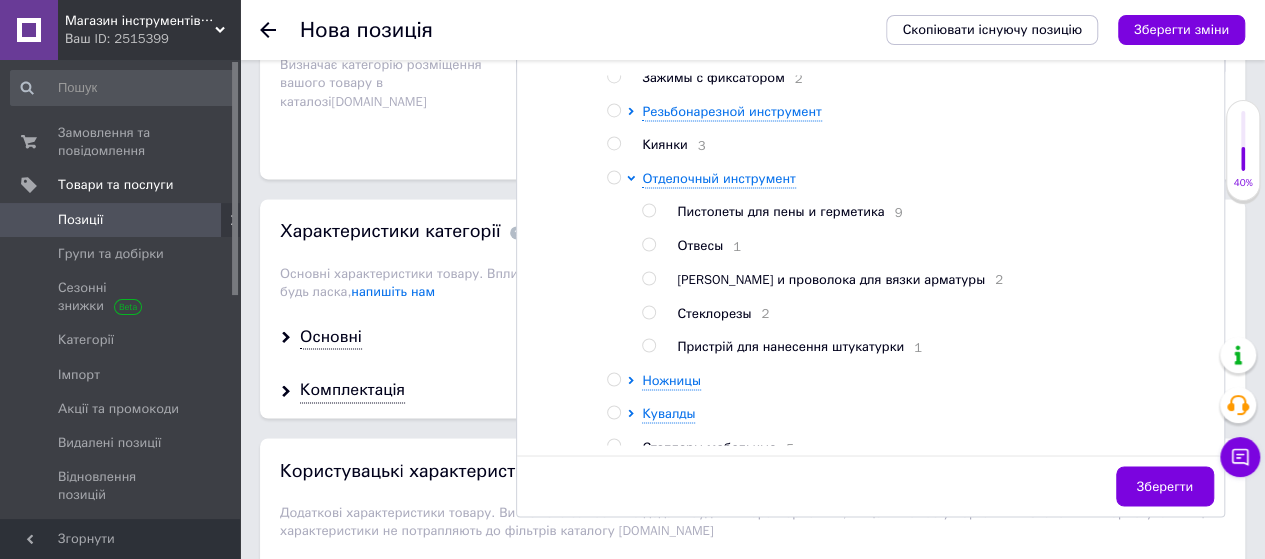 scroll, scrollTop: 676, scrollLeft: 0, axis: vertical 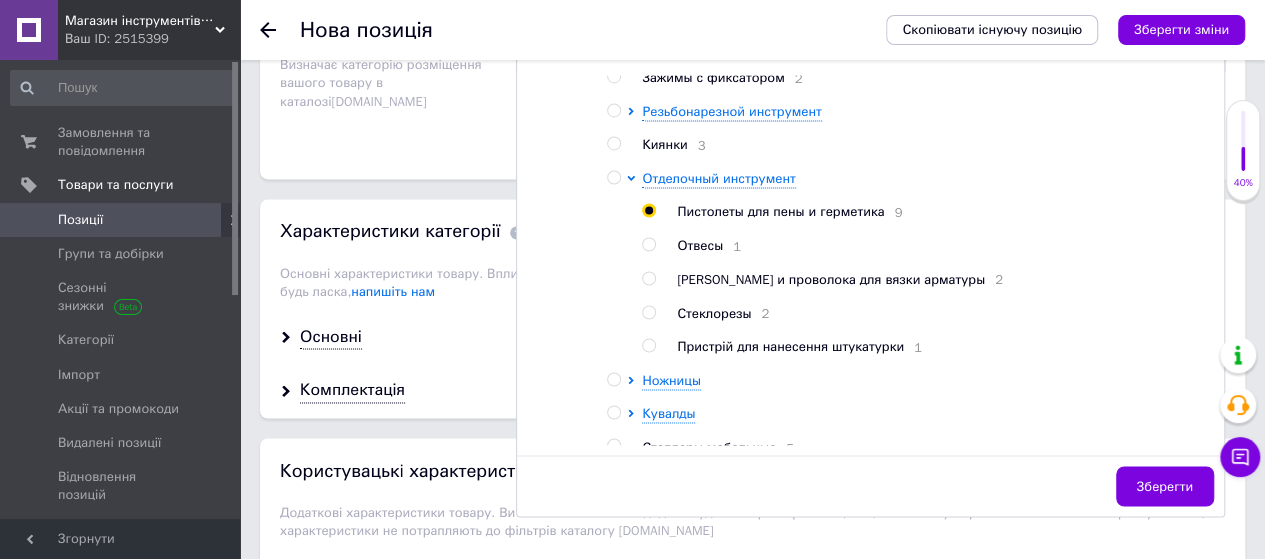 radio on "true" 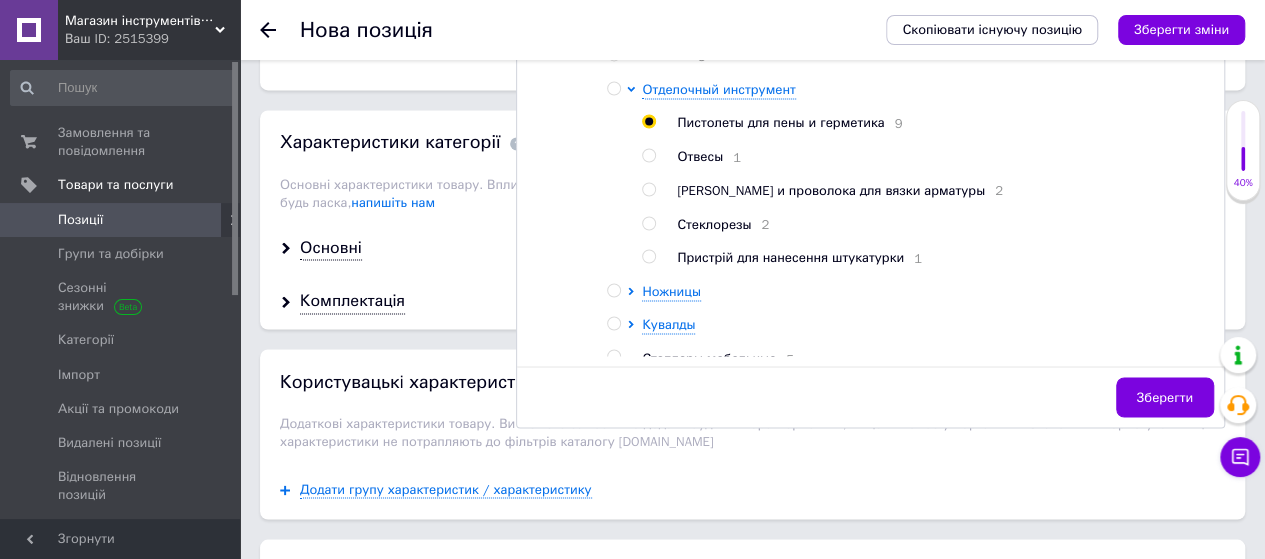 scroll, scrollTop: 1543, scrollLeft: 0, axis: vertical 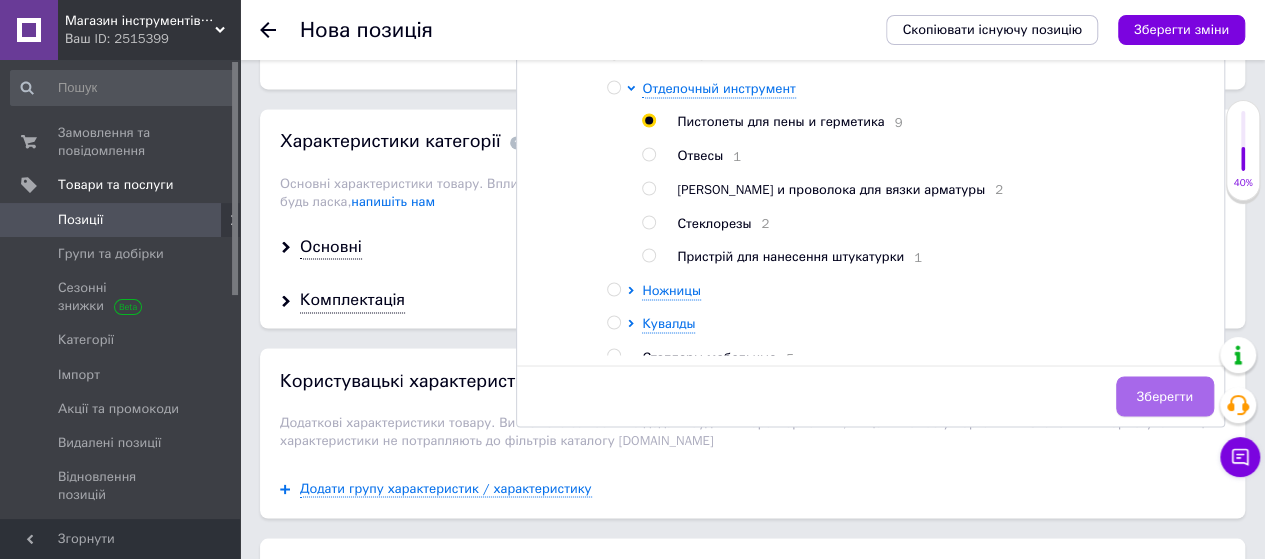 click on "Зберегти" at bounding box center [1165, 396] 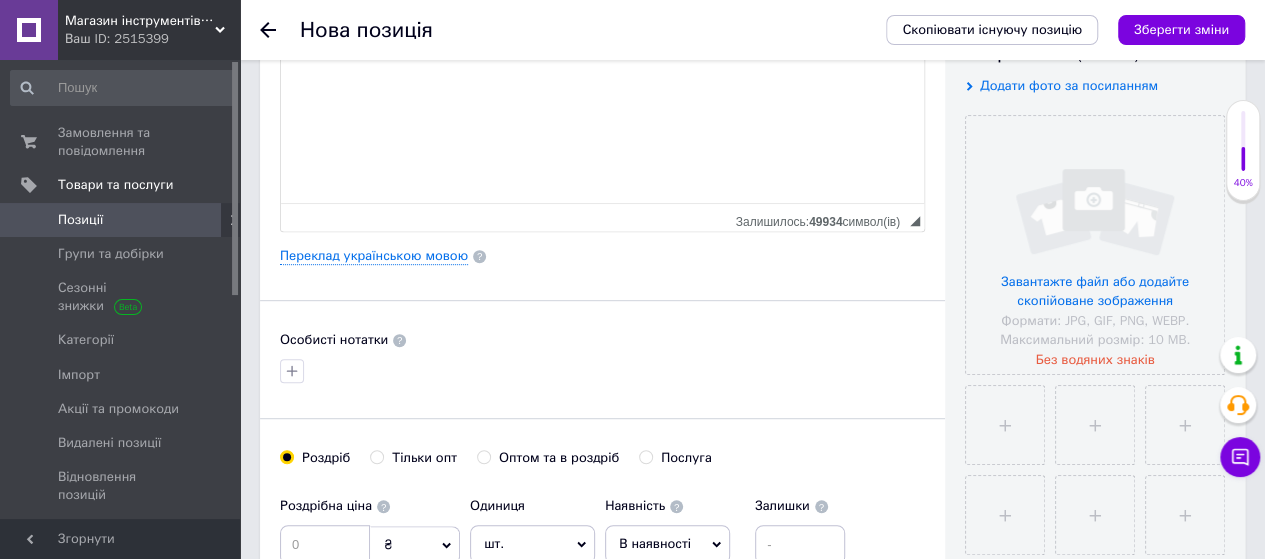 scroll, scrollTop: 386, scrollLeft: 0, axis: vertical 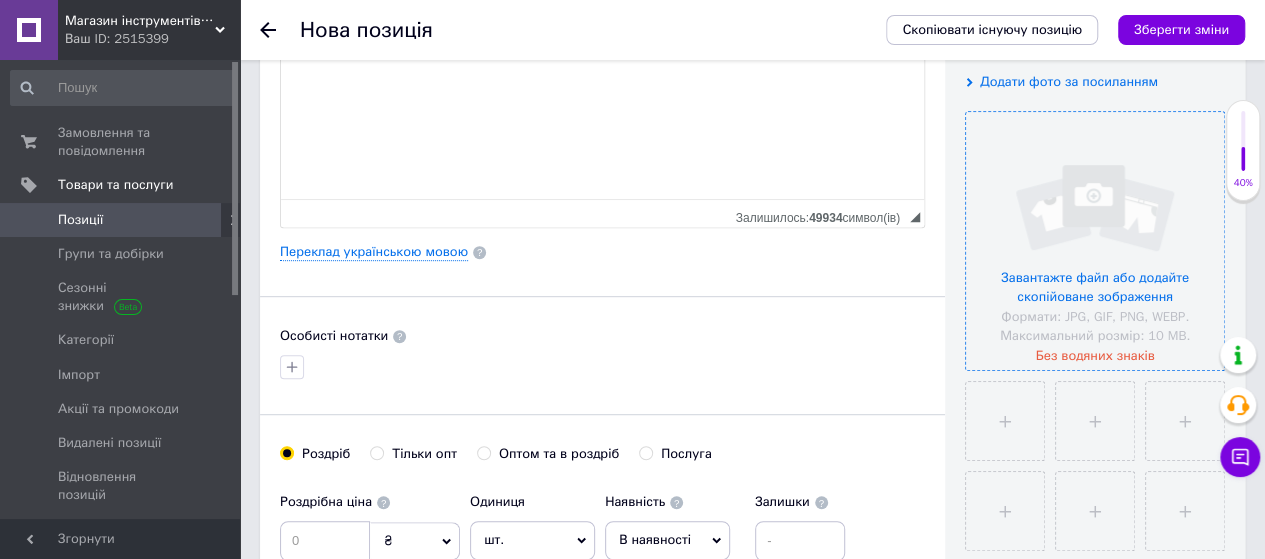 click at bounding box center (1095, 241) 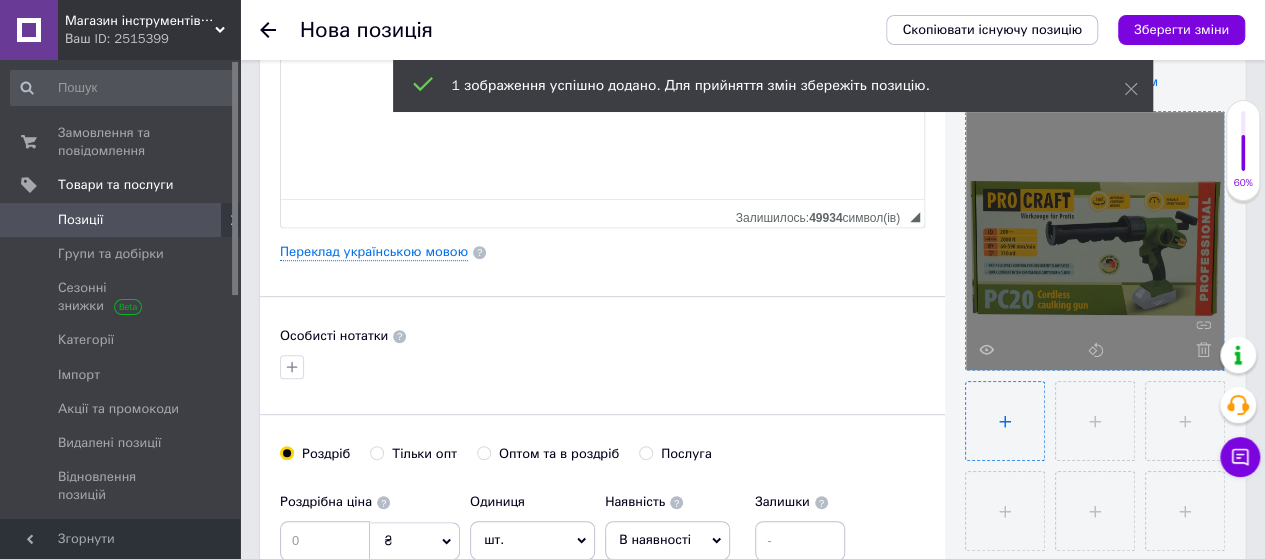 click at bounding box center [1005, 421] 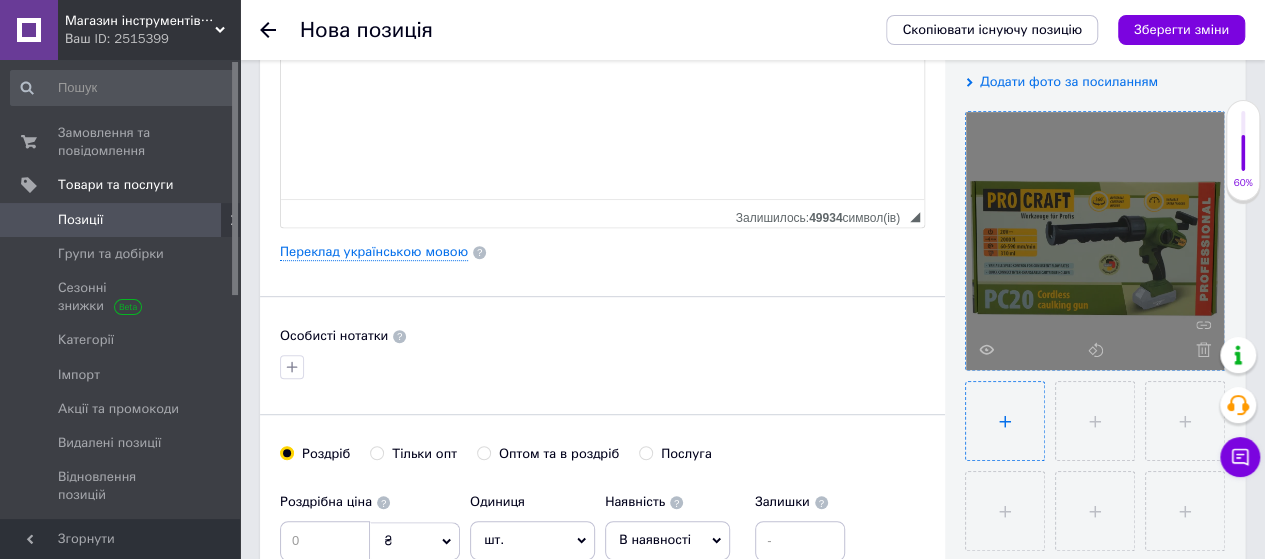 type on "C:\fakepath\PC20_7-1000x1000.webp" 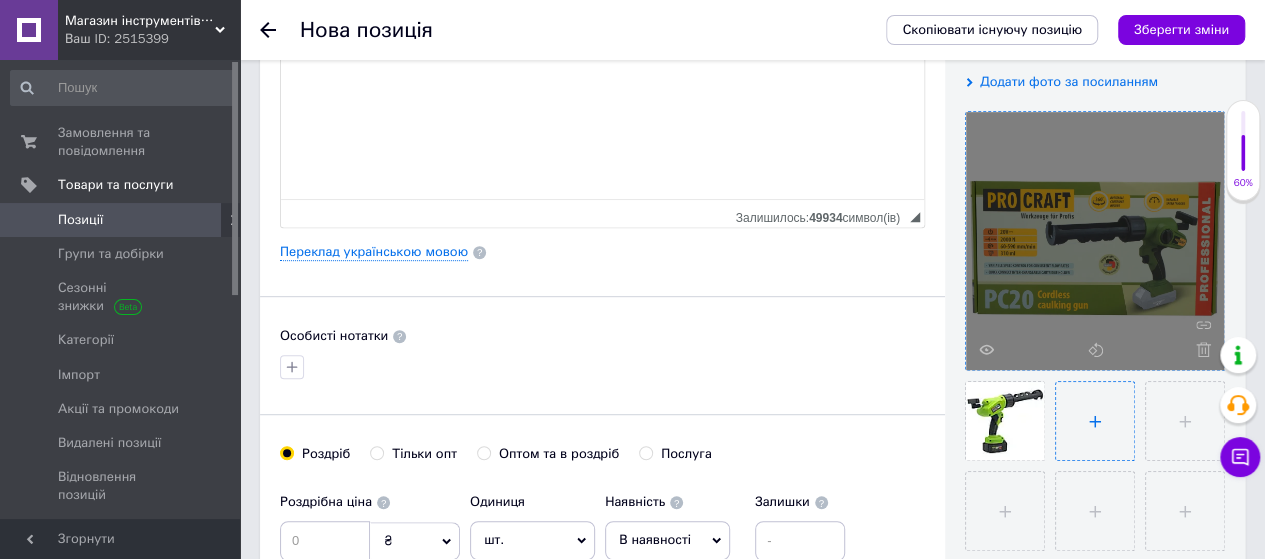 click at bounding box center [1095, 421] 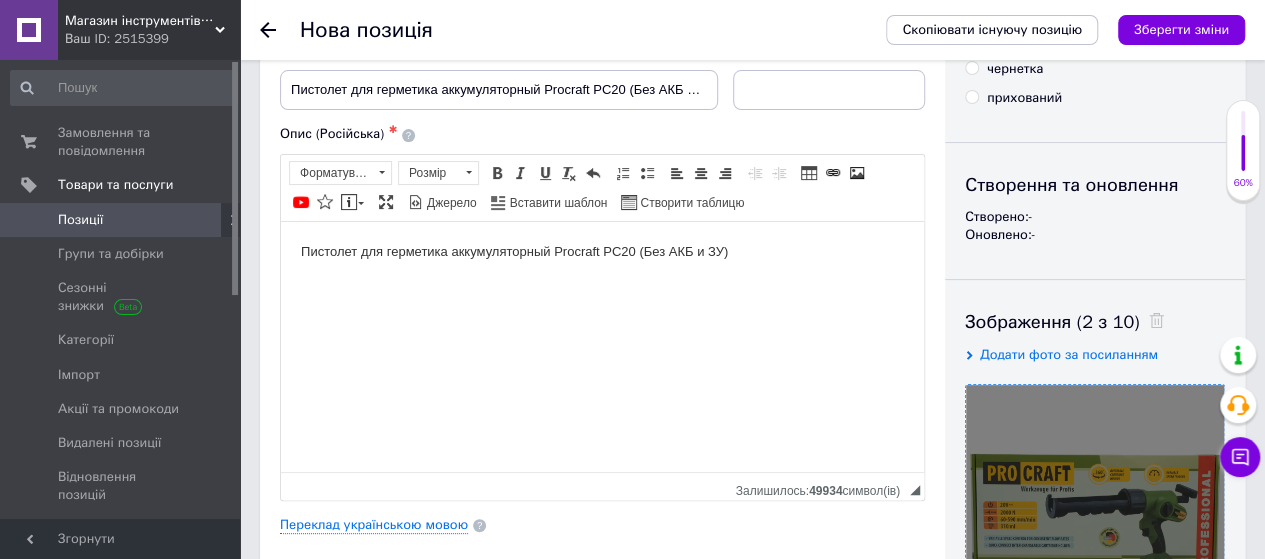 scroll, scrollTop: 112, scrollLeft: 0, axis: vertical 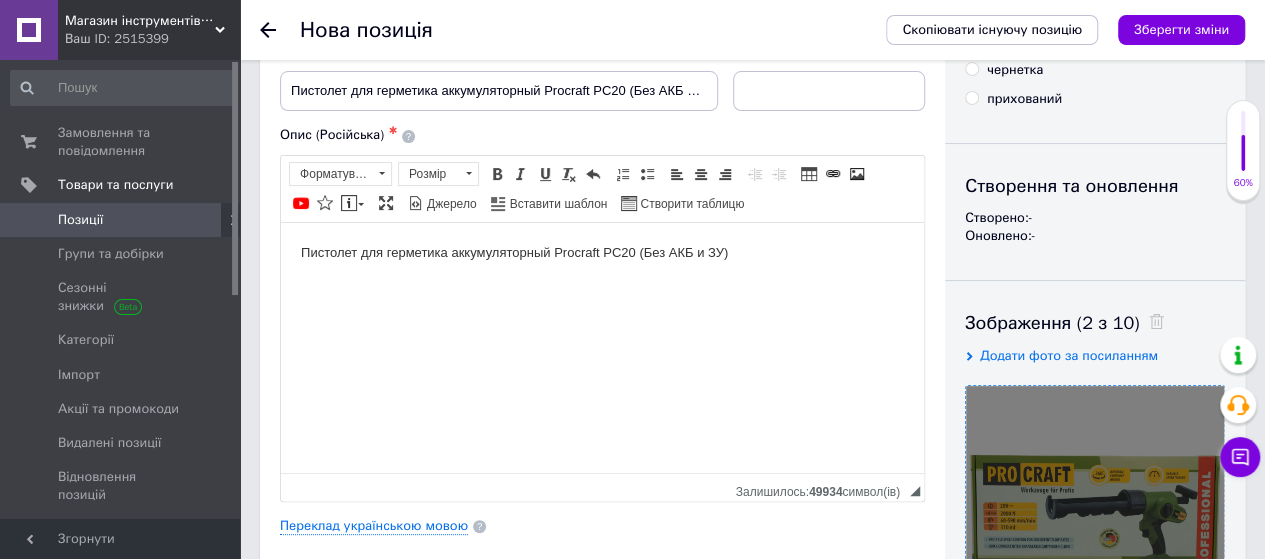 click on "Пистолет для герметика аккумуляторный Procraft PC20 (Без АКБ и ЗУ)" at bounding box center (602, 252) 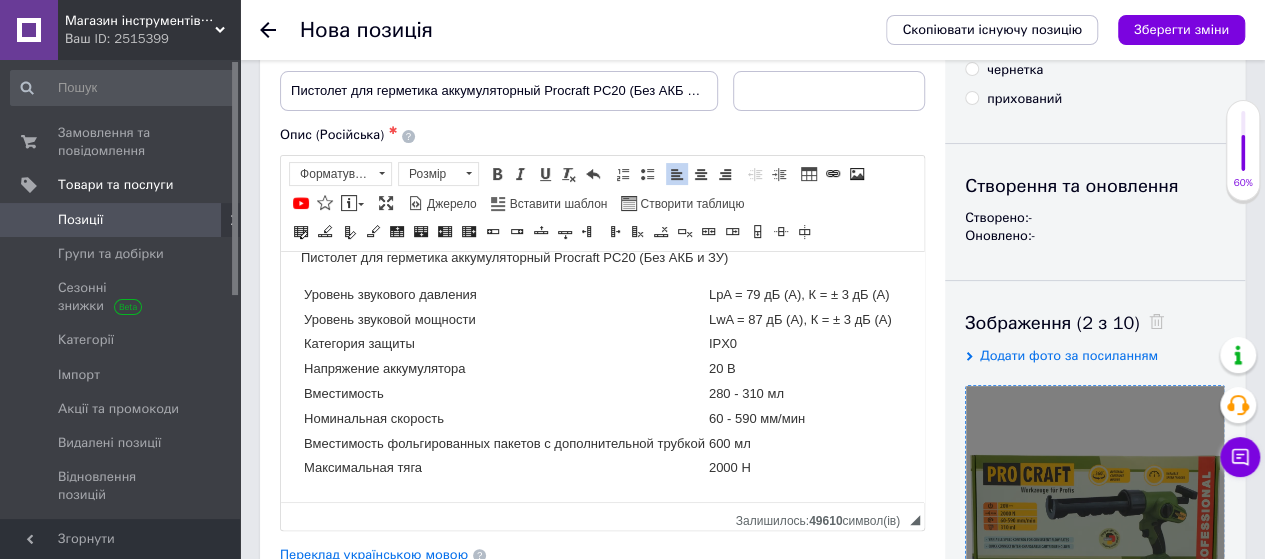 scroll, scrollTop: 0, scrollLeft: 0, axis: both 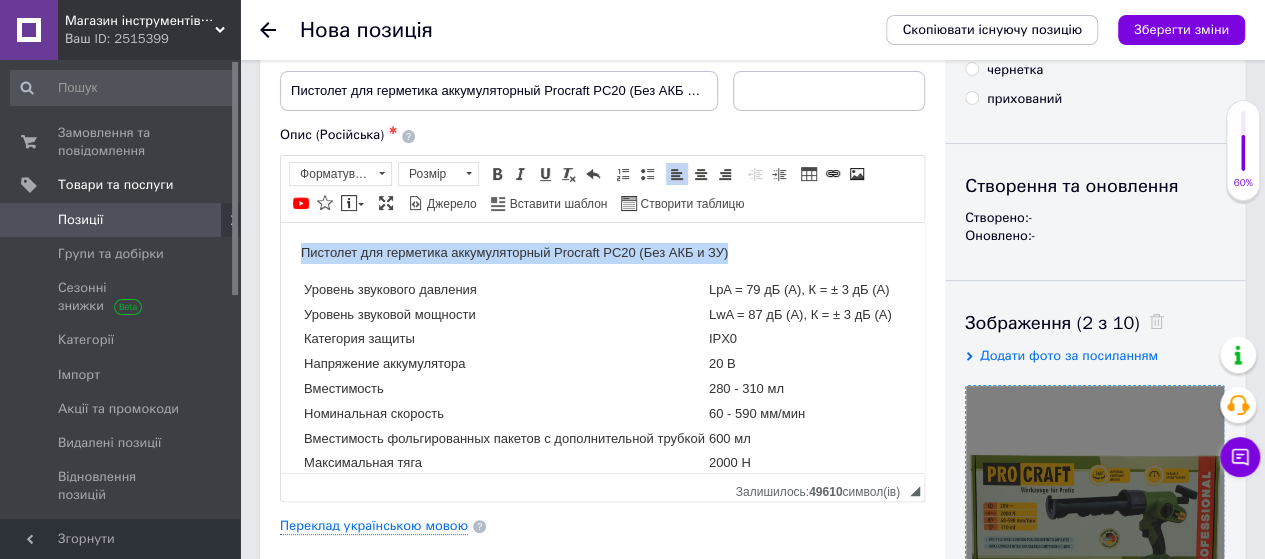 drag, startPoint x: 293, startPoint y: 244, endPoint x: 751, endPoint y: 259, distance: 458.24557 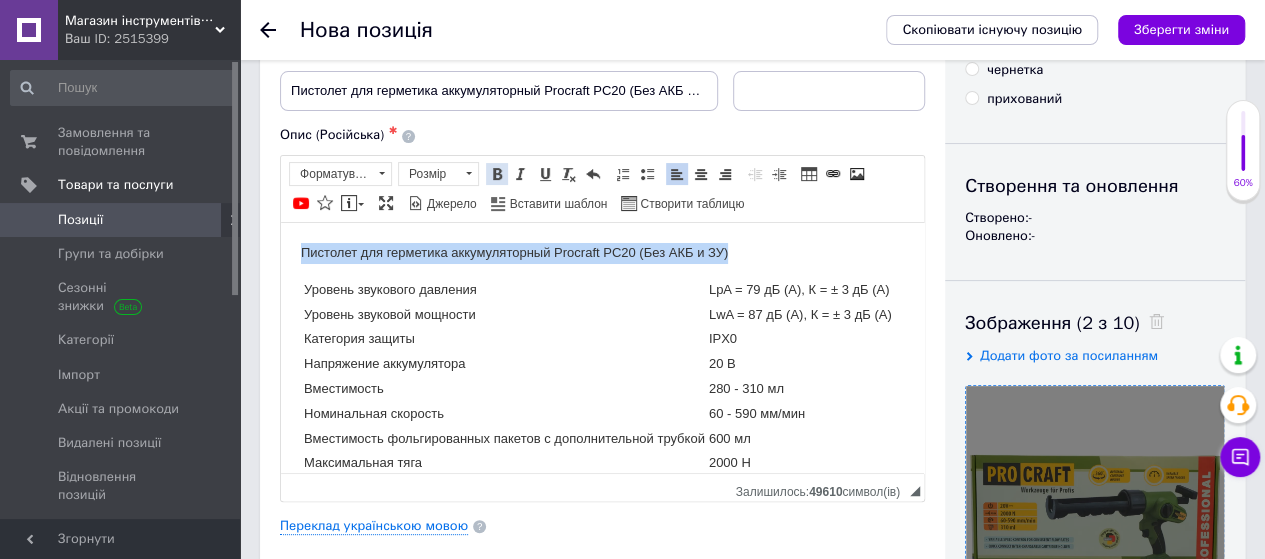 click at bounding box center [497, 174] 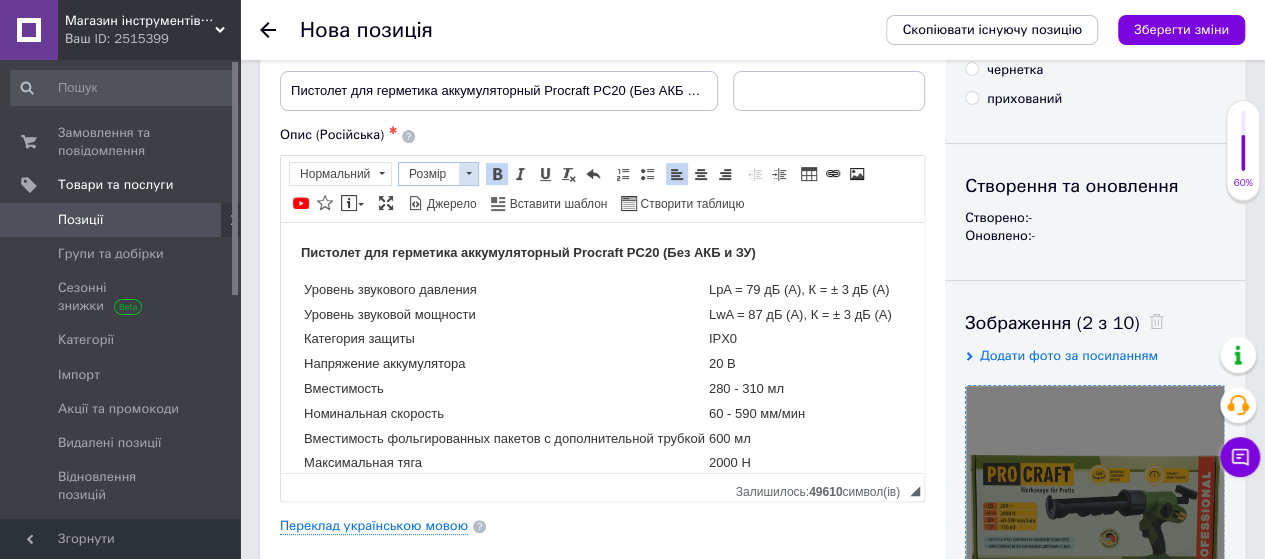 click at bounding box center [468, 174] 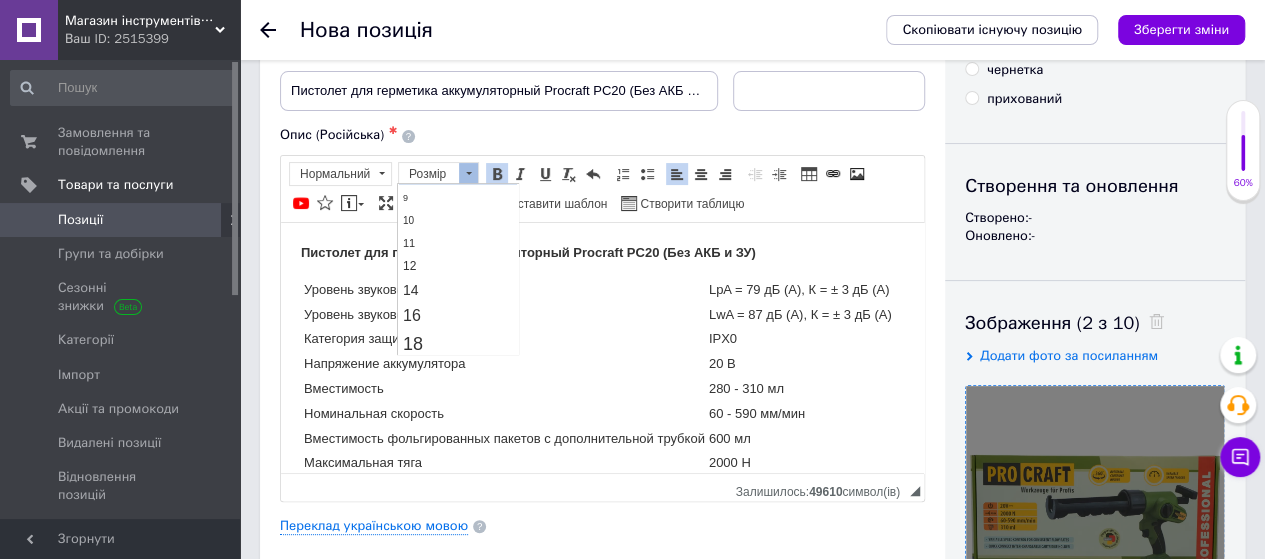 scroll, scrollTop: 75, scrollLeft: 0, axis: vertical 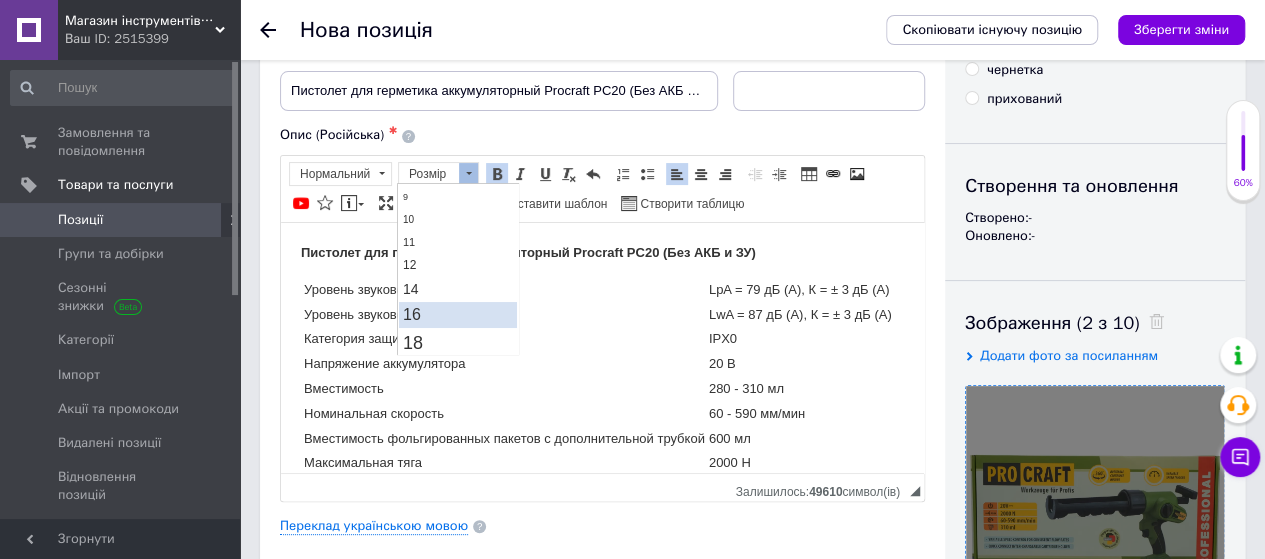 click on "16" at bounding box center (458, 314) 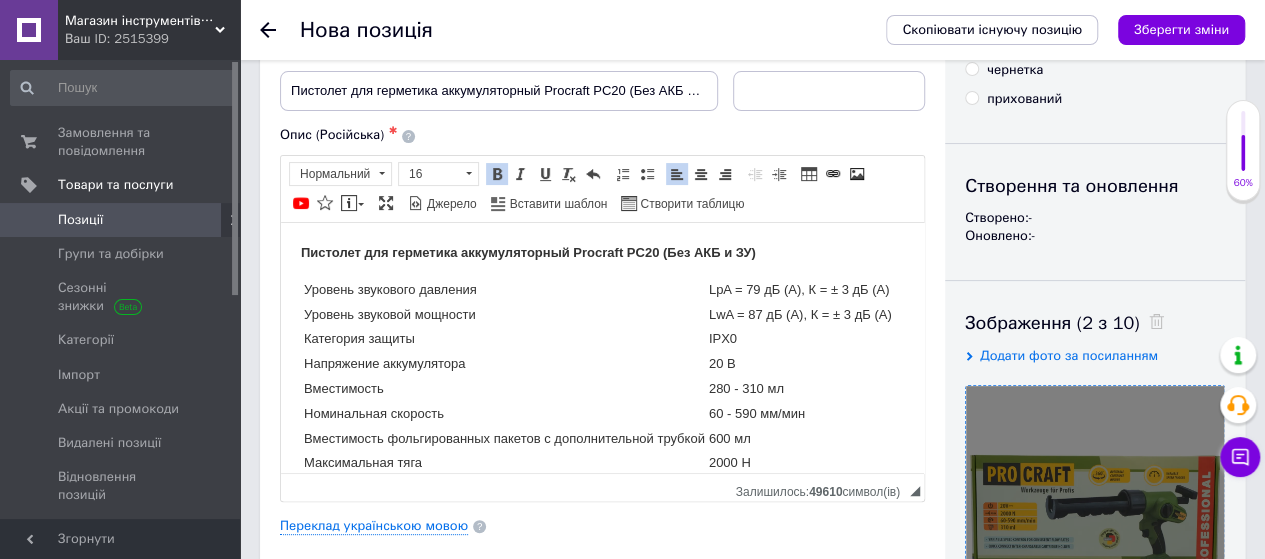scroll, scrollTop: 0, scrollLeft: 0, axis: both 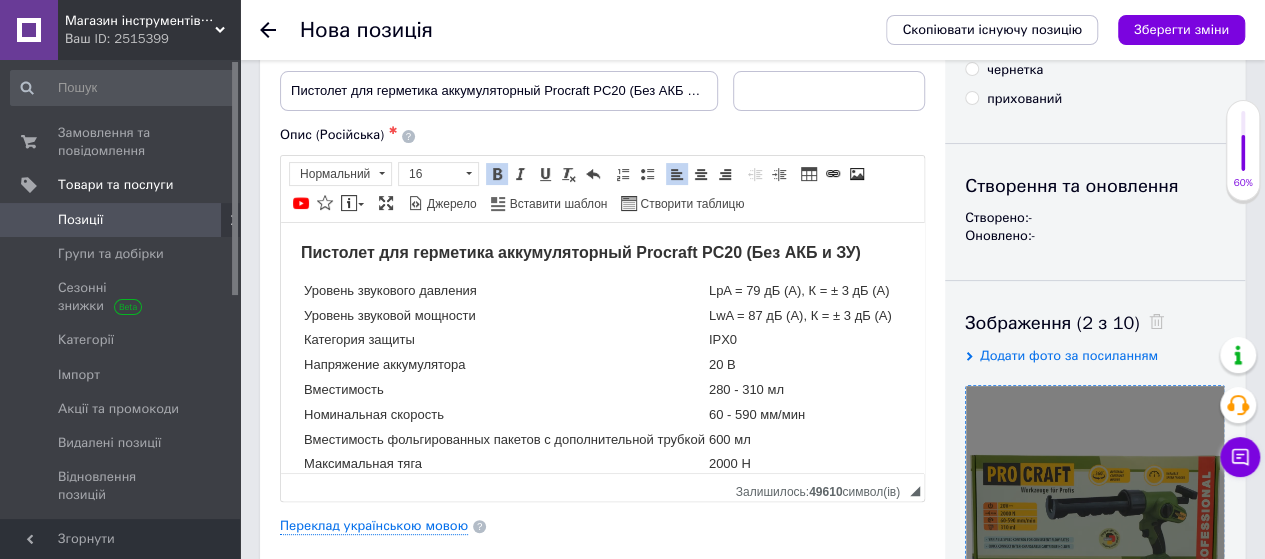click on "Категория защиты" at bounding box center [504, 339] 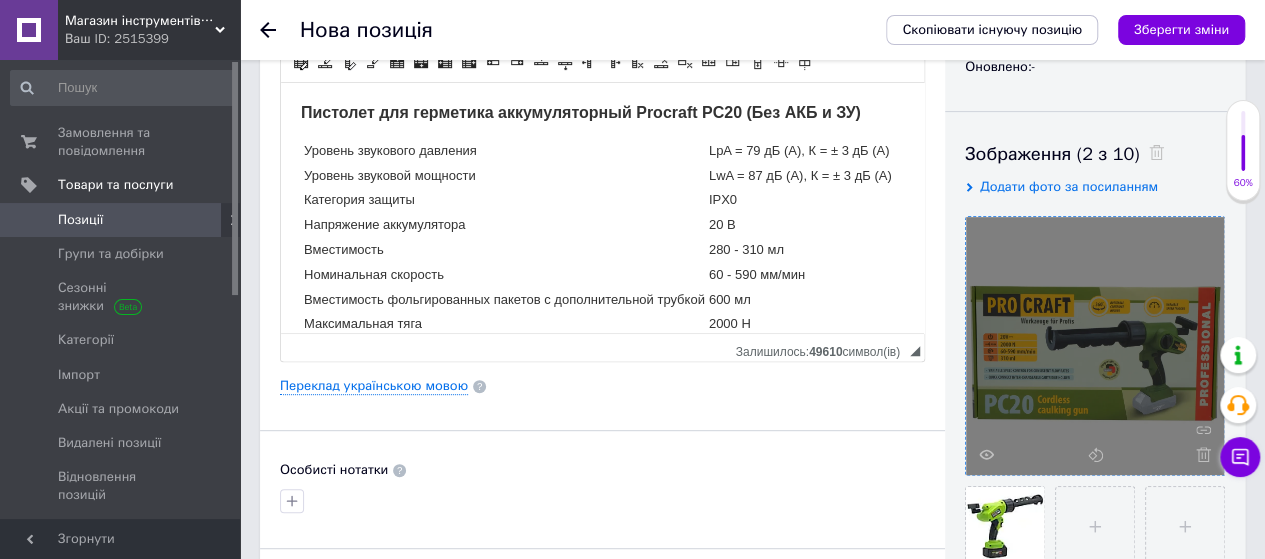 scroll, scrollTop: 0, scrollLeft: 0, axis: both 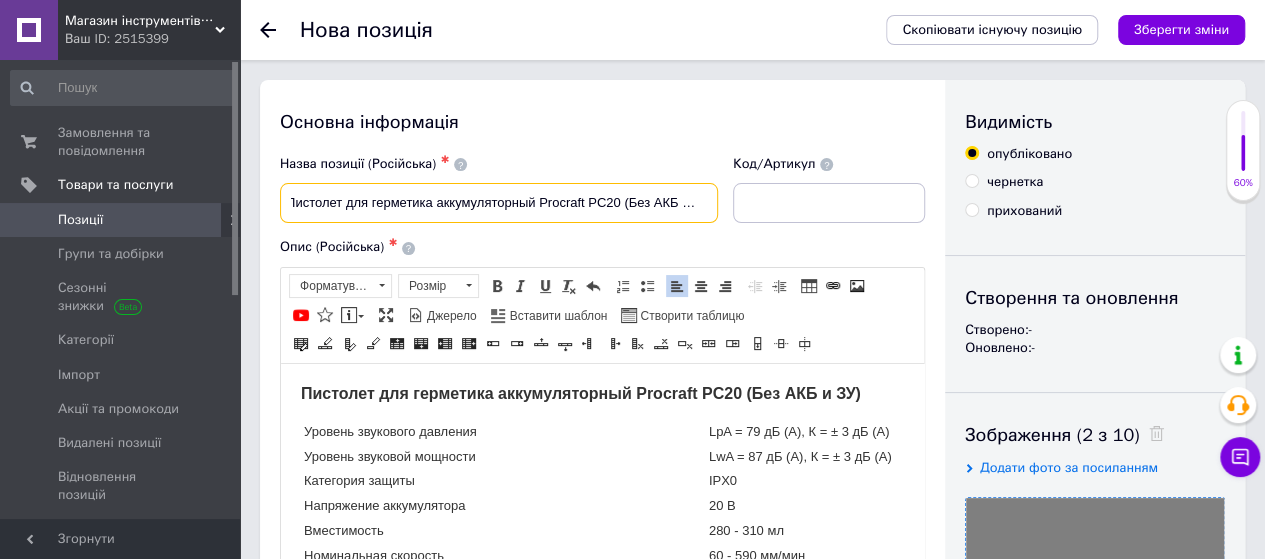 drag, startPoint x: 284, startPoint y: 203, endPoint x: 729, endPoint y: 197, distance: 445.04044 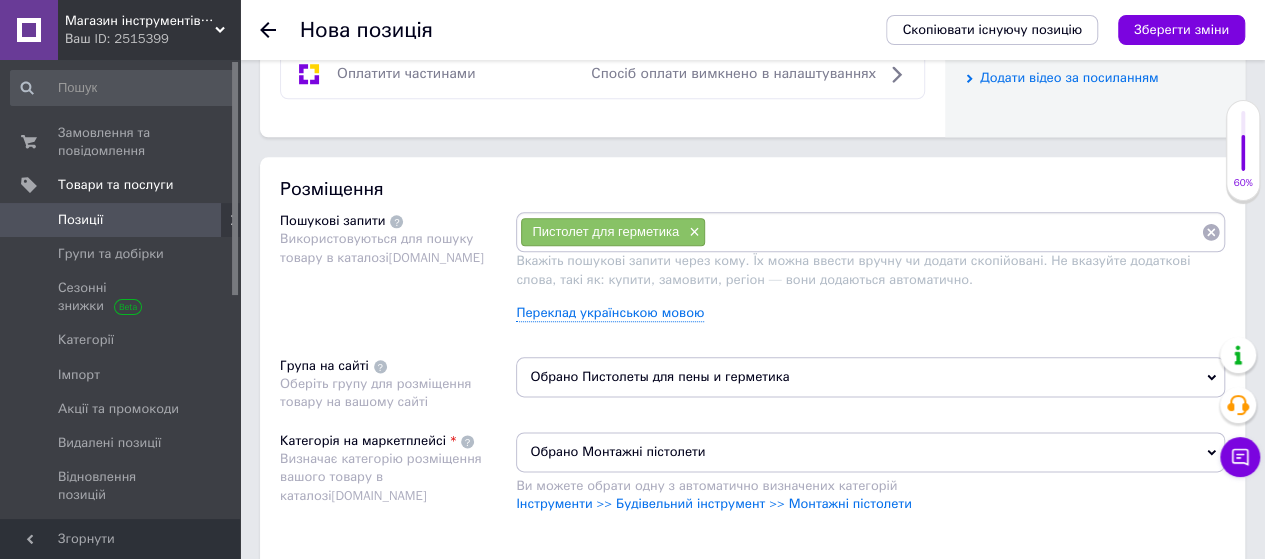 scroll, scrollTop: 1066, scrollLeft: 0, axis: vertical 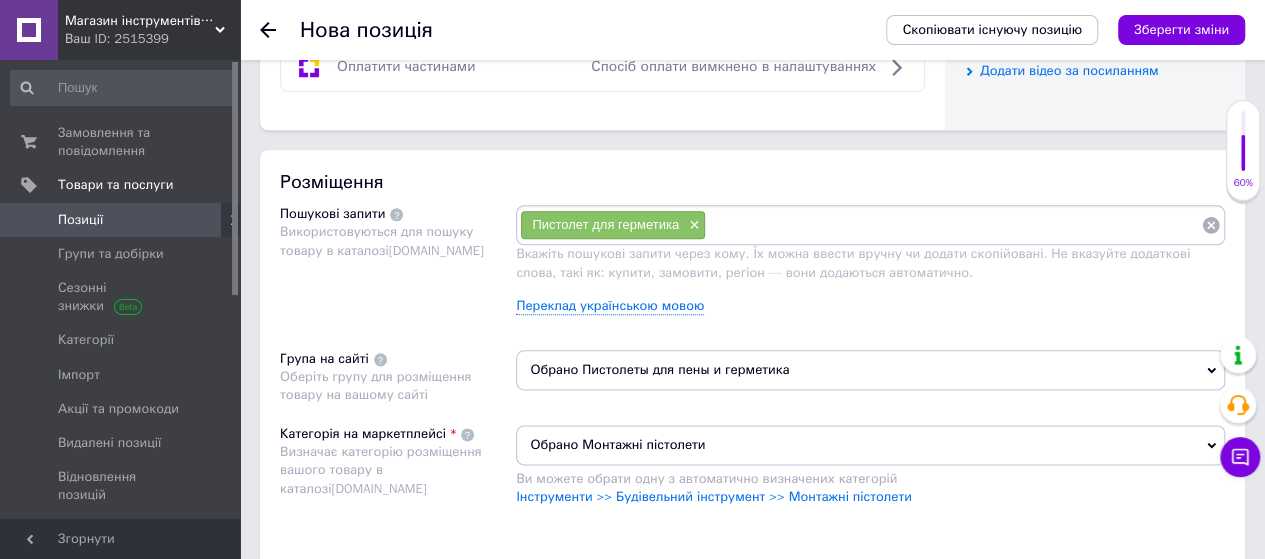 click at bounding box center [953, 225] 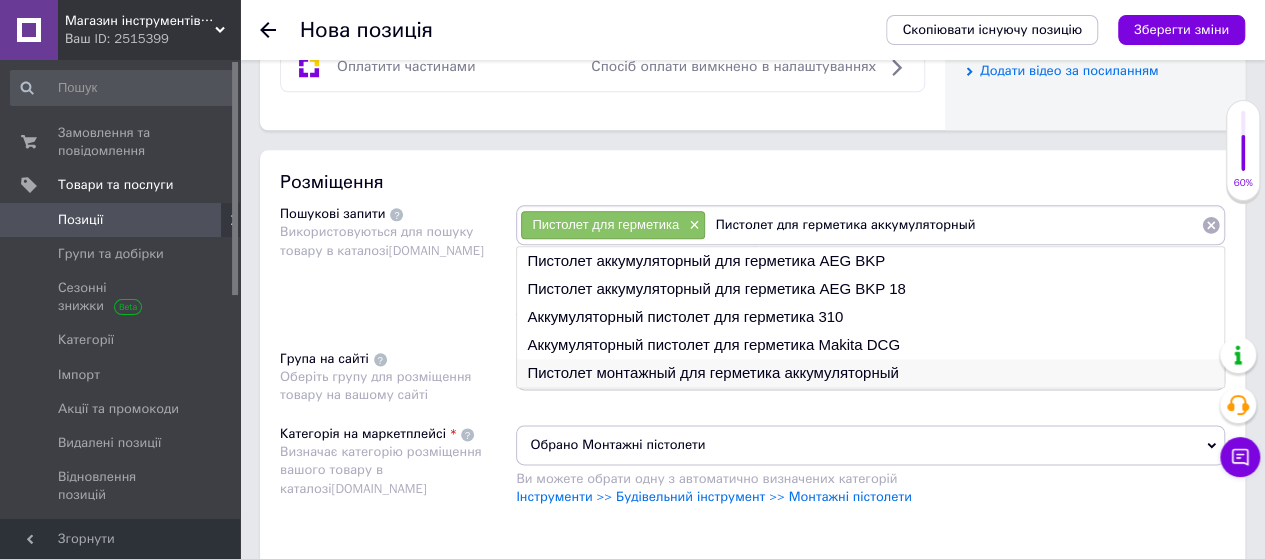 type on "Пистолет для герметика аккумуляторный" 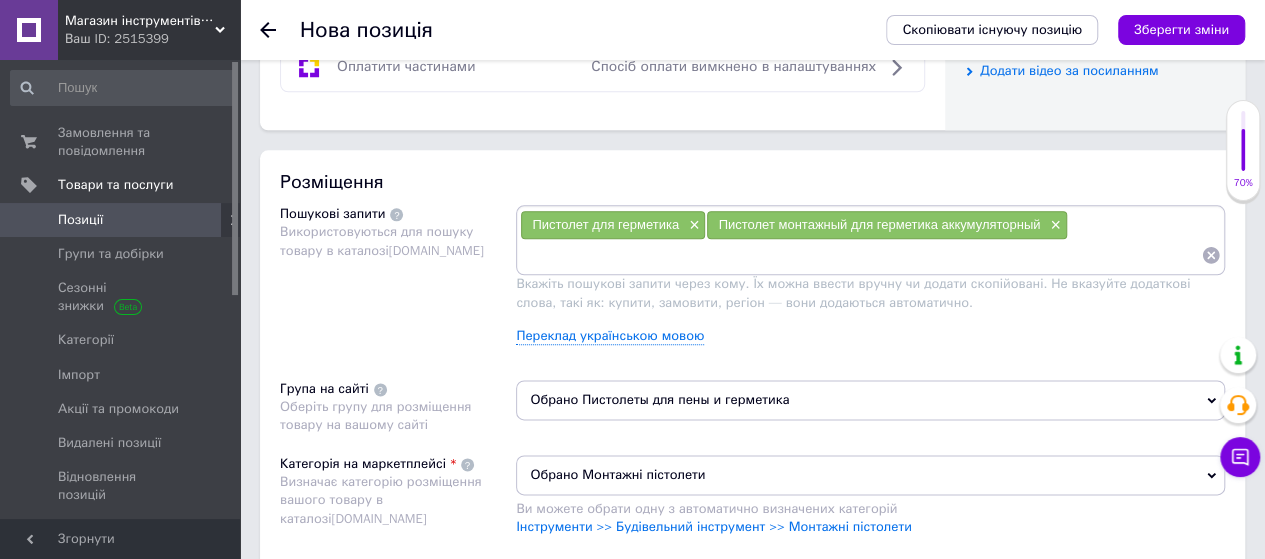 click at bounding box center [860, 255] 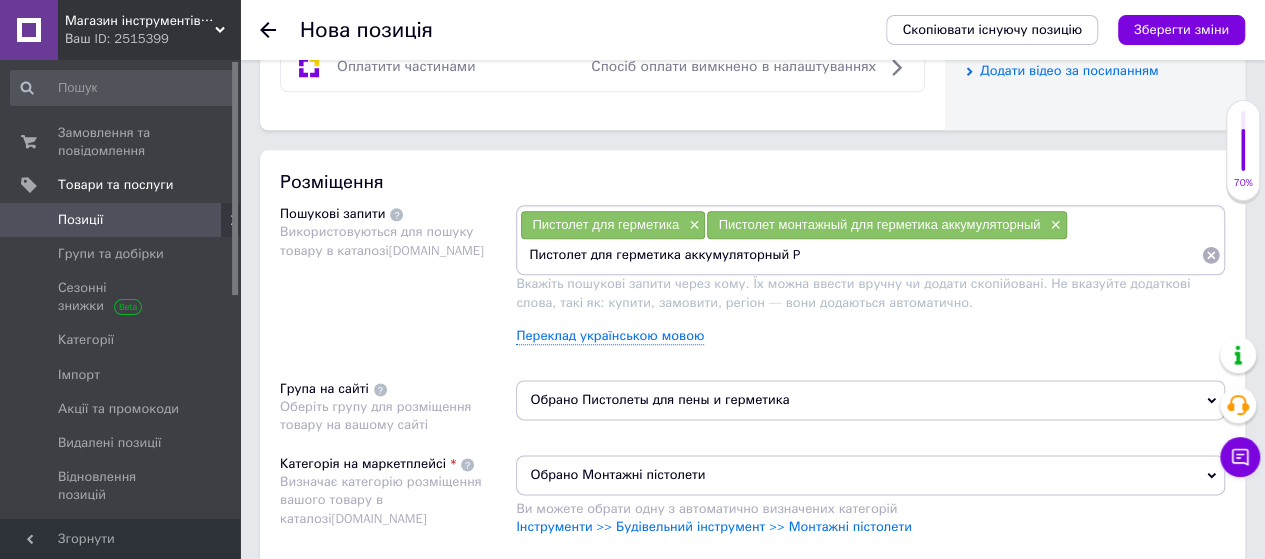 type on "Пистолет для герметика аккумуляторный" 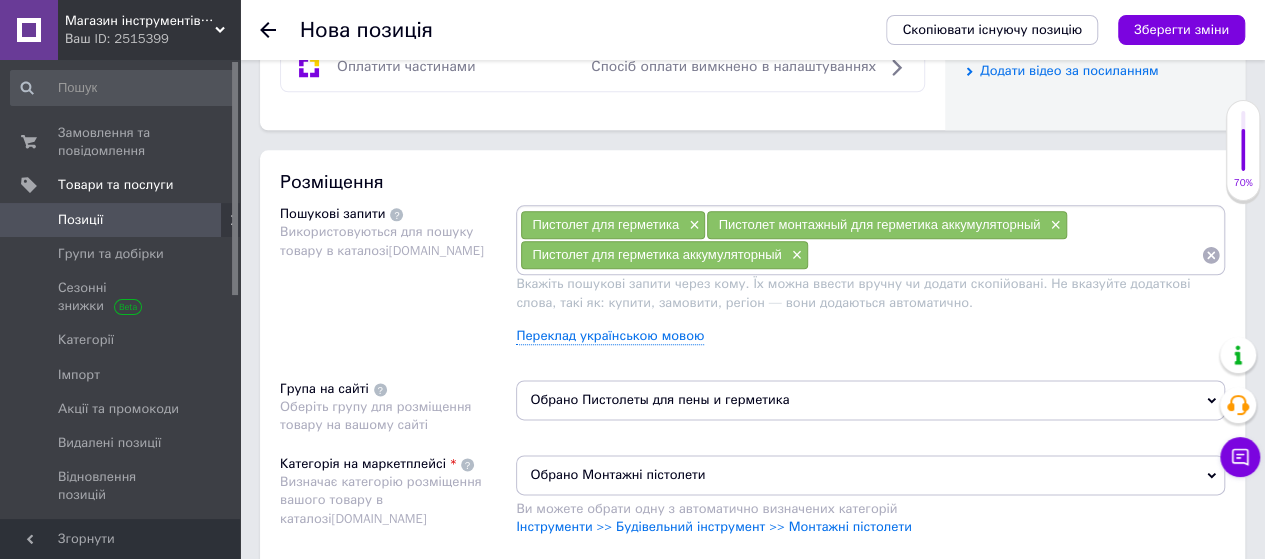 paste on "Пистолет для герметика аккумуляторный Procraft PC20 (Без АКБ и ЗУ)" 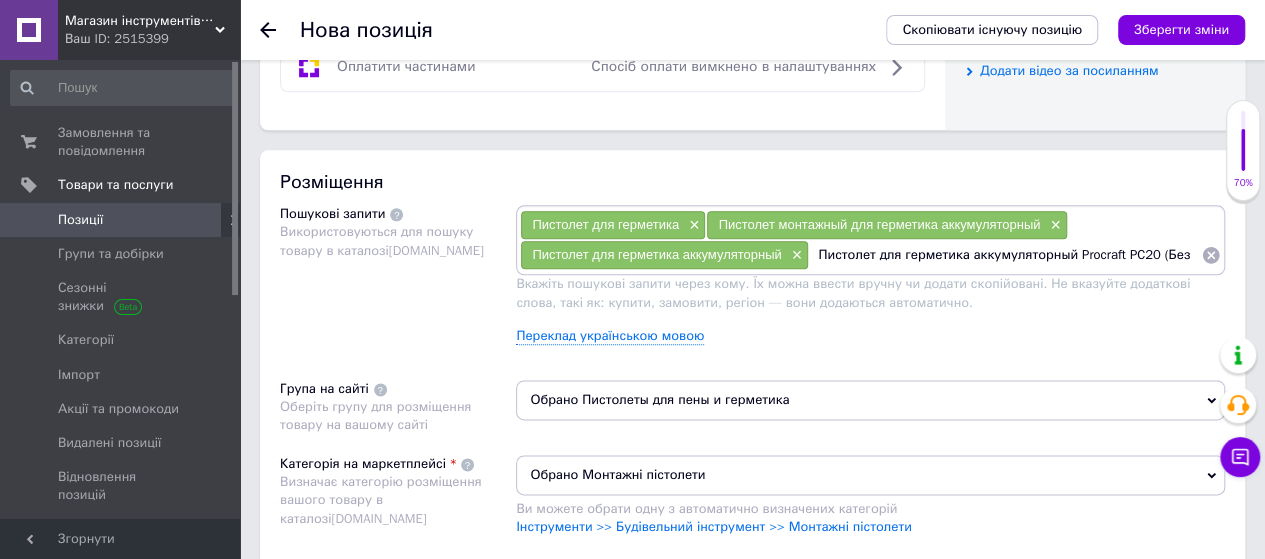 scroll, scrollTop: 0, scrollLeft: 0, axis: both 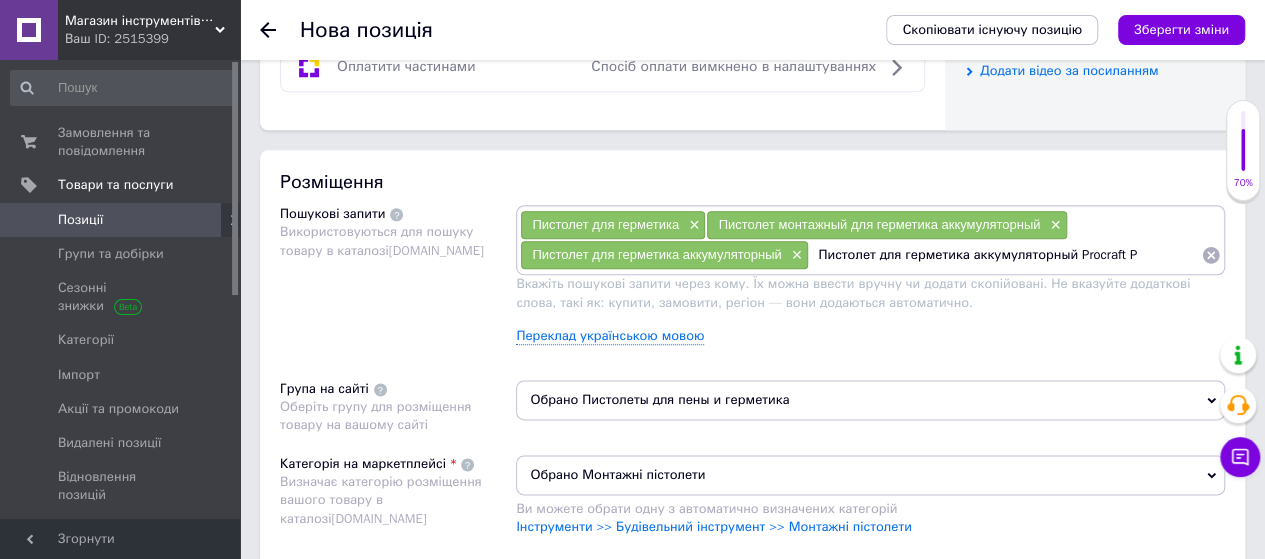 type on "Пистолет для герметика аккумуляторный Procraft" 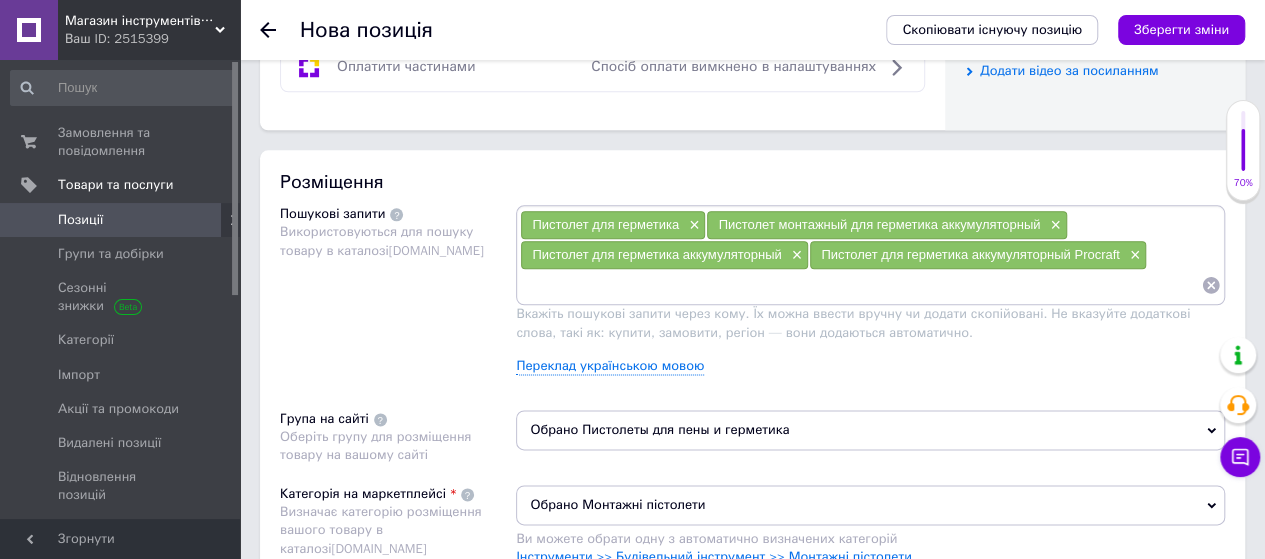paste on "Пистолет для герметика аккумуляторный Procraft PC20 (Без АКБ и ЗУ)" 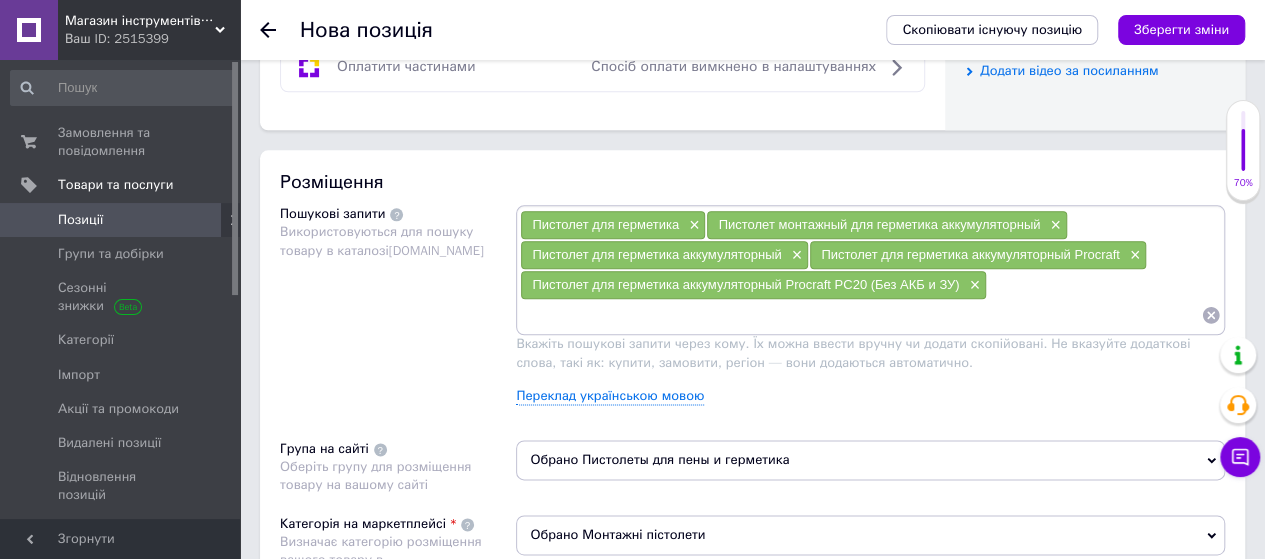 paste on "Пистолет для герметика аккумуляторный Procraft PC20 (Без АКБ и ЗУ)" 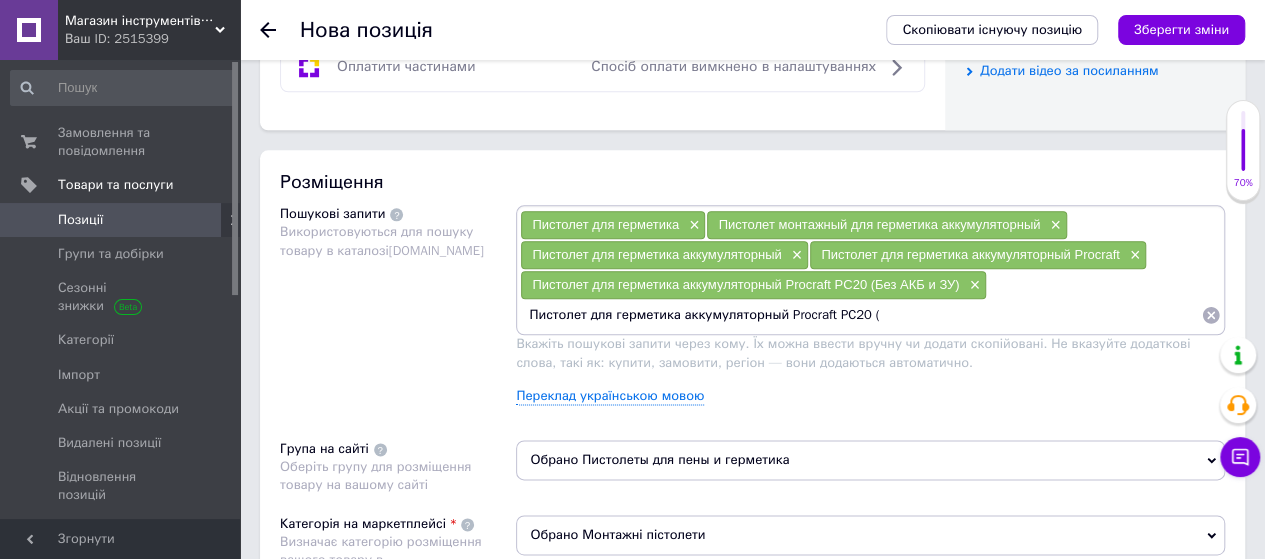 type on "Пистолет для герметика аккумуляторный Procraft PC20" 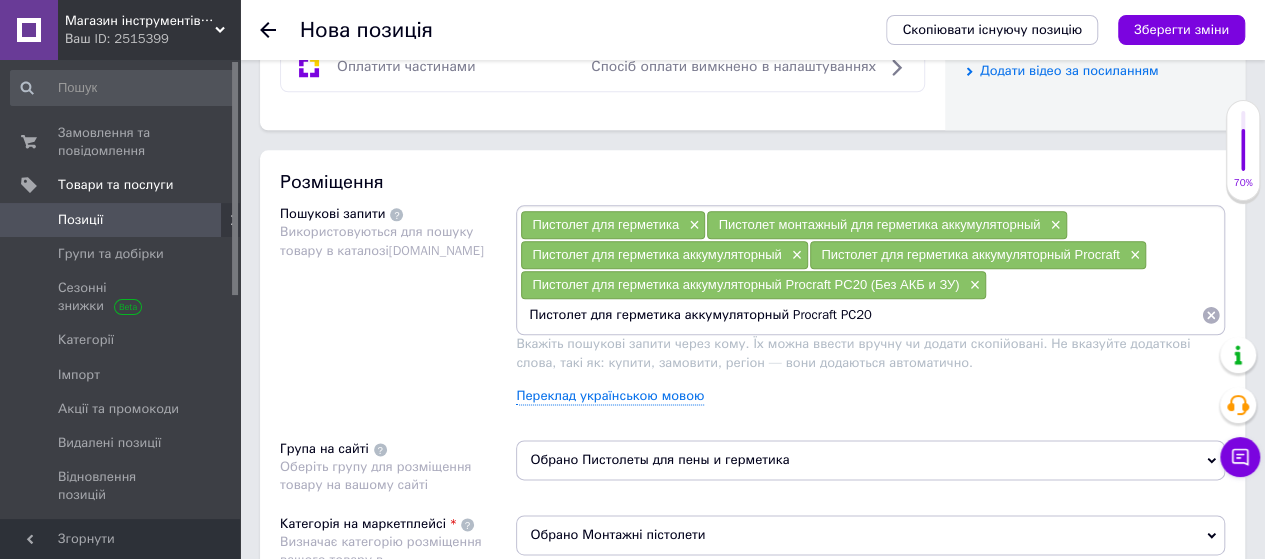 type 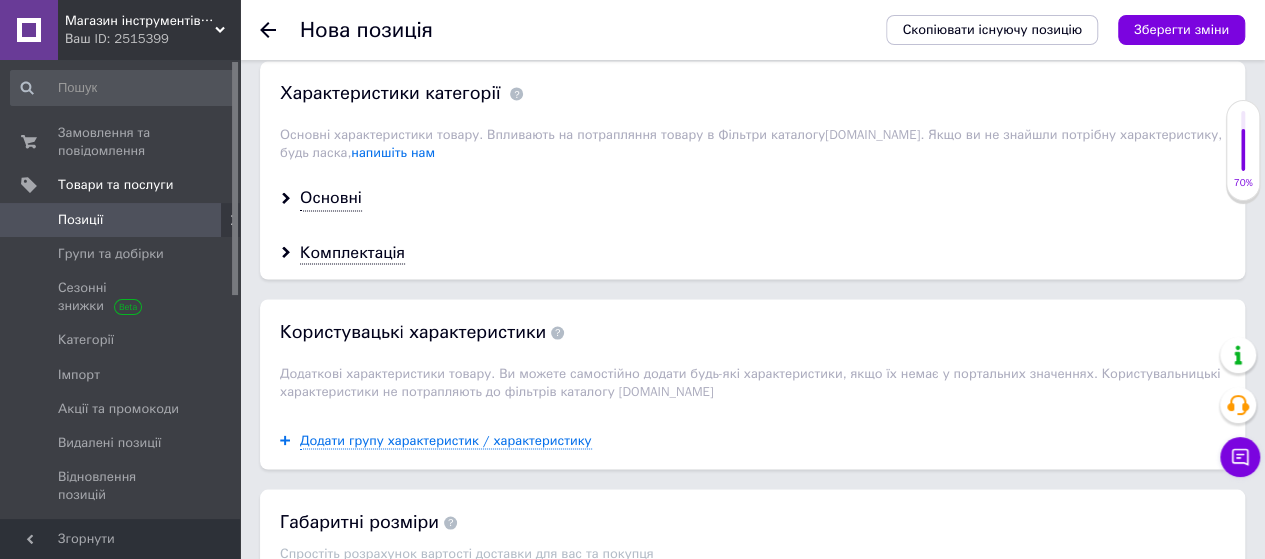 scroll, scrollTop: 1684, scrollLeft: 0, axis: vertical 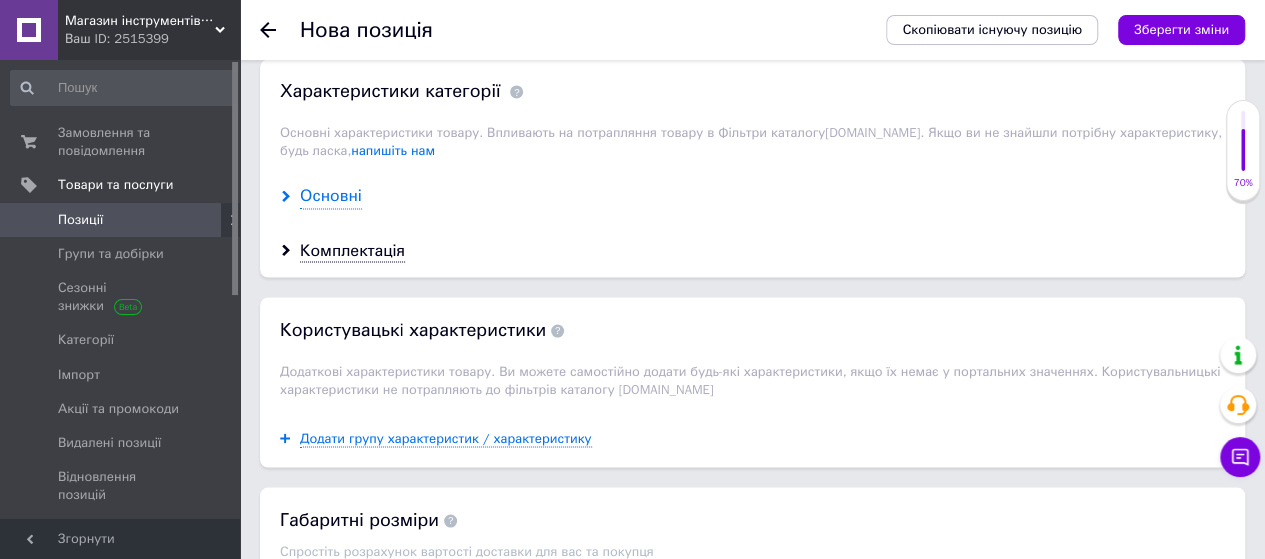 click on "Основні" at bounding box center [331, 196] 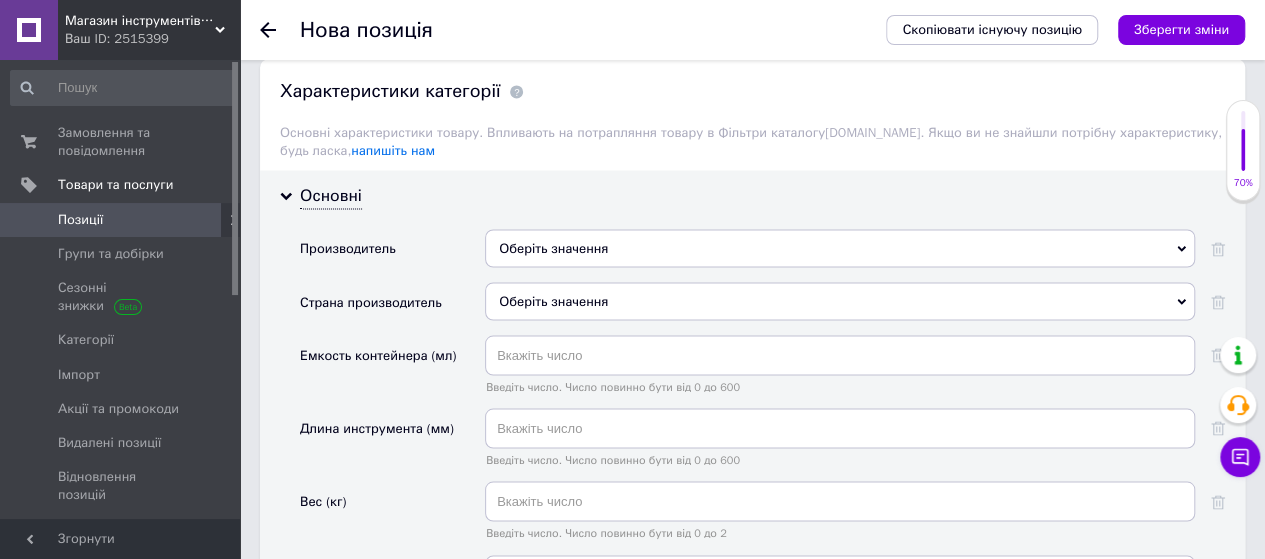 scroll, scrollTop: 1725, scrollLeft: 0, axis: vertical 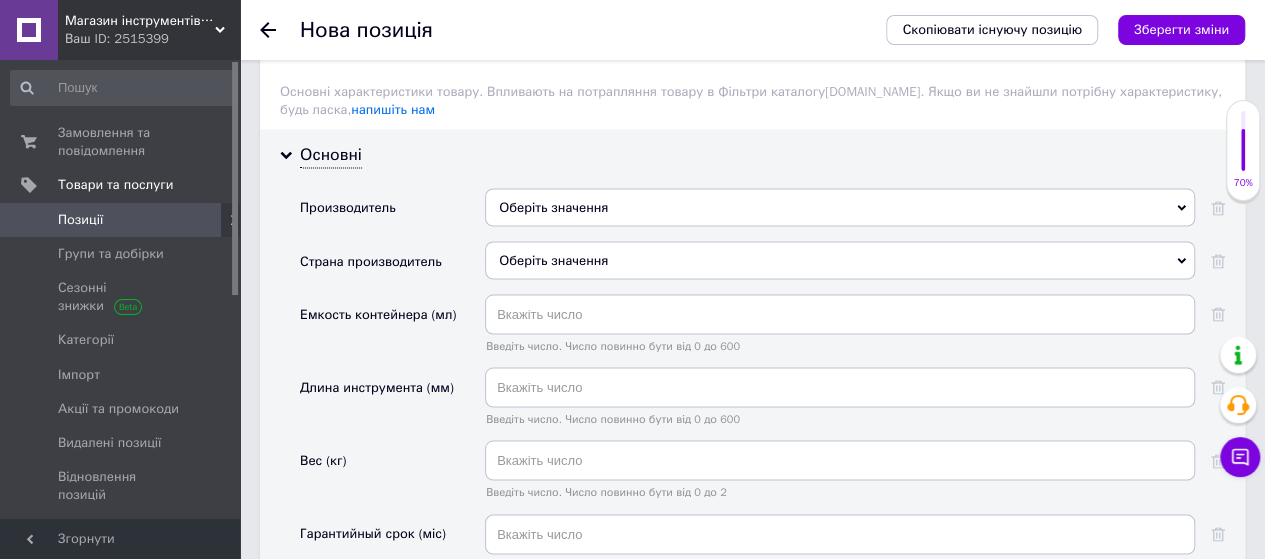 click on "Оберіть значення" at bounding box center (840, 207) 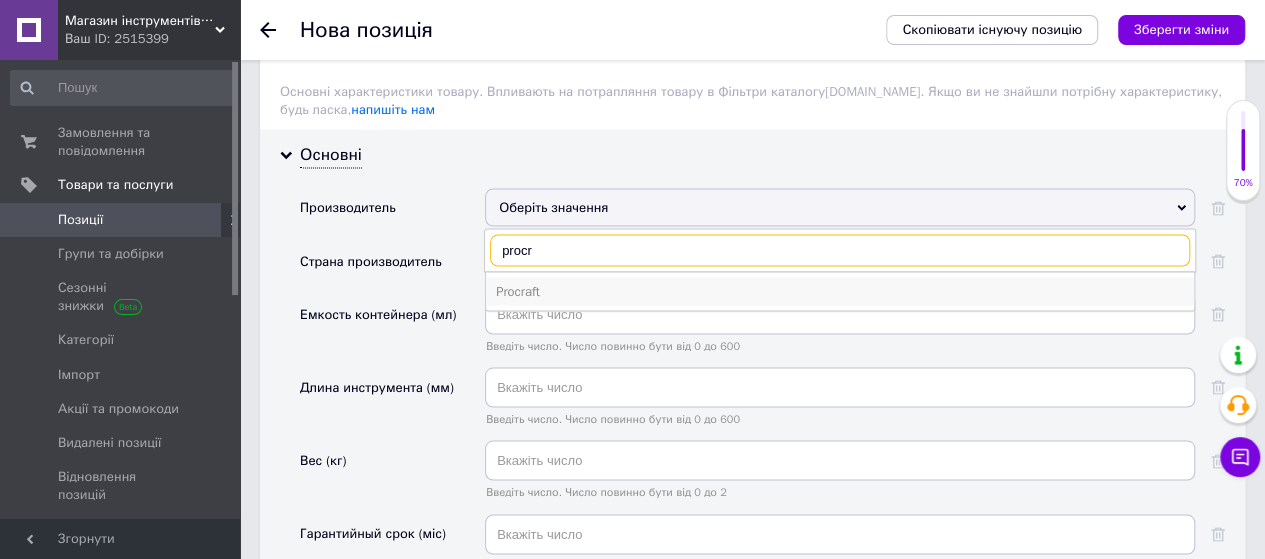 type on "procr" 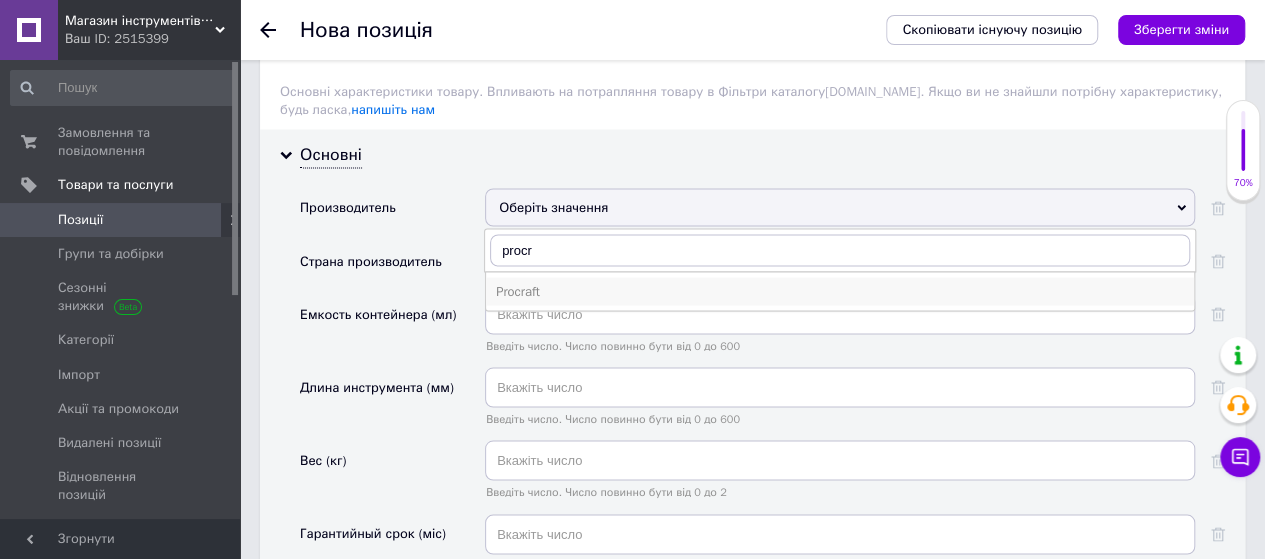 click on "Procraft" at bounding box center [840, 291] 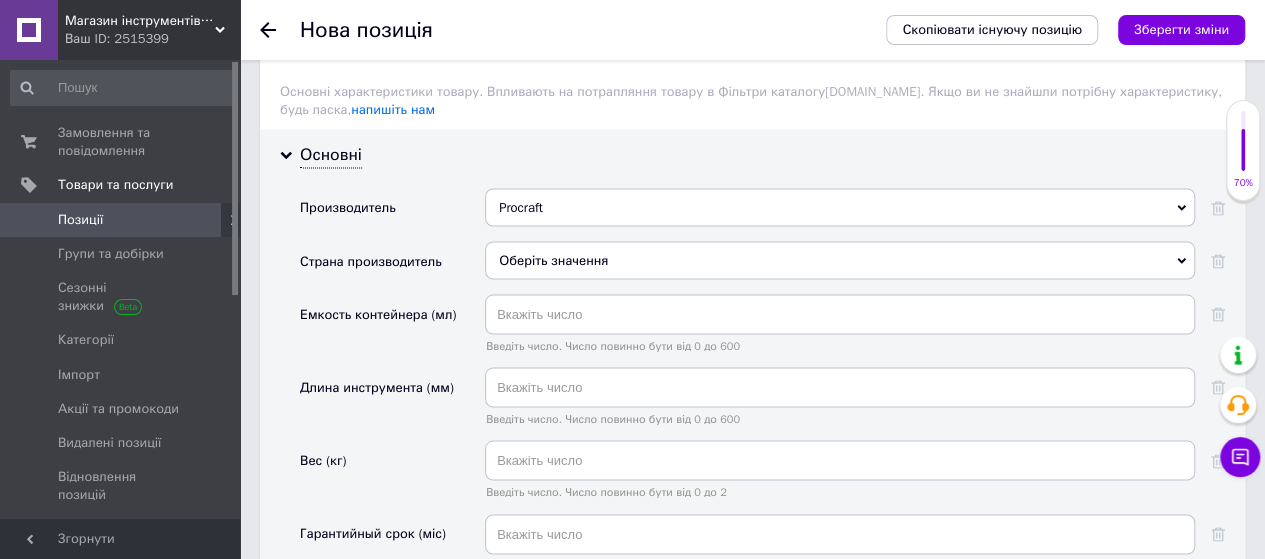 click on "Оберіть значення" at bounding box center (840, 260) 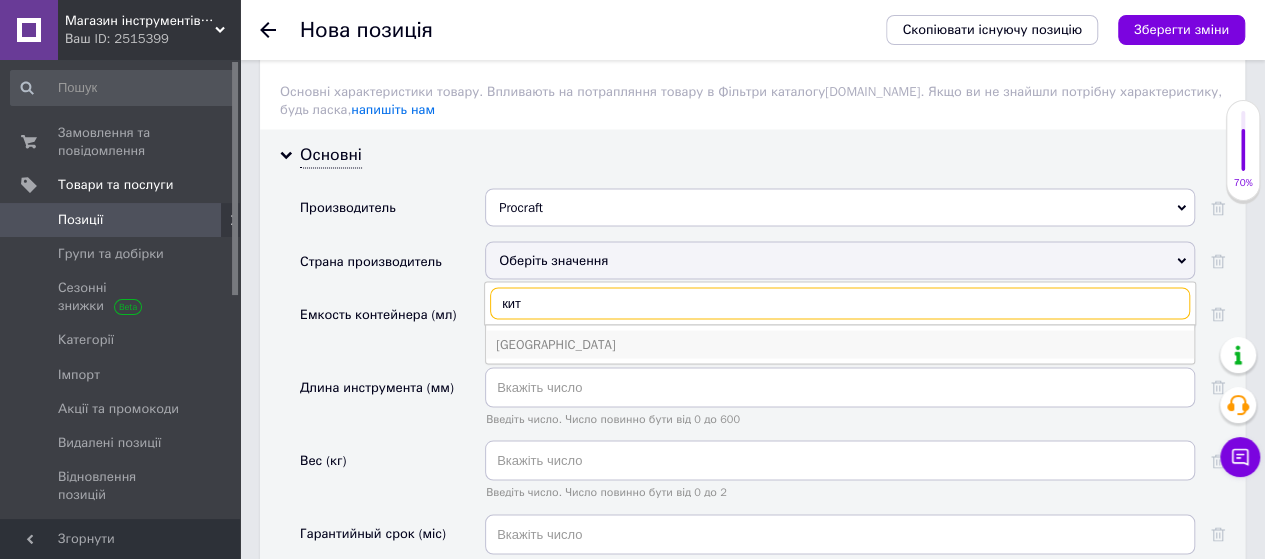 type on "кит" 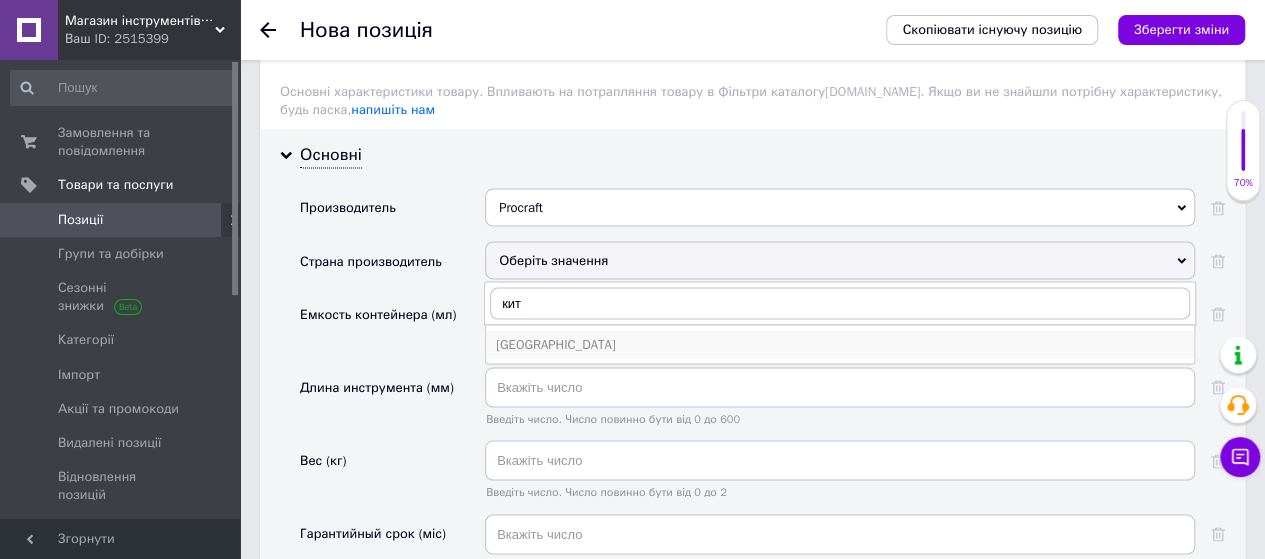 click on "[GEOGRAPHIC_DATA]" at bounding box center (840, 344) 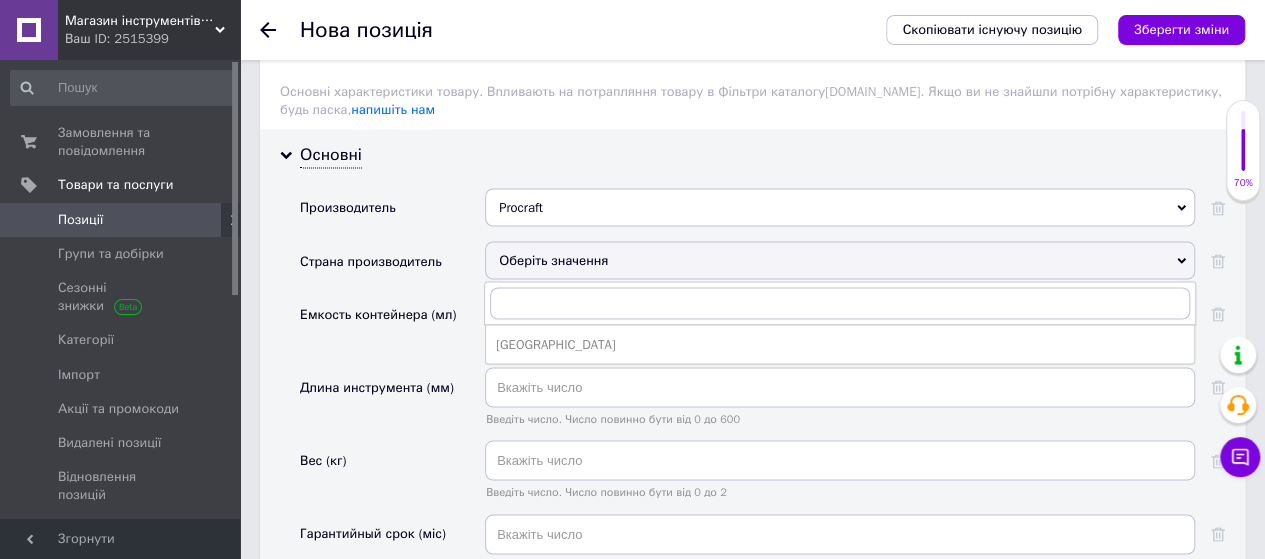 click on "Введіть число. Число повинно бути від 0 до 600" at bounding box center [840, 323] 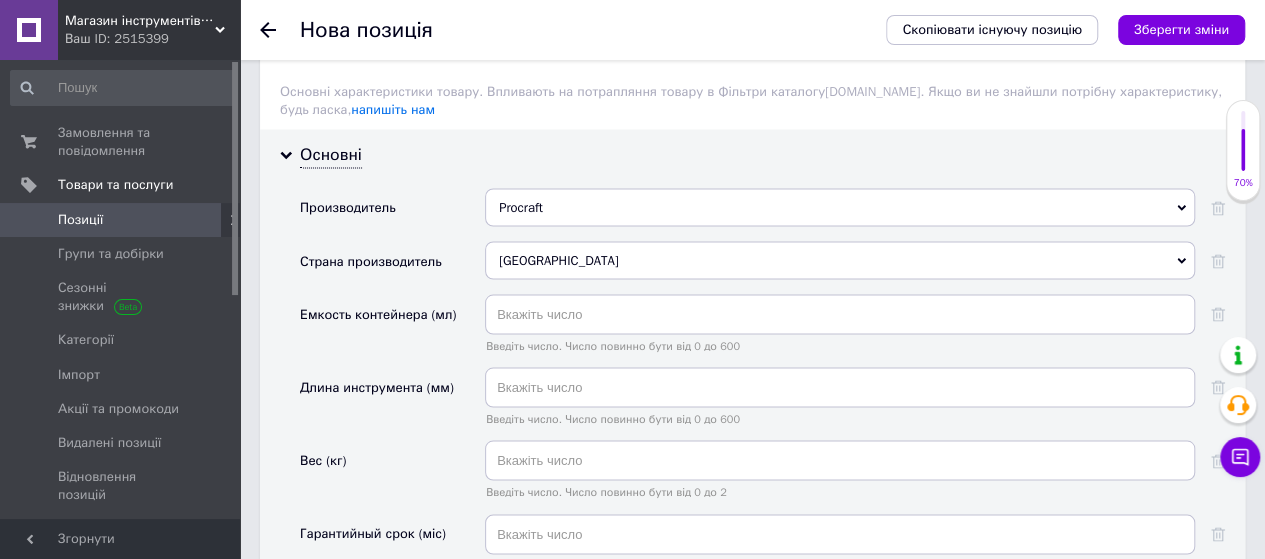 click on "Емкость контейнера (мл)" at bounding box center (392, 330) 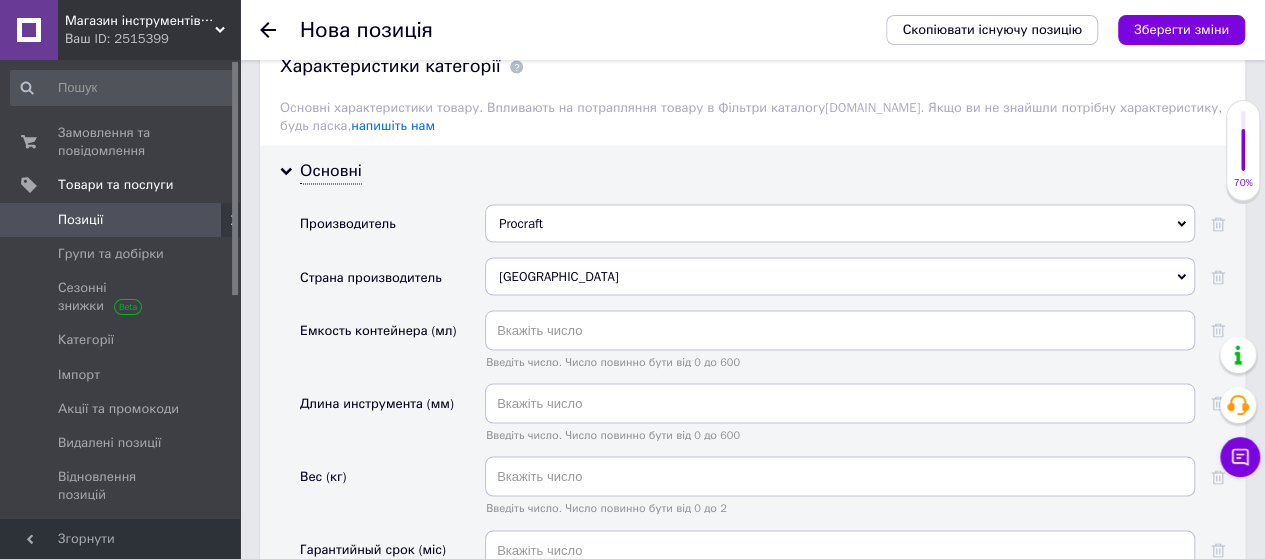 scroll, scrollTop: 1707, scrollLeft: 0, axis: vertical 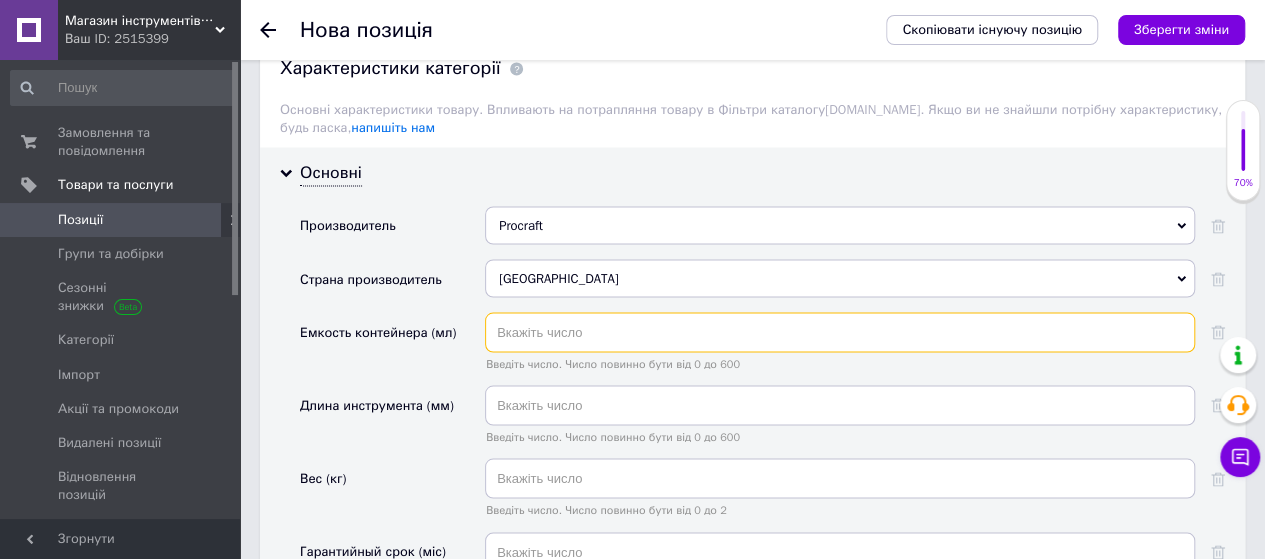 click at bounding box center [840, 332] 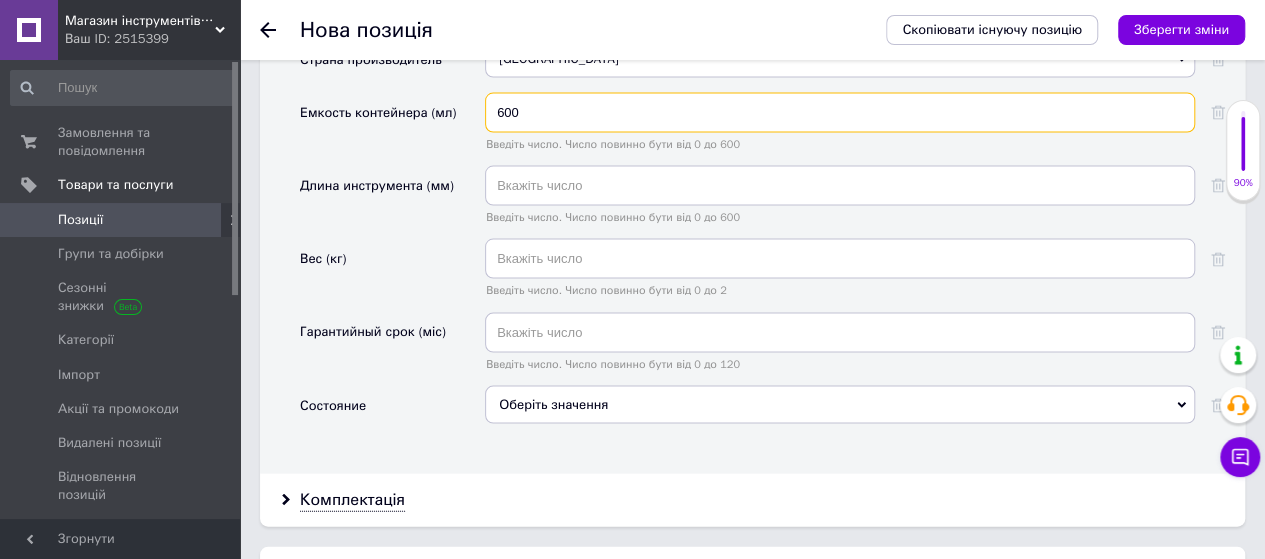 scroll, scrollTop: 1932, scrollLeft: 0, axis: vertical 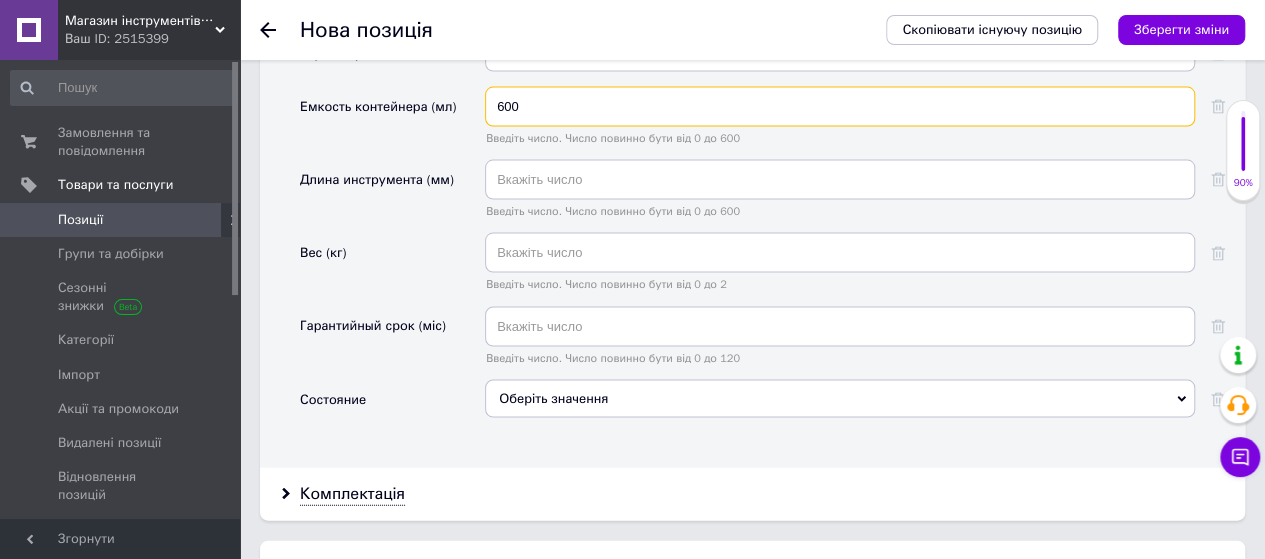 type on "600" 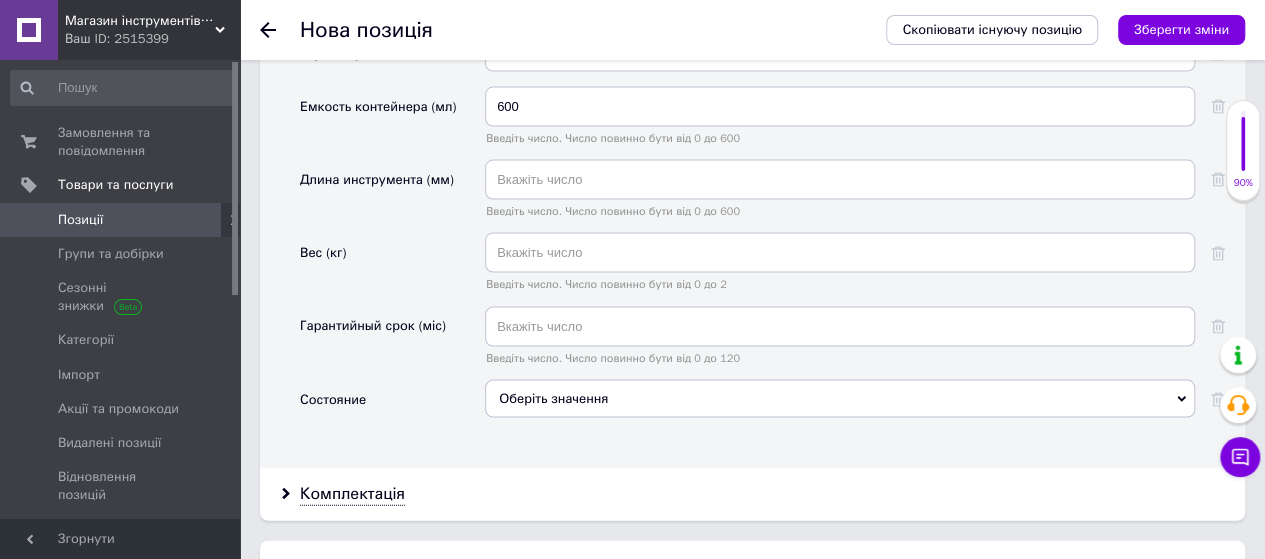 click on "Оберіть значення" at bounding box center [840, 399] 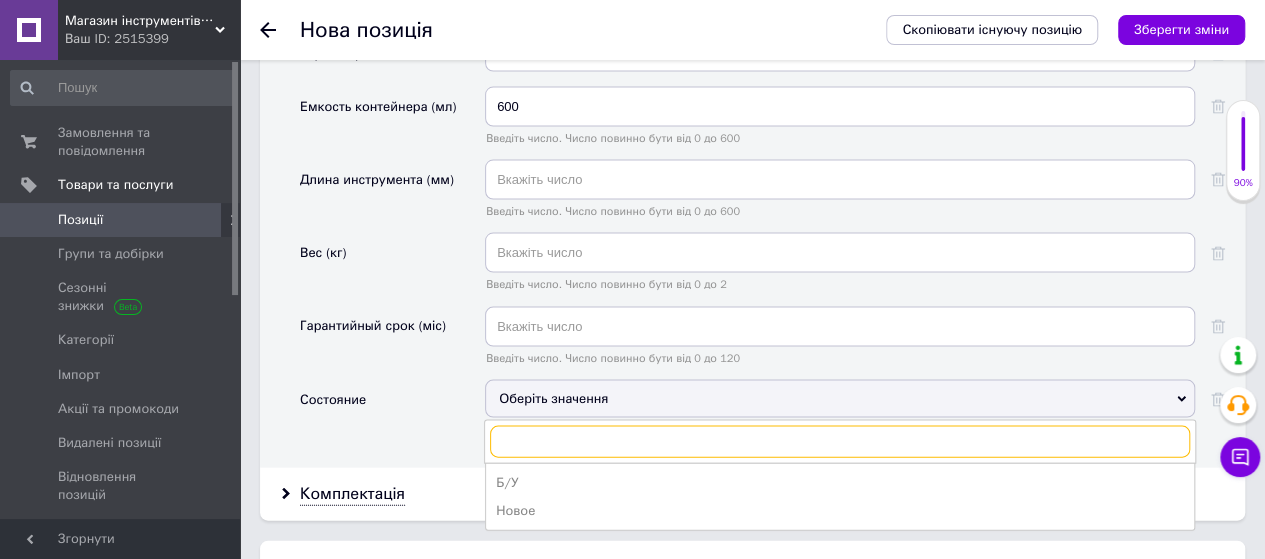 scroll, scrollTop: 2002, scrollLeft: 0, axis: vertical 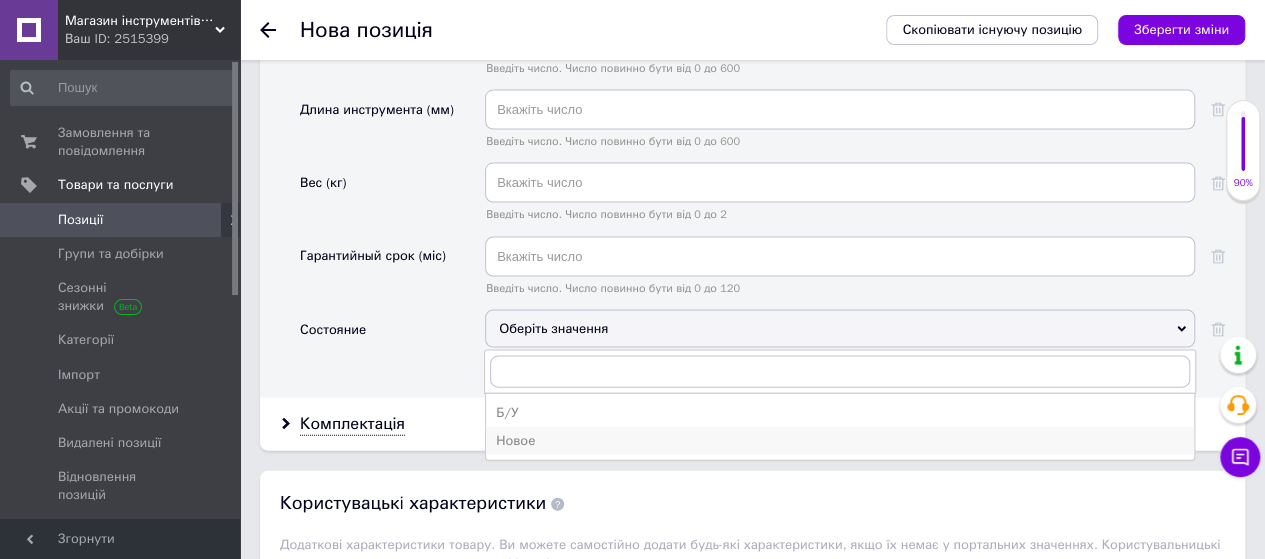 click on "Новое" at bounding box center (840, 441) 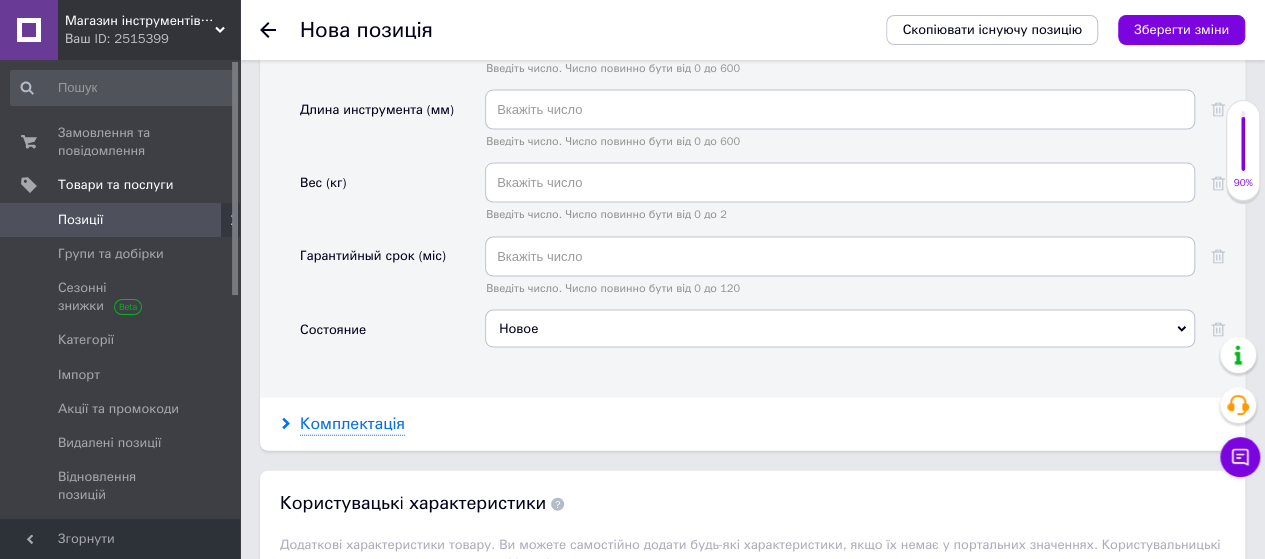 click on "Комплектація" at bounding box center (352, 424) 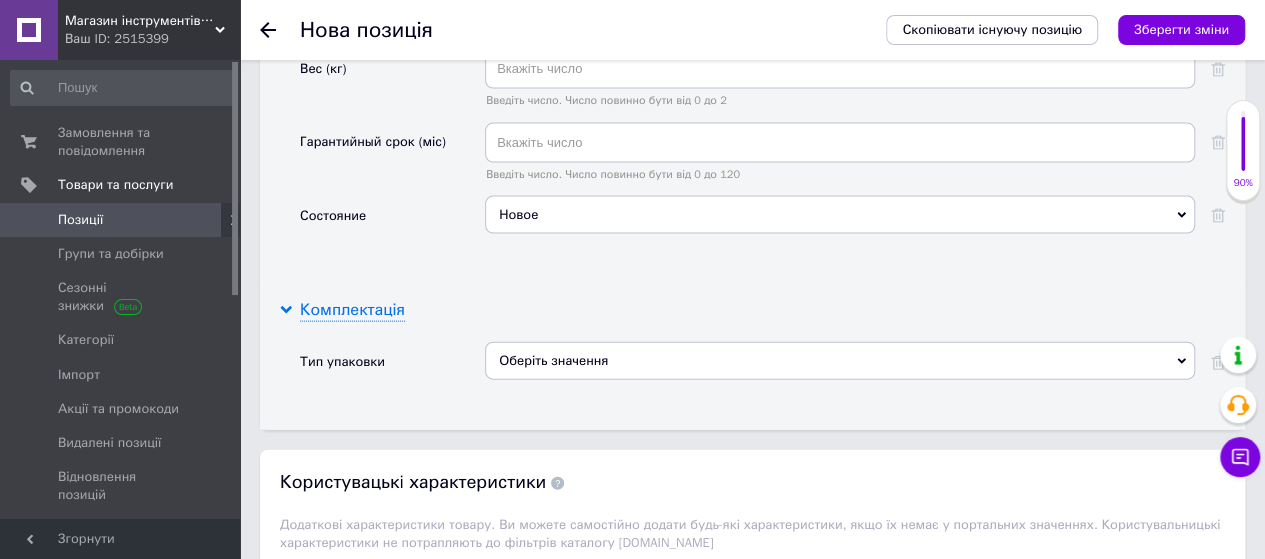 scroll, scrollTop: 2127, scrollLeft: 0, axis: vertical 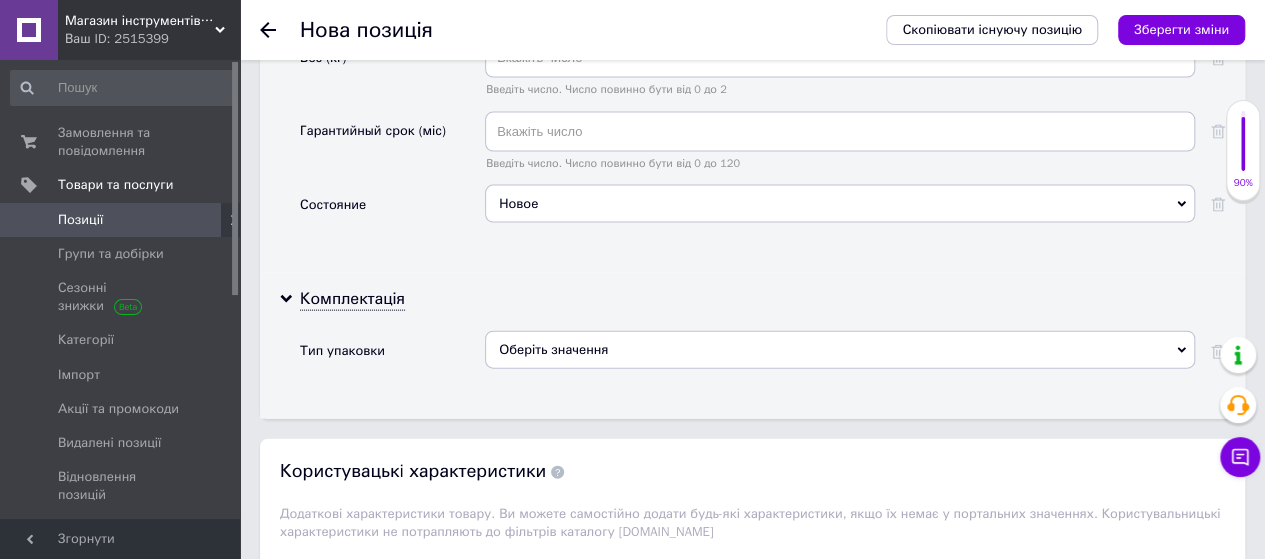 click on "Оберіть значення" at bounding box center (840, 350) 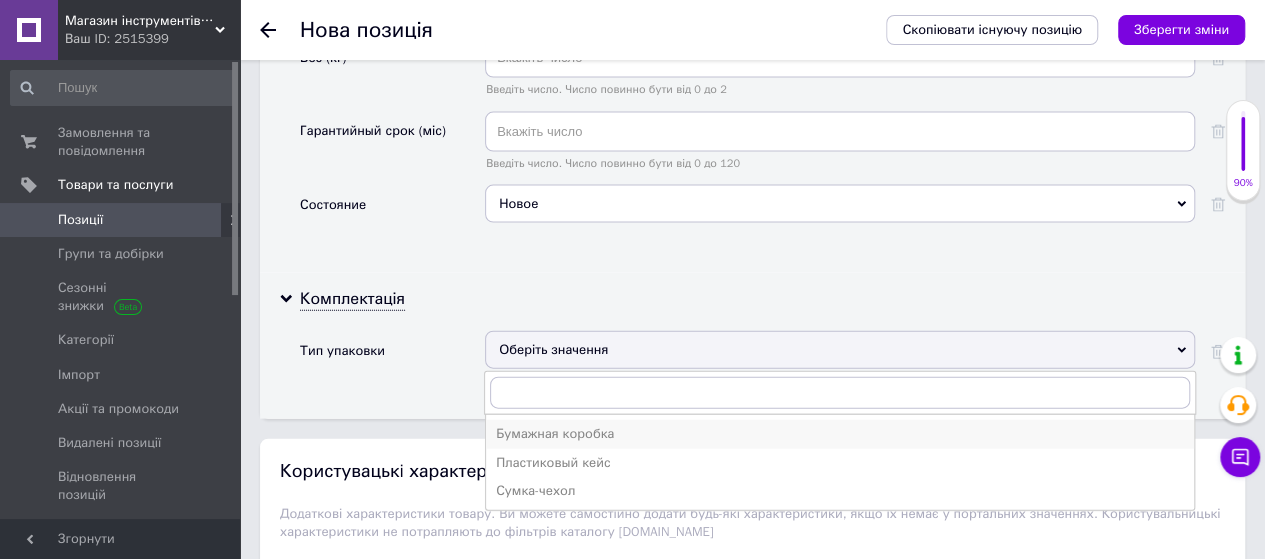 click on "Бумажная коробка" at bounding box center [840, 434] 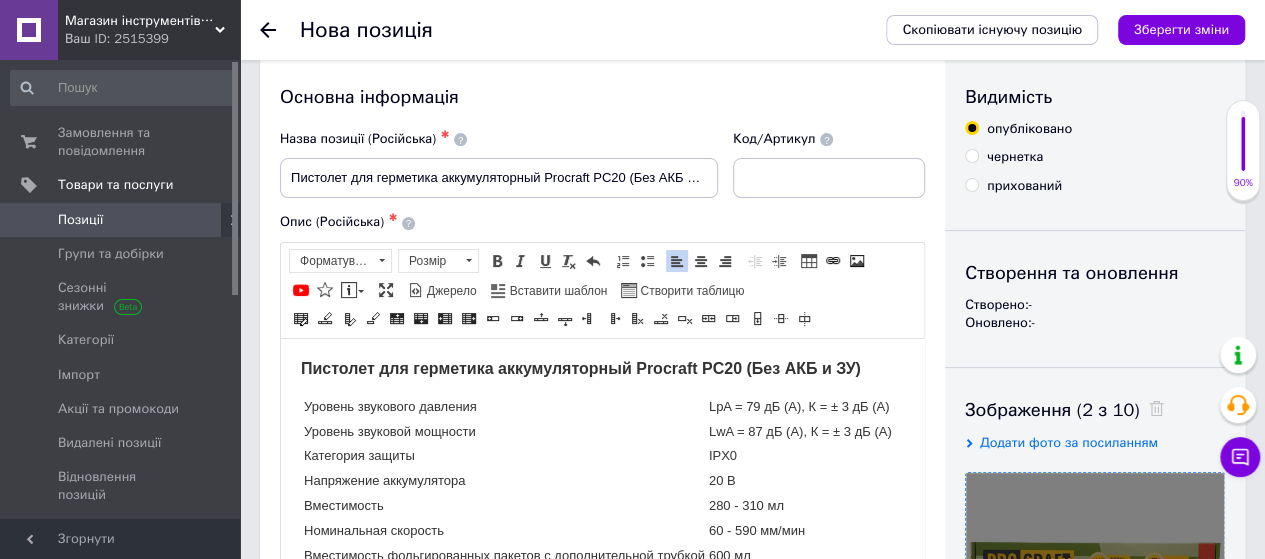 scroll, scrollTop: 0, scrollLeft: 0, axis: both 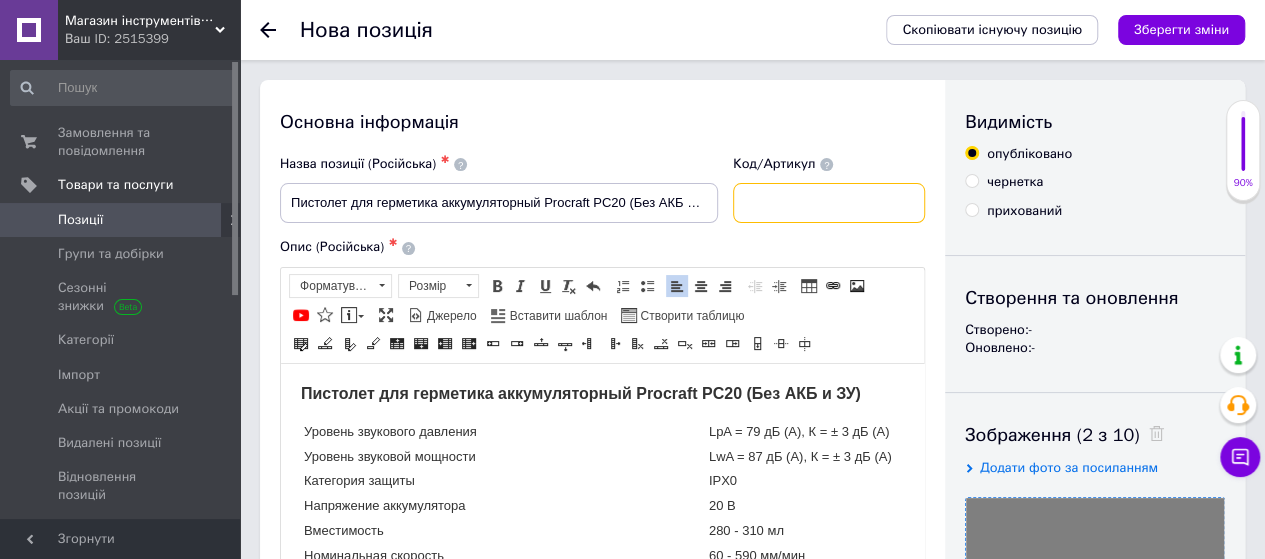 click at bounding box center (829, 203) 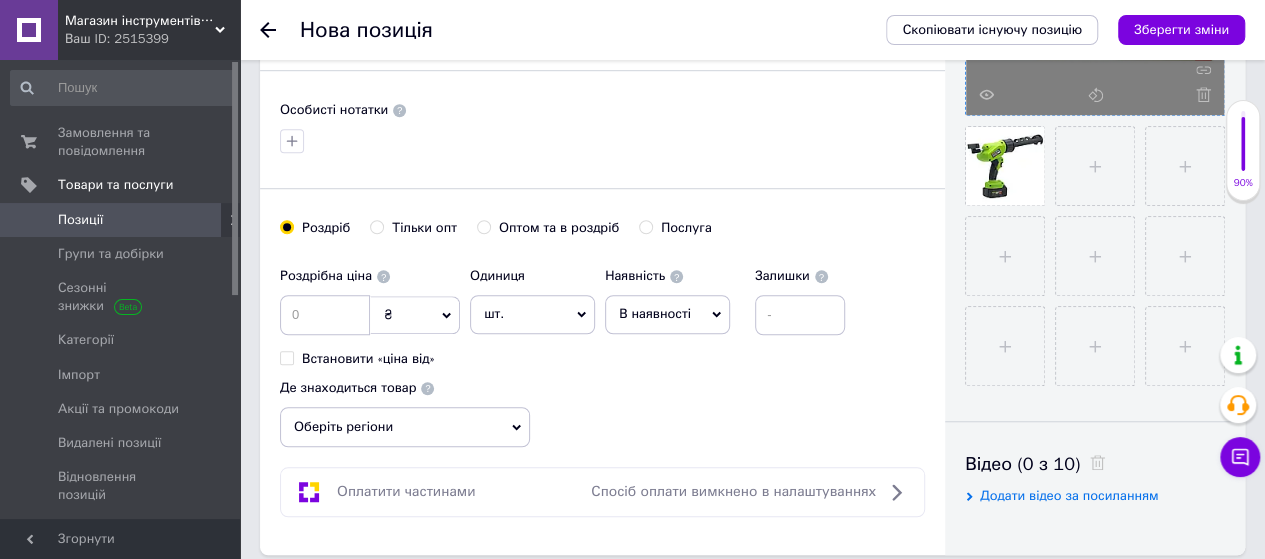scroll, scrollTop: 654, scrollLeft: 0, axis: vertical 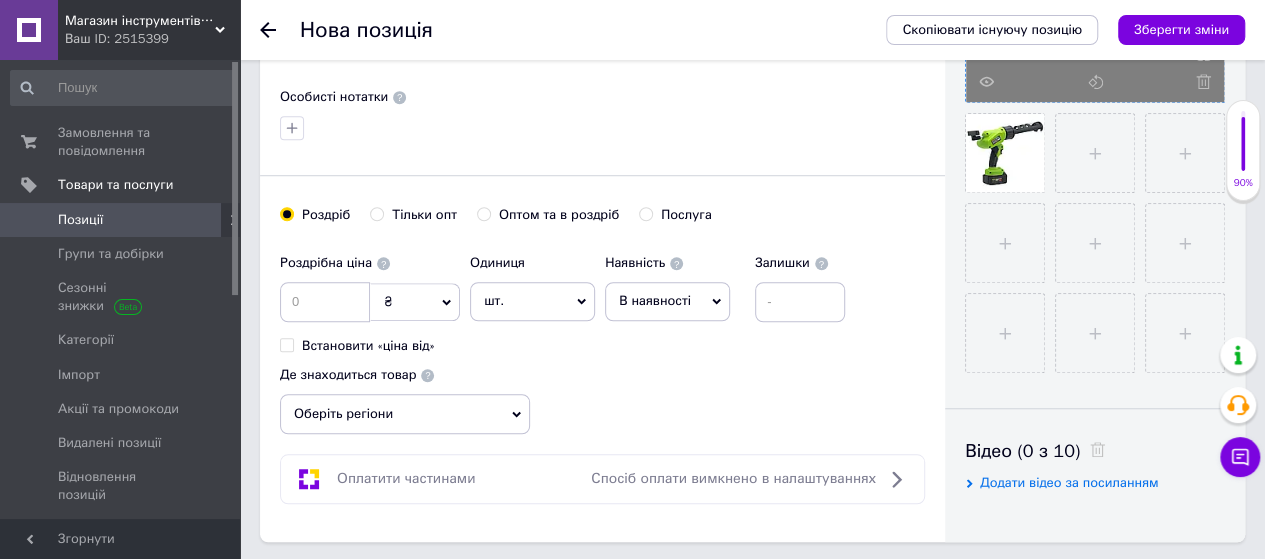 type on "2000962921885" 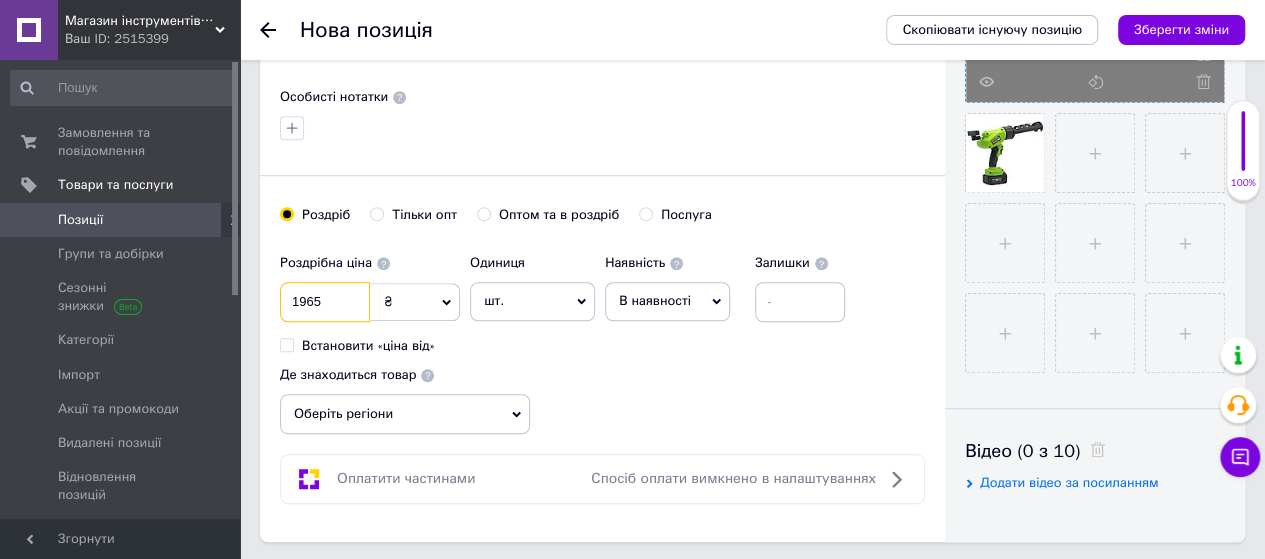 type on "1965" 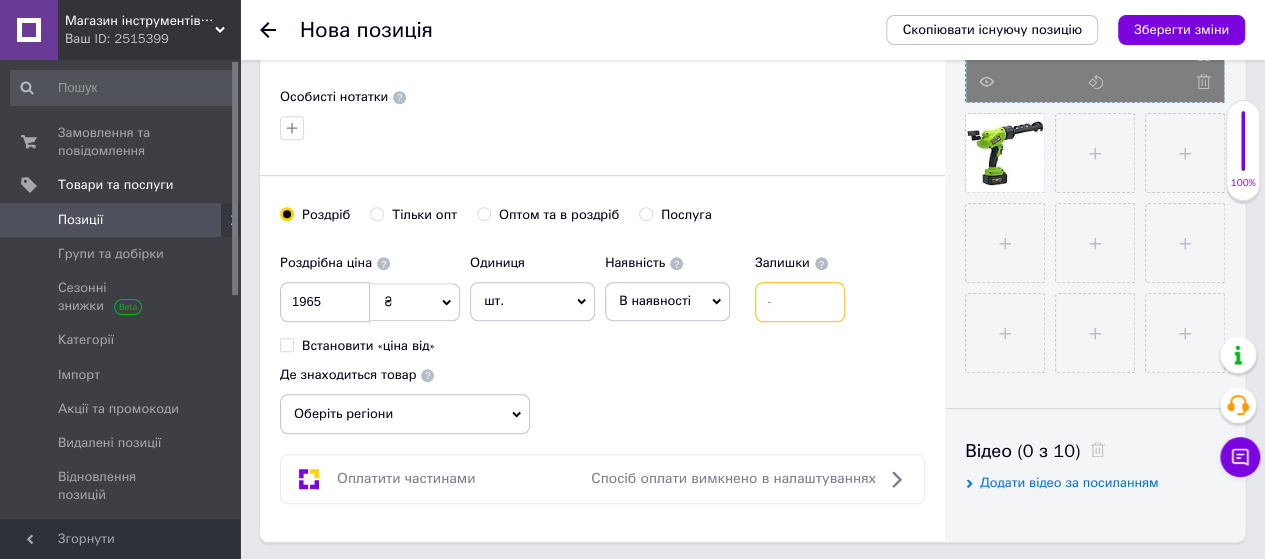 click at bounding box center [800, 302] 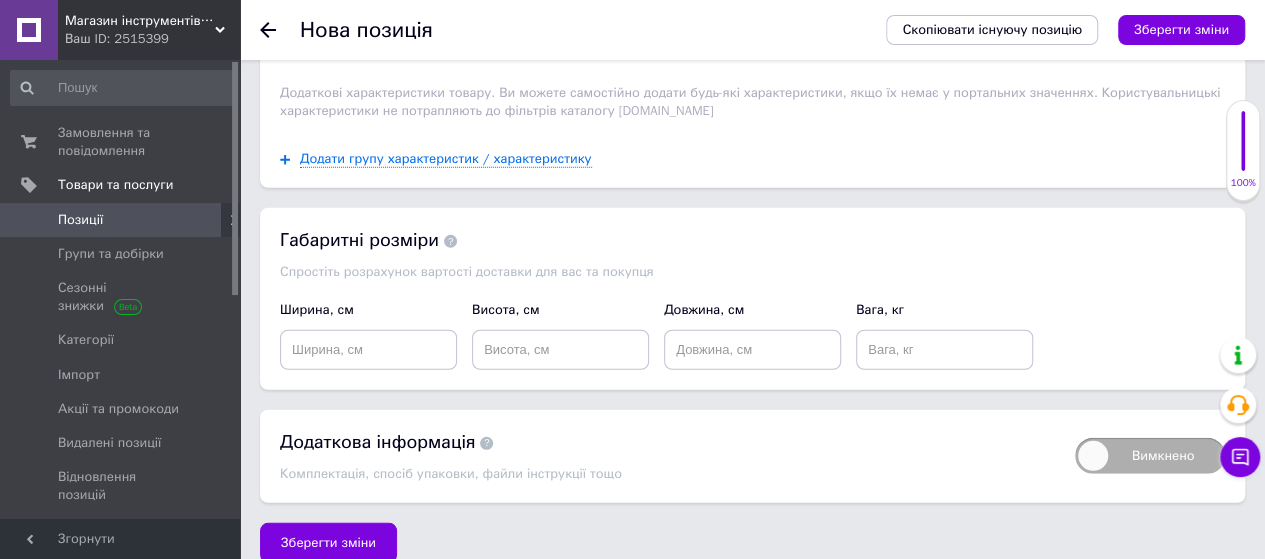 scroll, scrollTop: 2555, scrollLeft: 0, axis: vertical 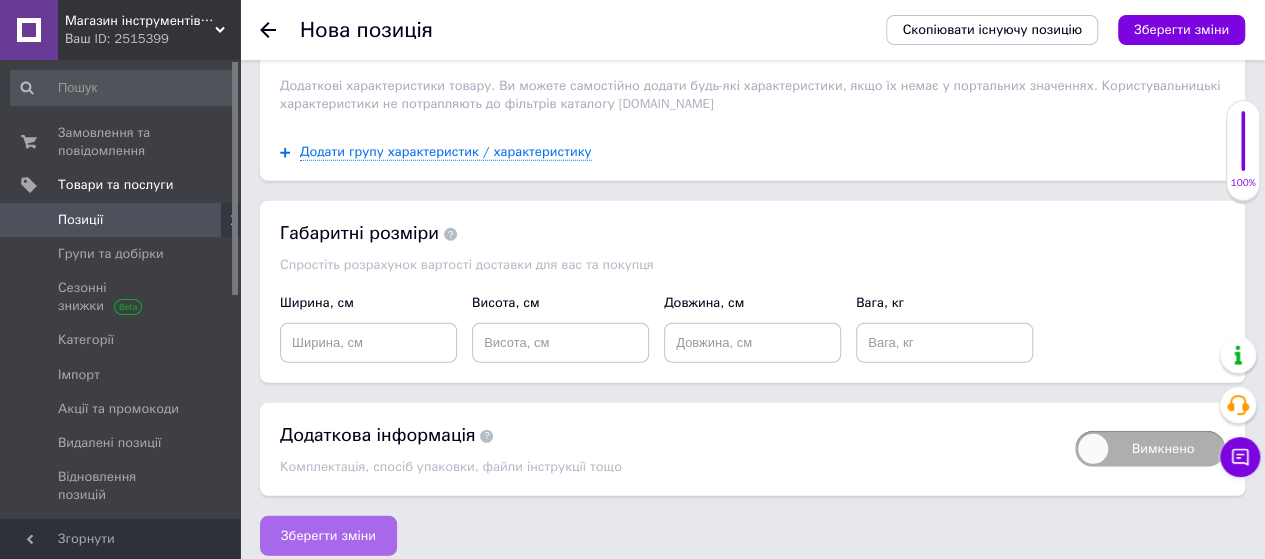 type on "1" 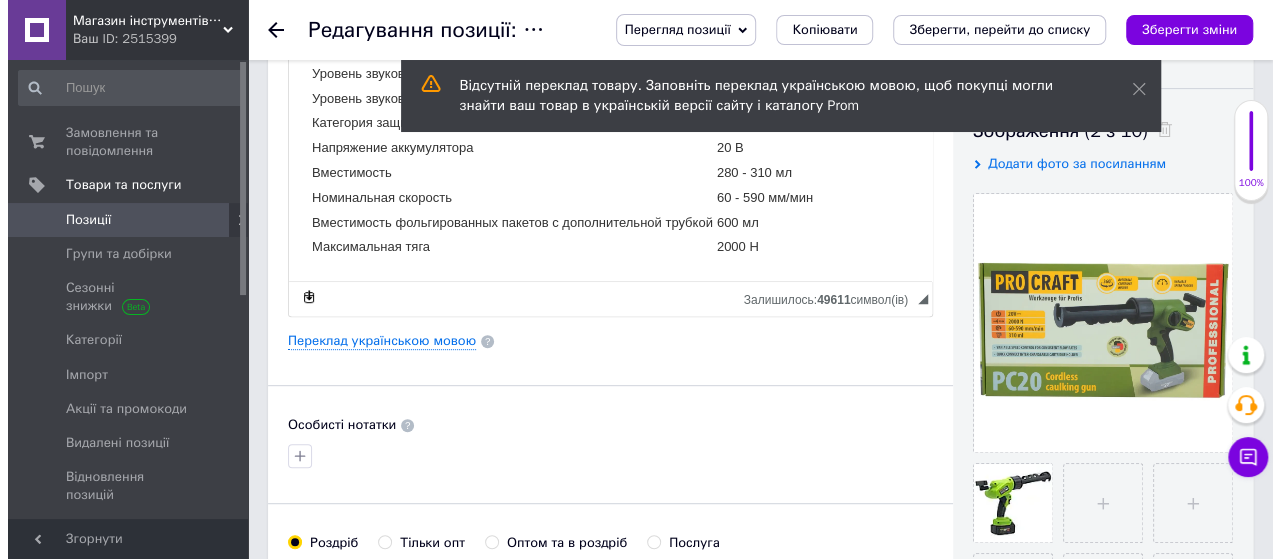 scroll, scrollTop: 311, scrollLeft: 0, axis: vertical 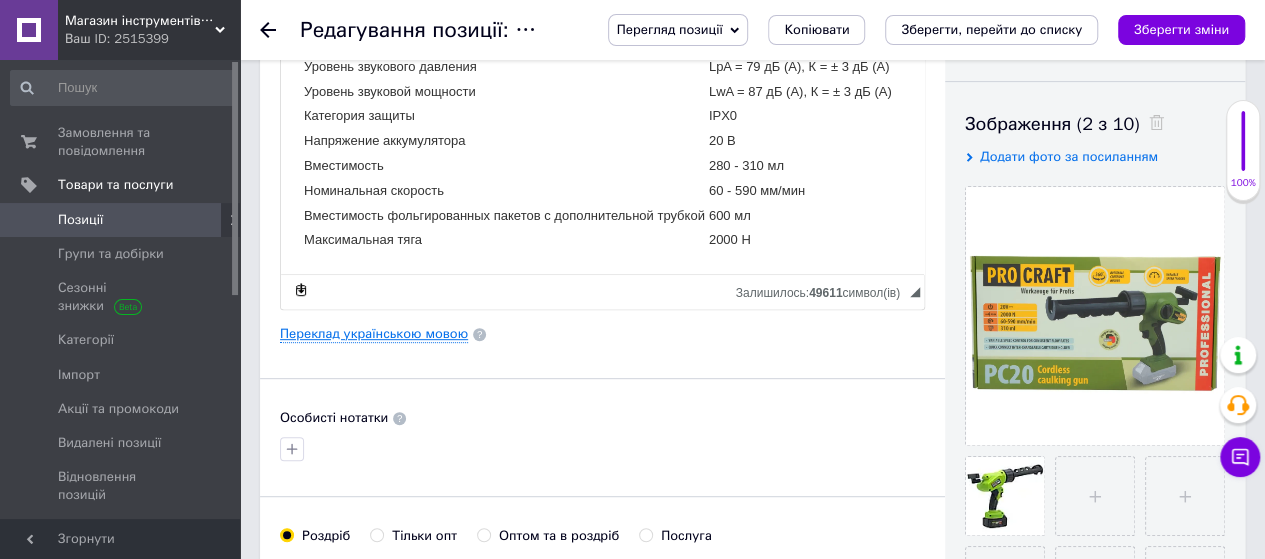 click on "Переклад українською мовою" at bounding box center (374, 334) 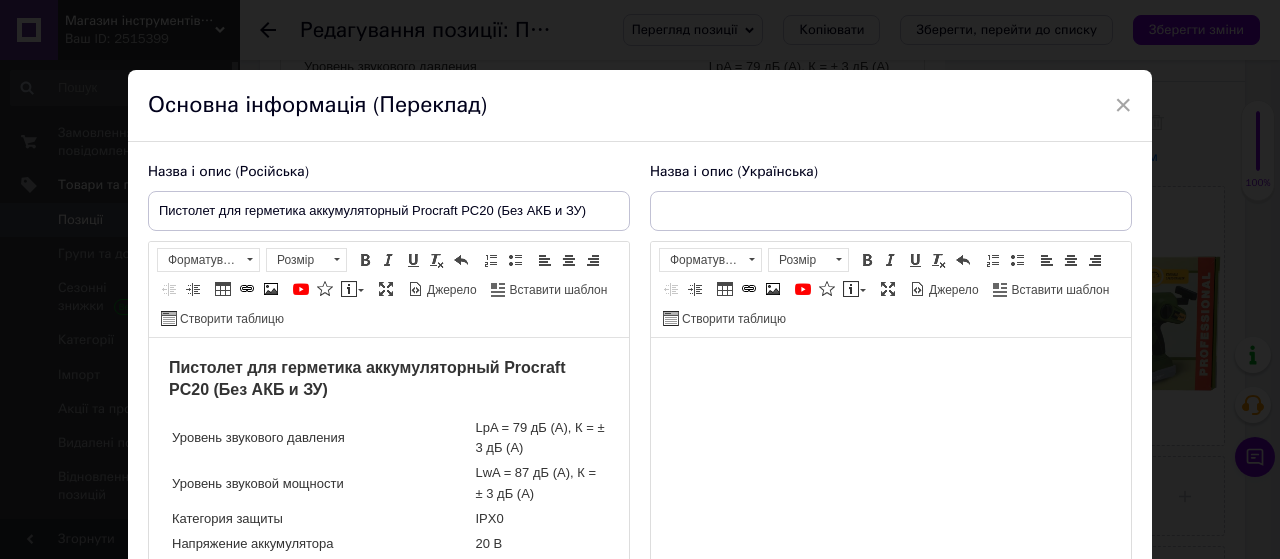 scroll, scrollTop: 0, scrollLeft: 0, axis: both 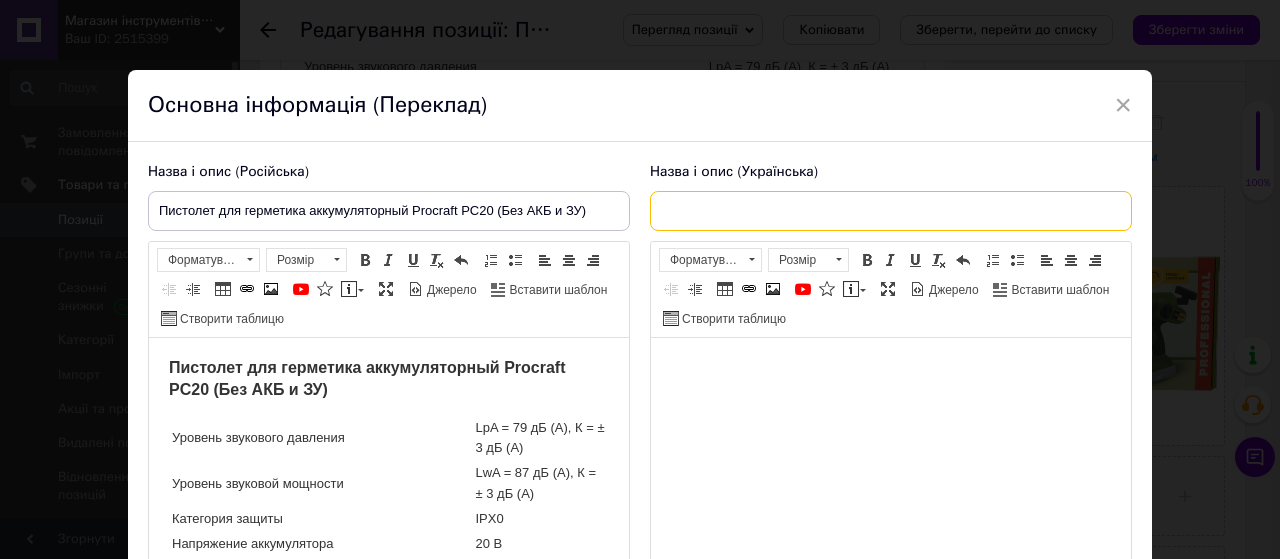 click at bounding box center (891, 211) 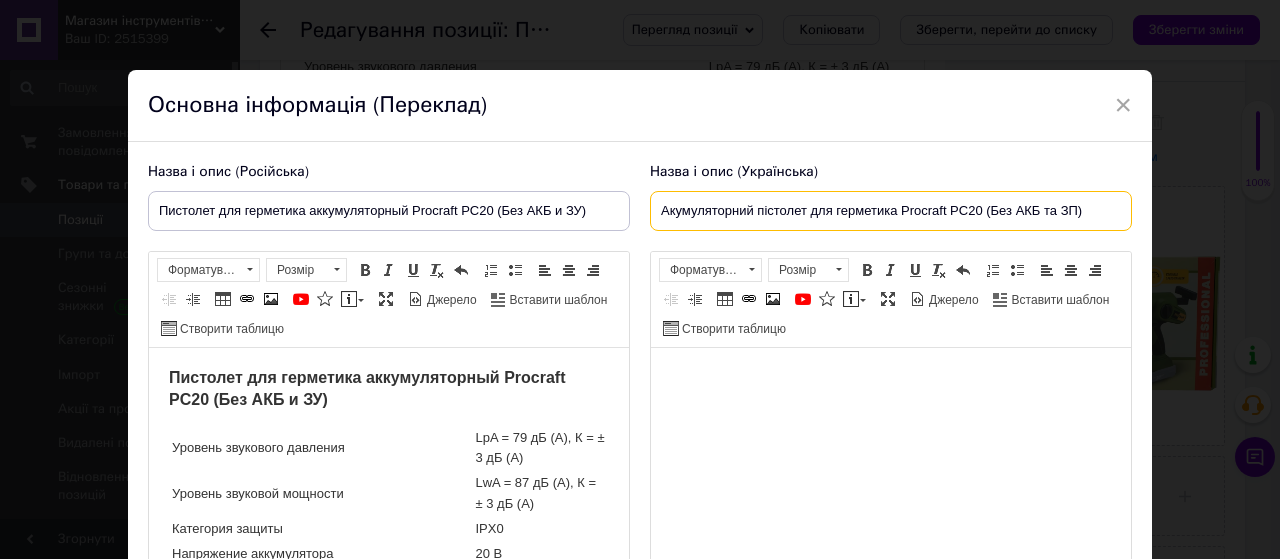 type on "Акумуляторний пістолет для герметика Procraft PC20 (Без АКБ та ЗП)" 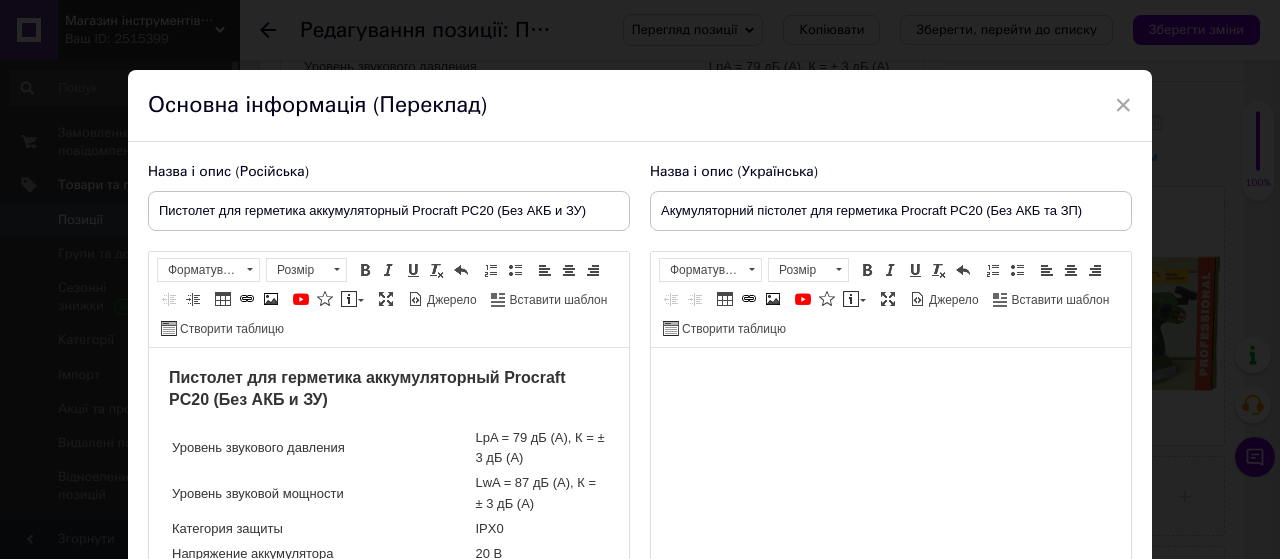 click at bounding box center (891, 378) 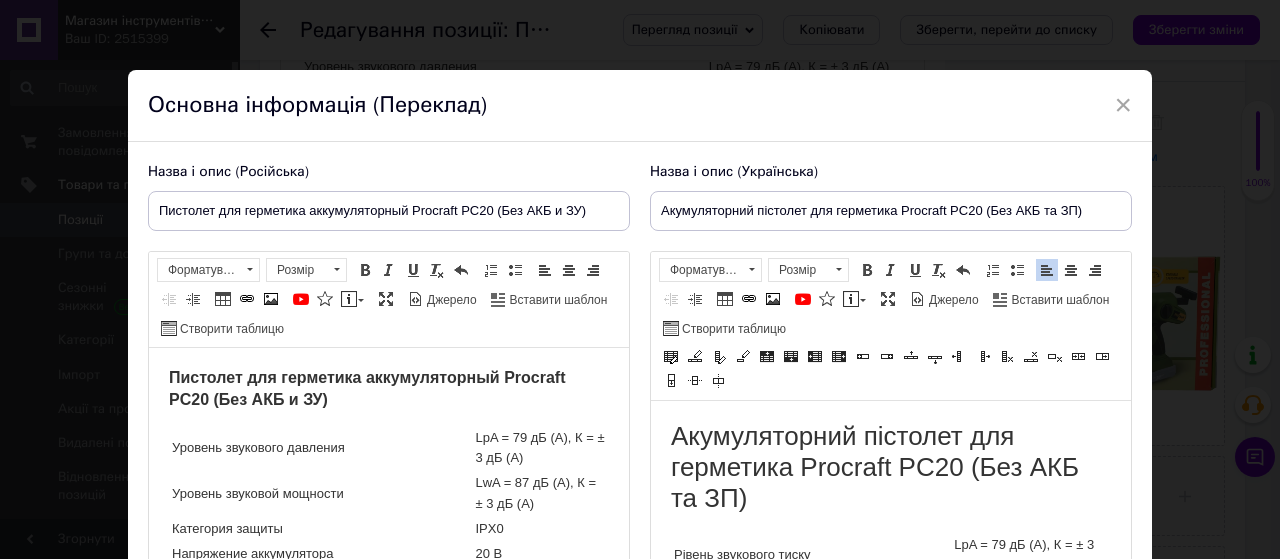 scroll, scrollTop: 138, scrollLeft: 0, axis: vertical 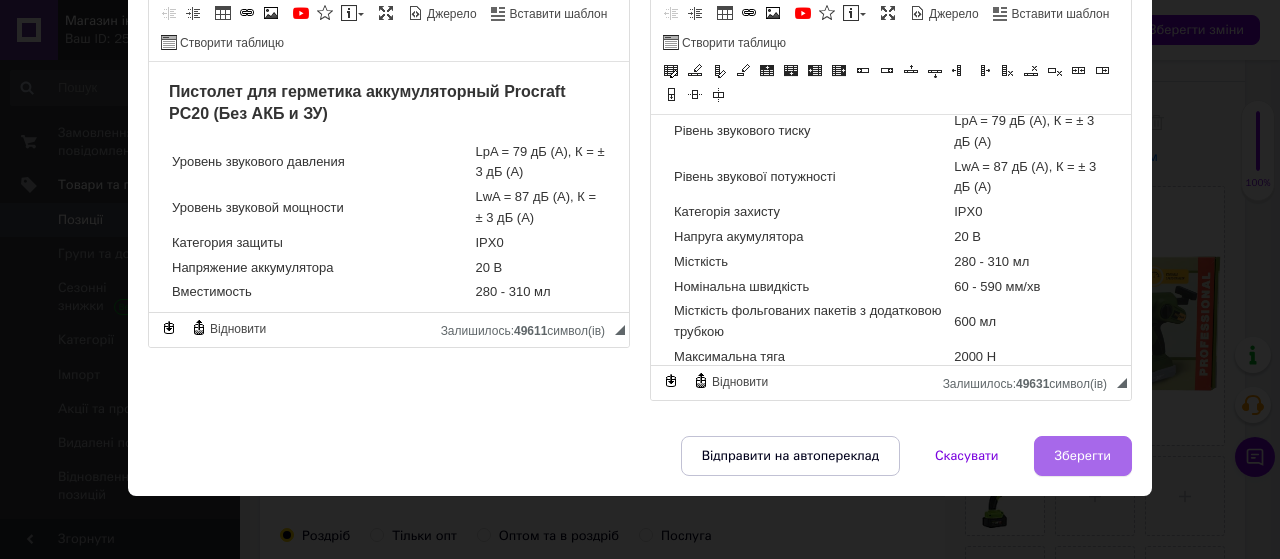 click on "Зберегти" at bounding box center [1083, 456] 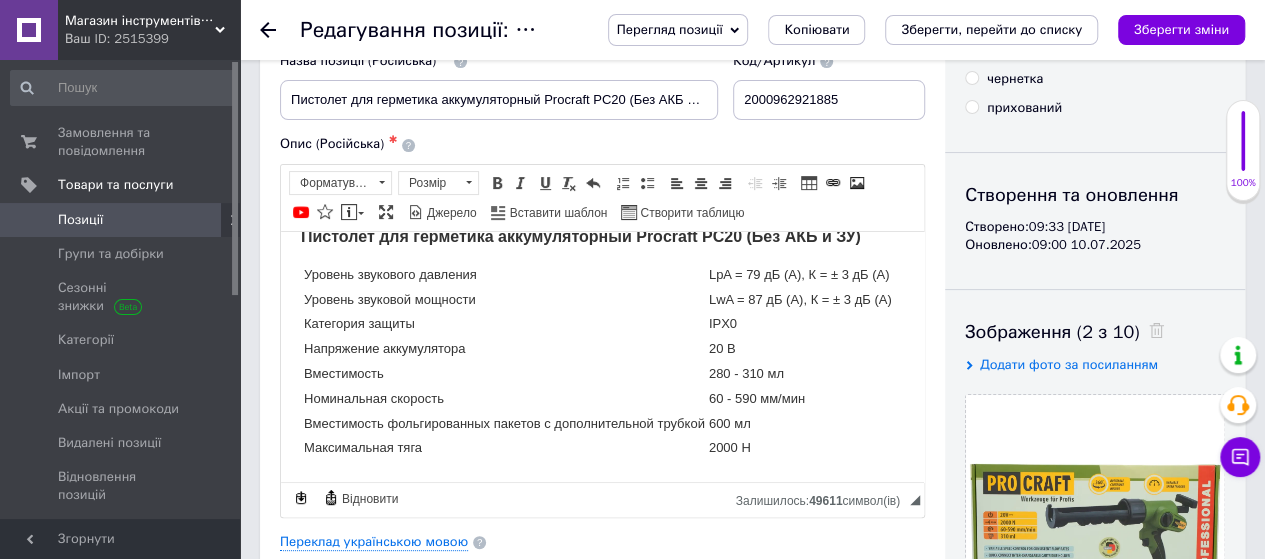 scroll, scrollTop: 0, scrollLeft: 0, axis: both 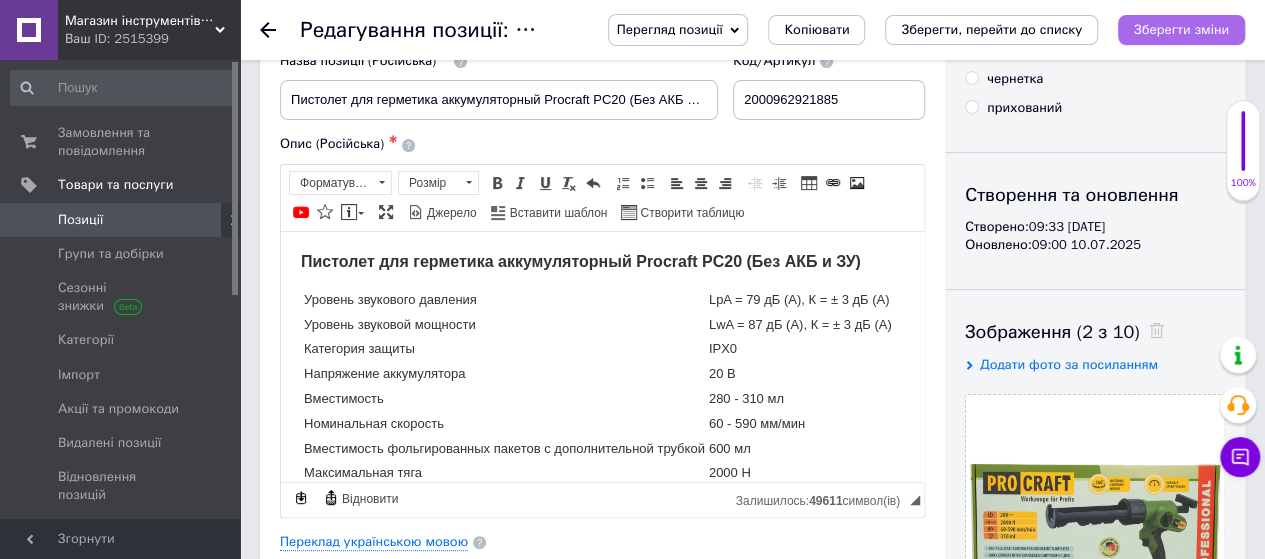 click on "Зберегти зміни" at bounding box center (1181, 29) 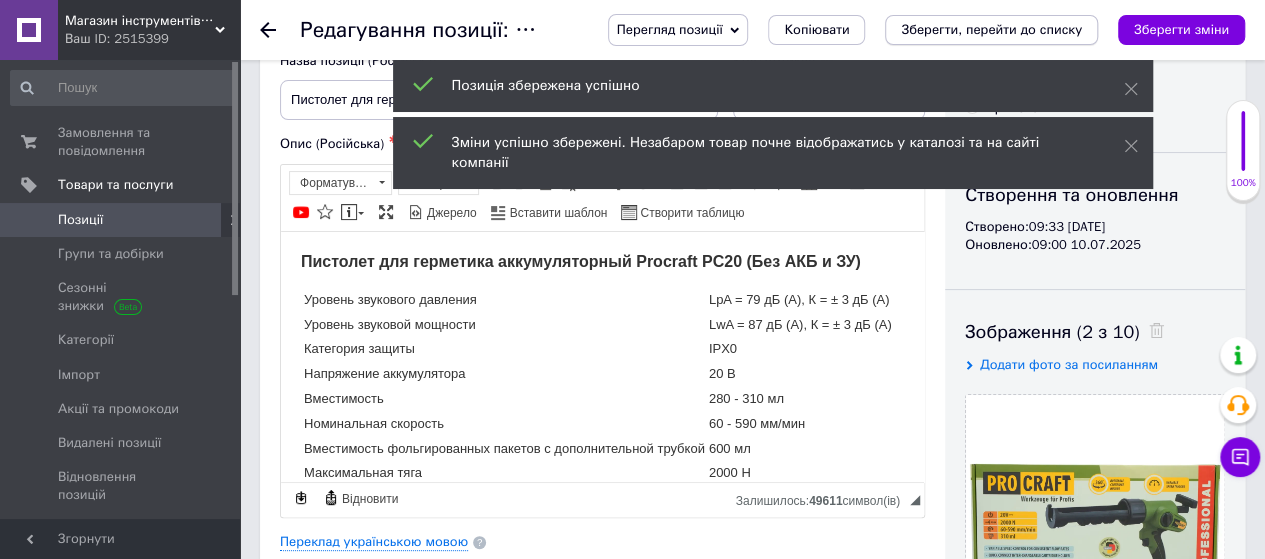 click on "Зберегти, перейти до списку" at bounding box center (991, 29) 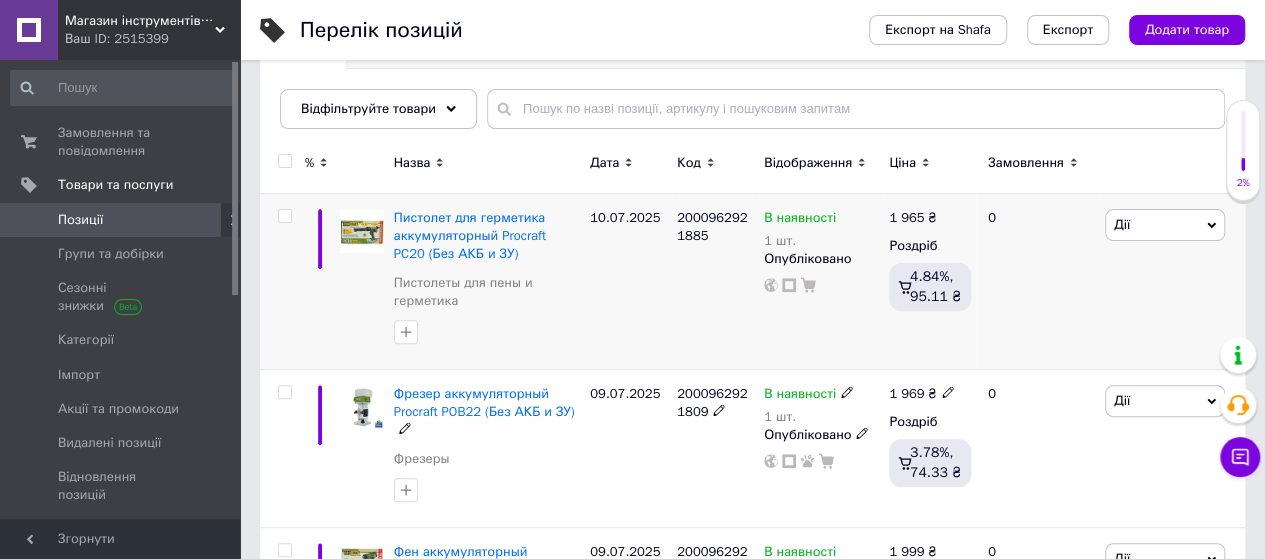 scroll, scrollTop: 0, scrollLeft: 0, axis: both 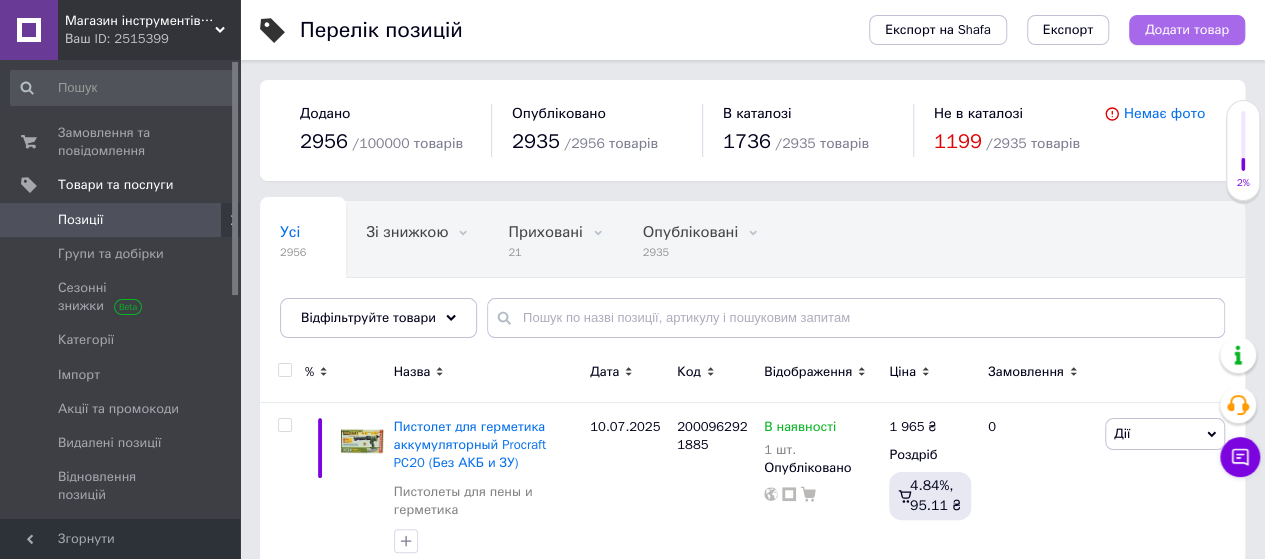 click on "Додати товар" at bounding box center (1187, 30) 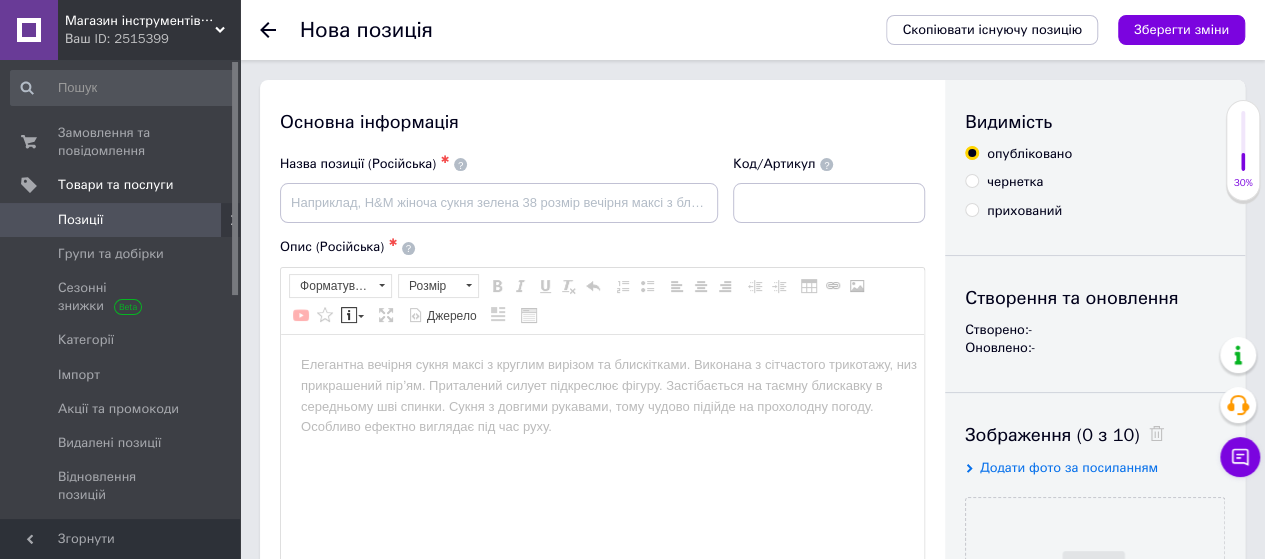 scroll, scrollTop: 0, scrollLeft: 0, axis: both 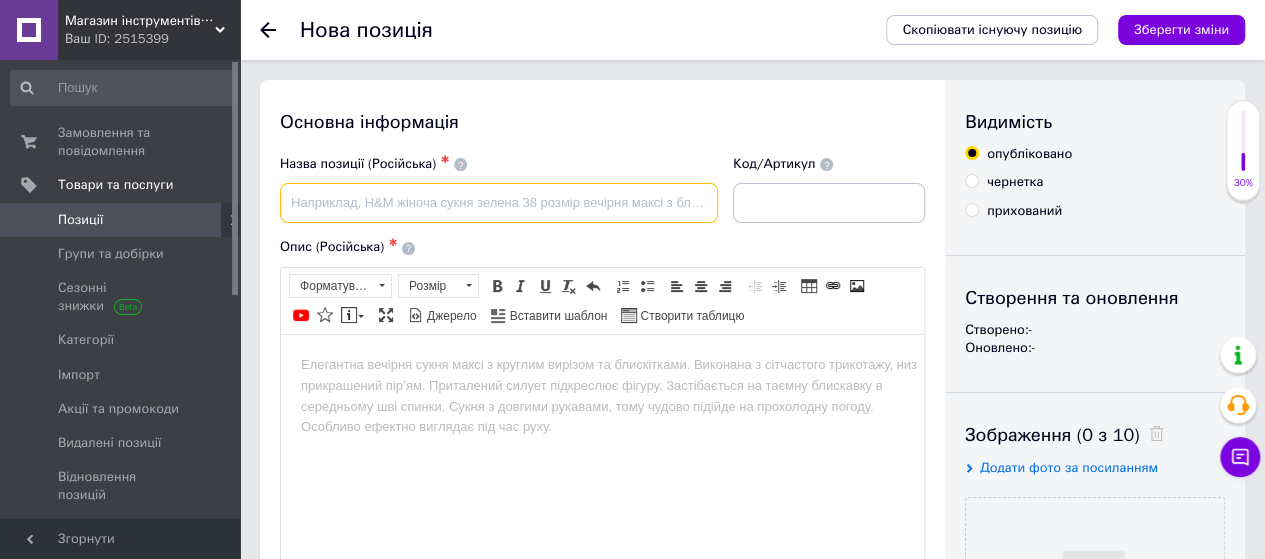click at bounding box center (499, 203) 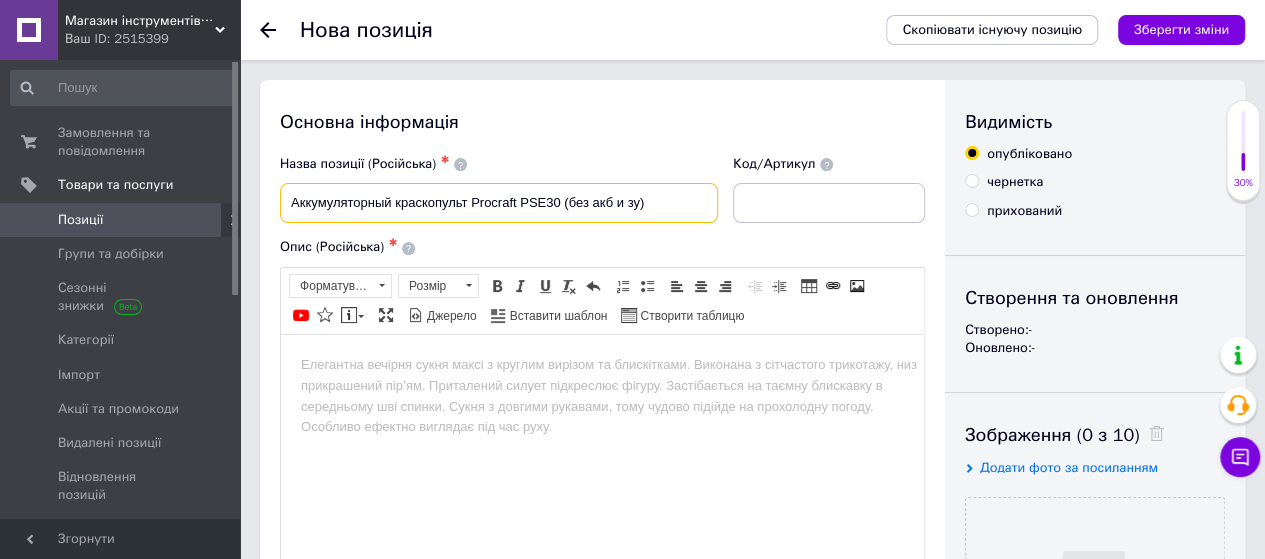 drag, startPoint x: 392, startPoint y: 205, endPoint x: 266, endPoint y: 202, distance: 126.035706 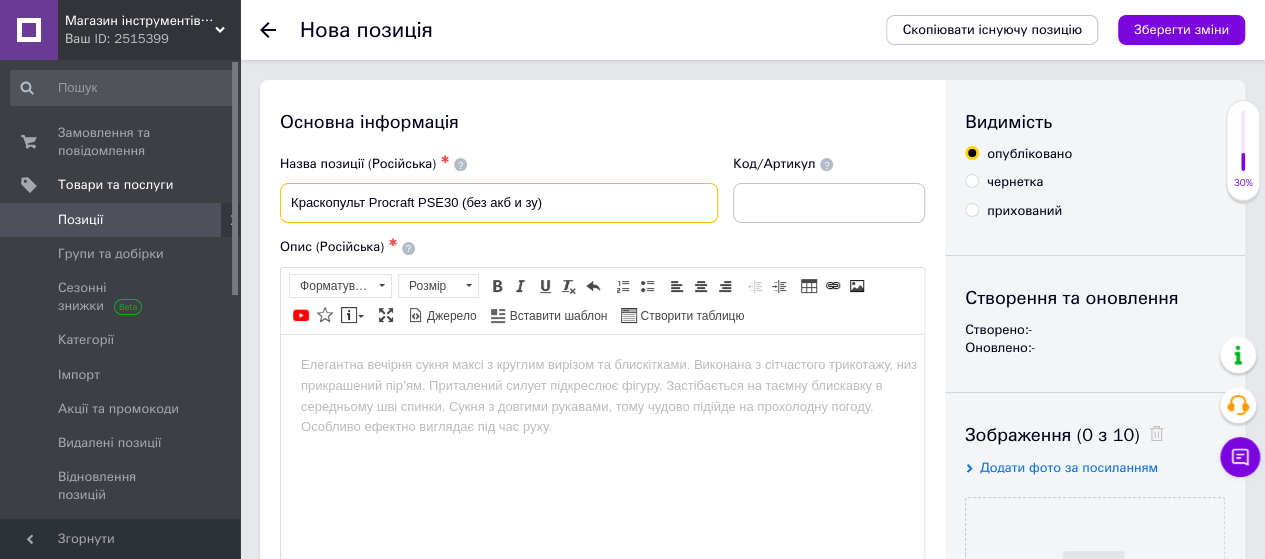 click on "Краскопульт Procraft PSE30 (без акб и зу)" at bounding box center [499, 203] 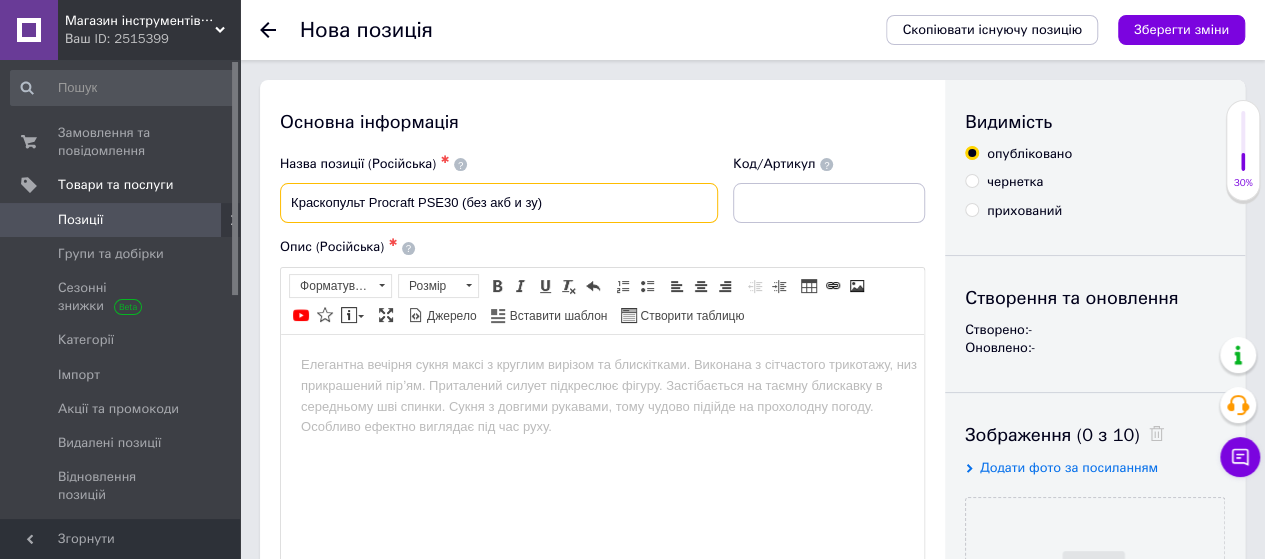 paste on "Аккумуляторный" 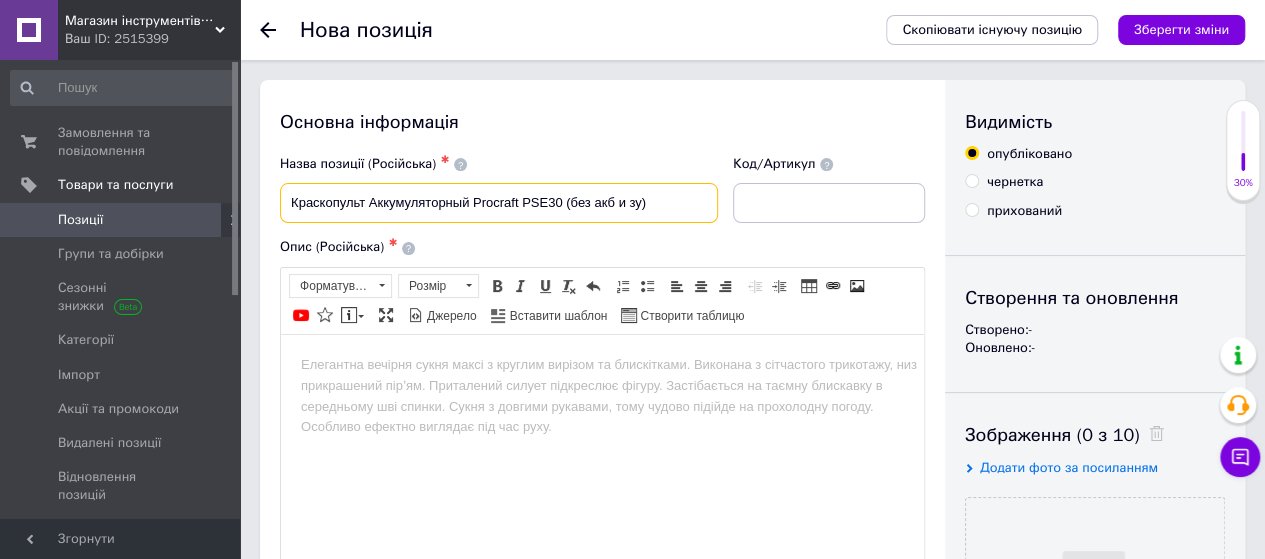 click on "Краскопульт Аккумуляторный Procraft PSE30 (без акб и зу)" at bounding box center [499, 203] 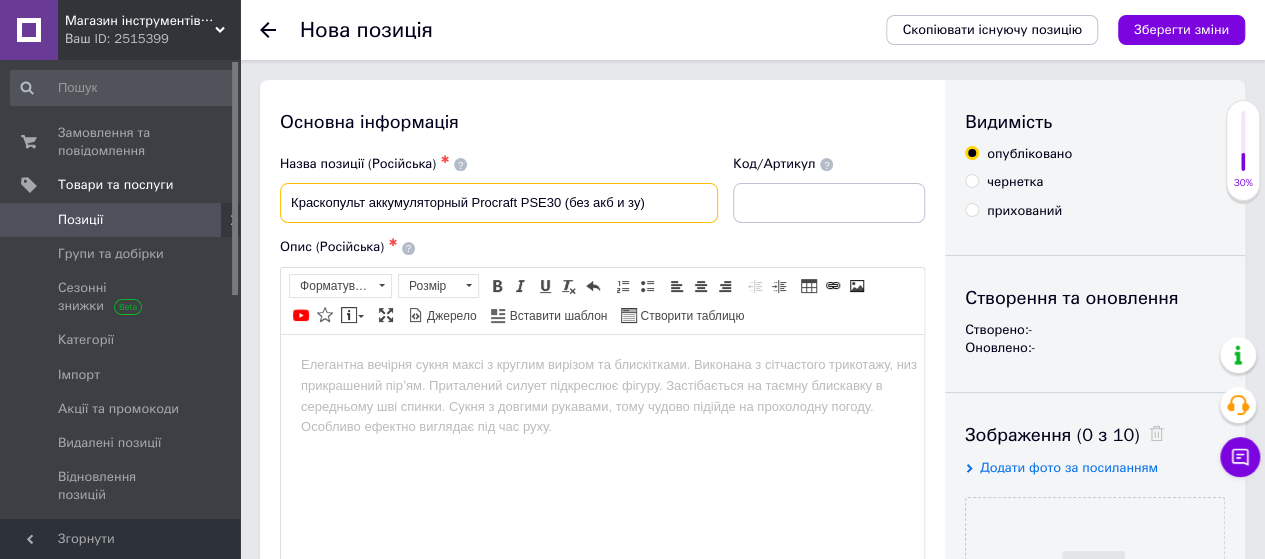 drag, startPoint x: 670, startPoint y: 203, endPoint x: 262, endPoint y: 209, distance: 408.04413 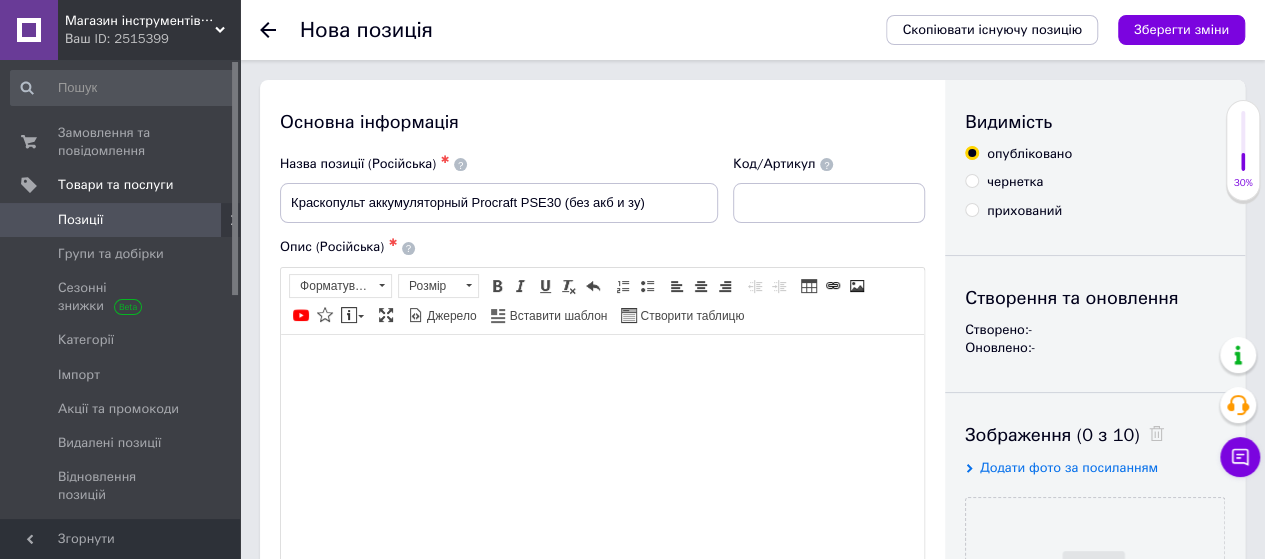 click at bounding box center [602, 364] 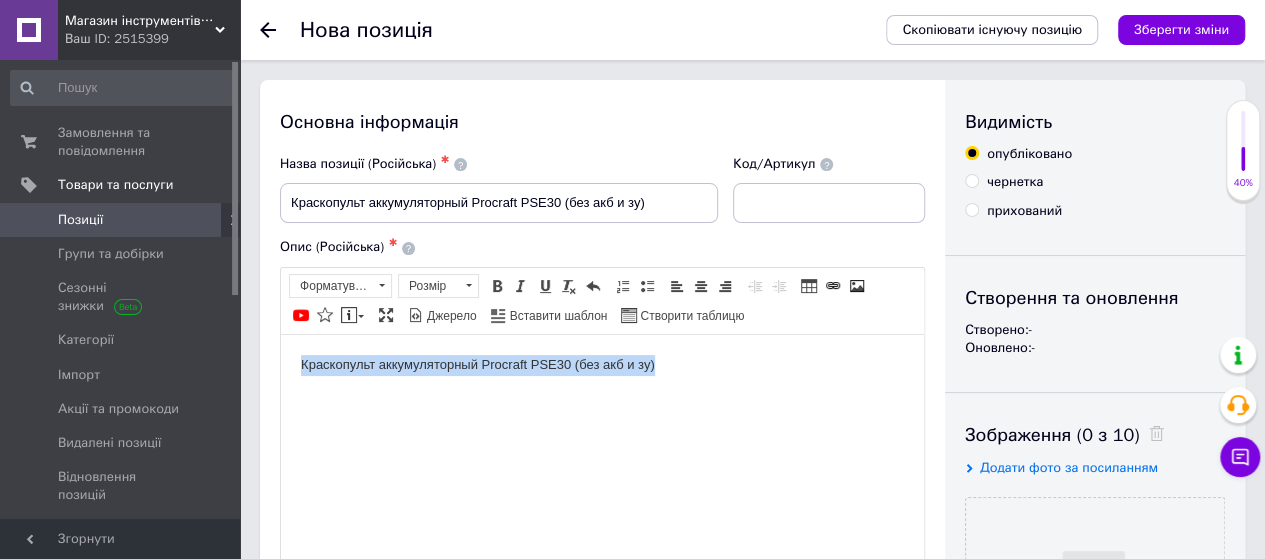 drag, startPoint x: 663, startPoint y: 371, endPoint x: 265, endPoint y: 365, distance: 398.04523 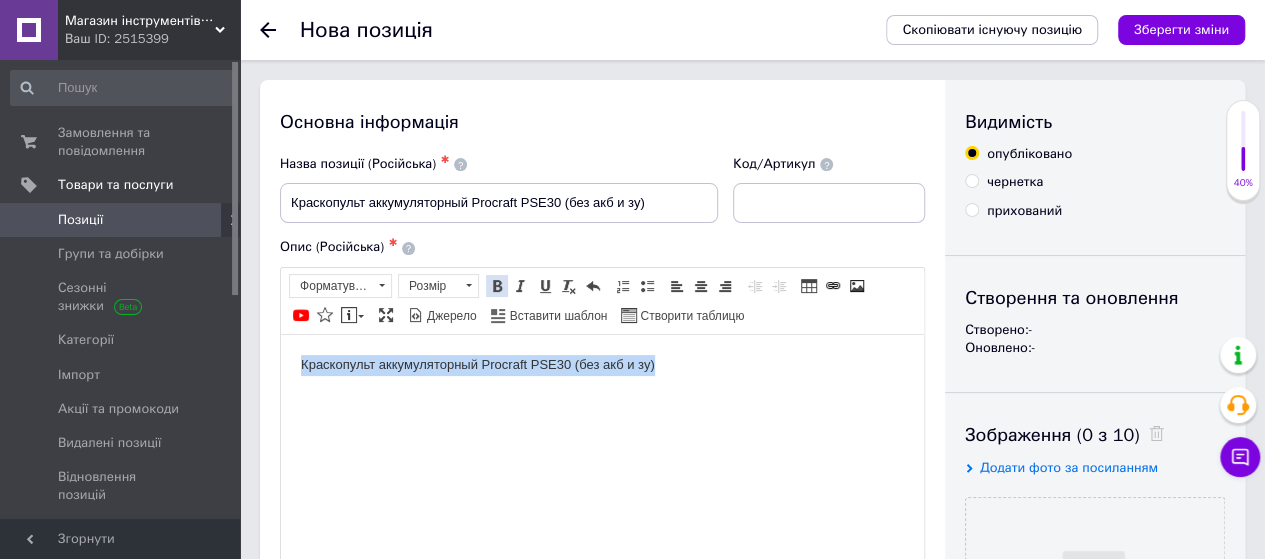 click on "Жирний  Сполучення клавіш Ctrl+B" at bounding box center (497, 286) 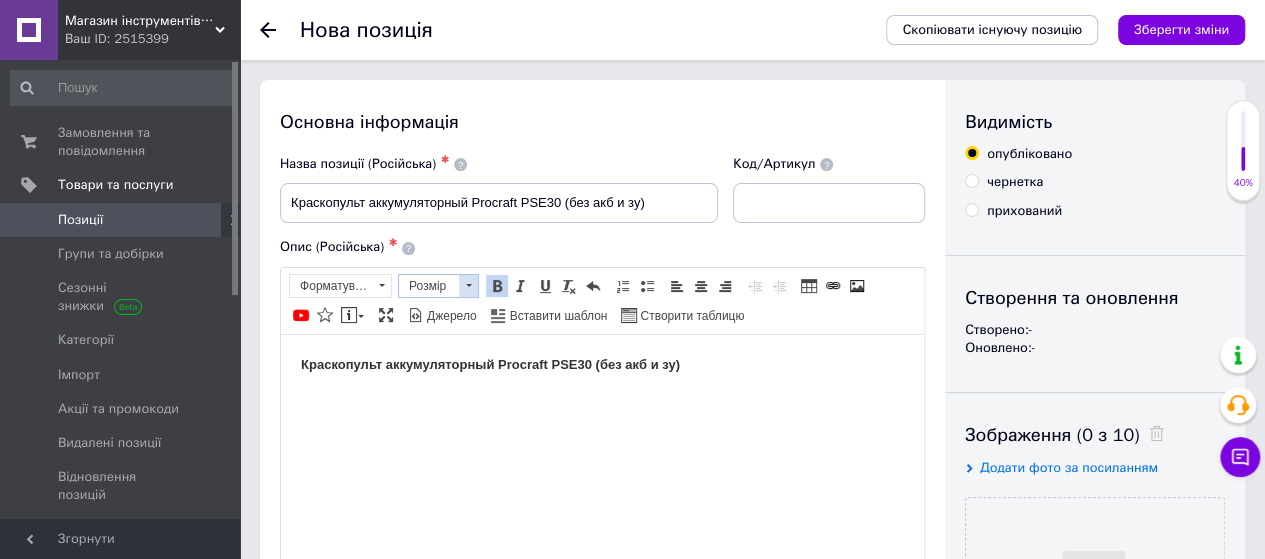click at bounding box center (469, 285) 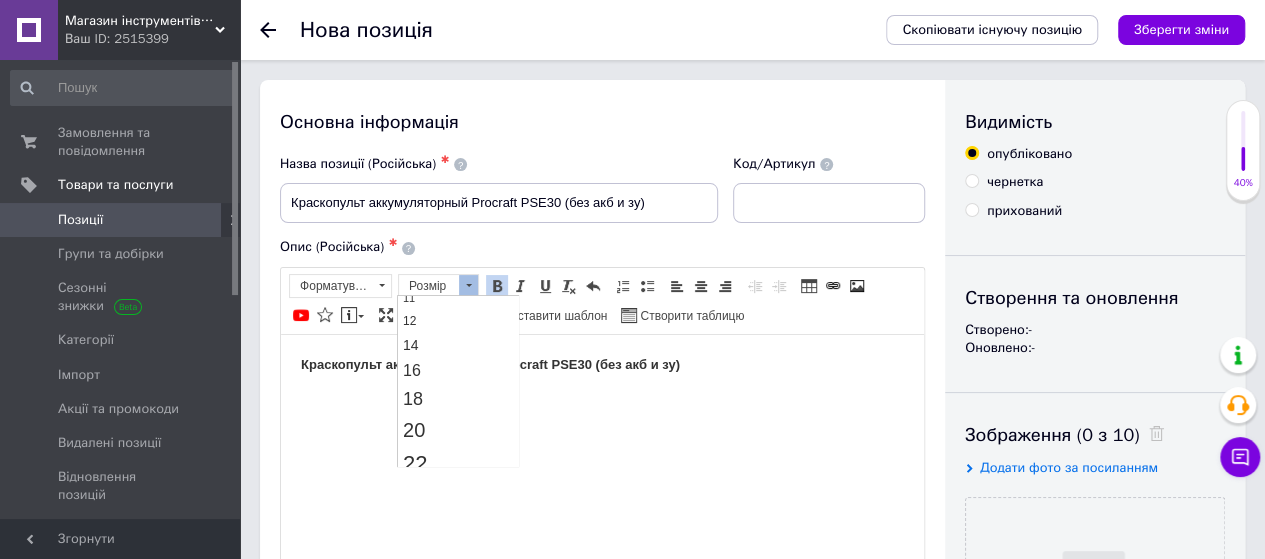 scroll, scrollTop: 132, scrollLeft: 0, axis: vertical 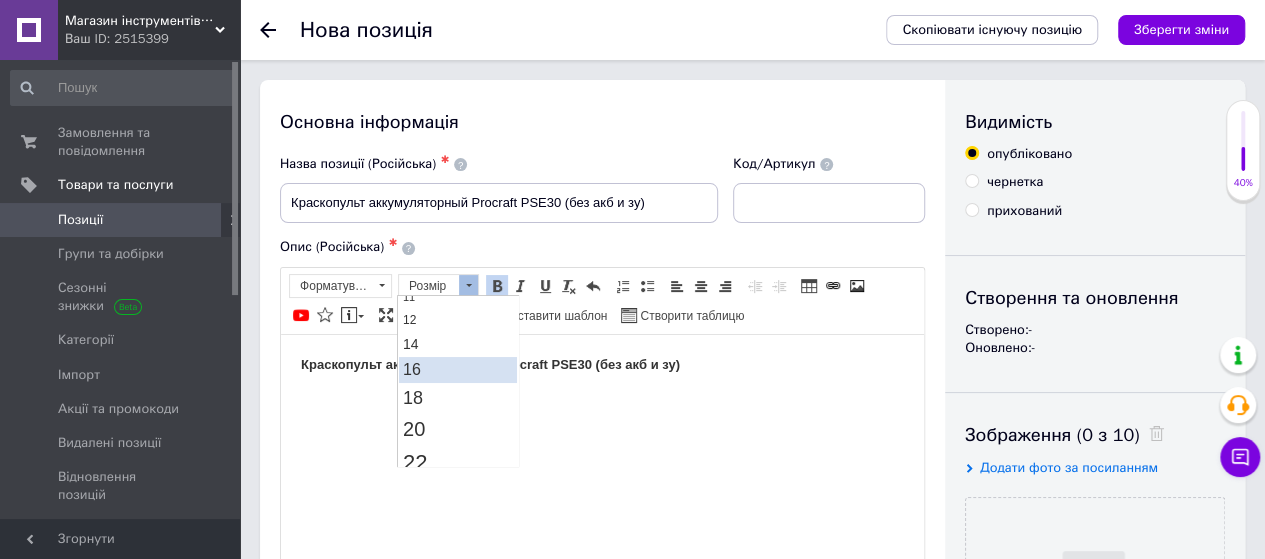click on "16" at bounding box center (458, 369) 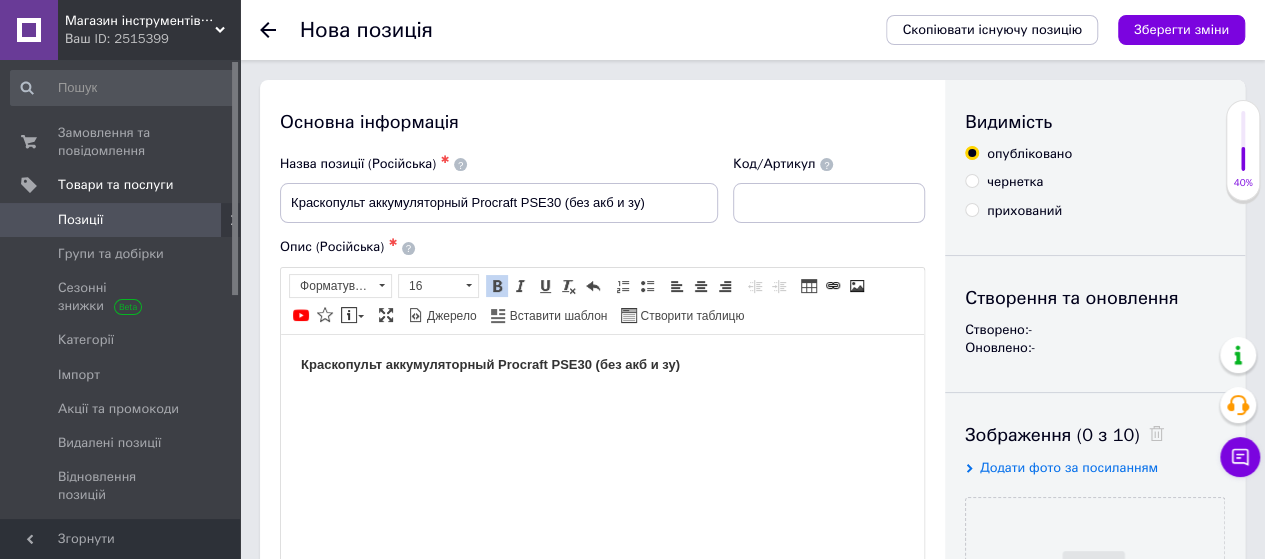 scroll, scrollTop: 0, scrollLeft: 0, axis: both 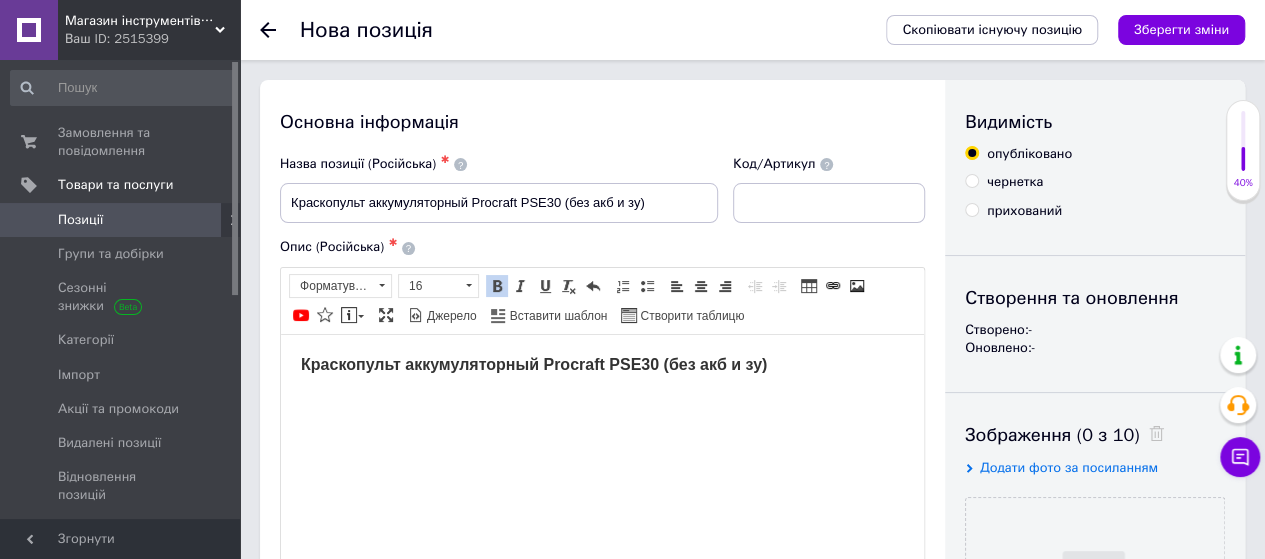 click on "Краскопульт аккумуляторный Procraft PSE30 (без акб и зу)" at bounding box center [602, 365] 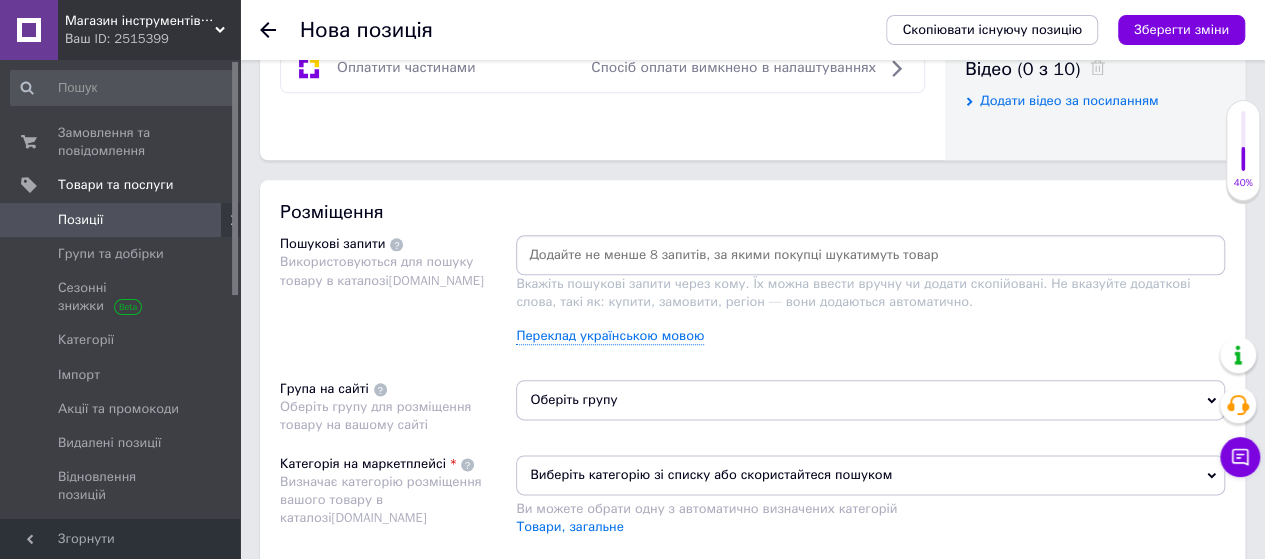 scroll, scrollTop: 1040, scrollLeft: 0, axis: vertical 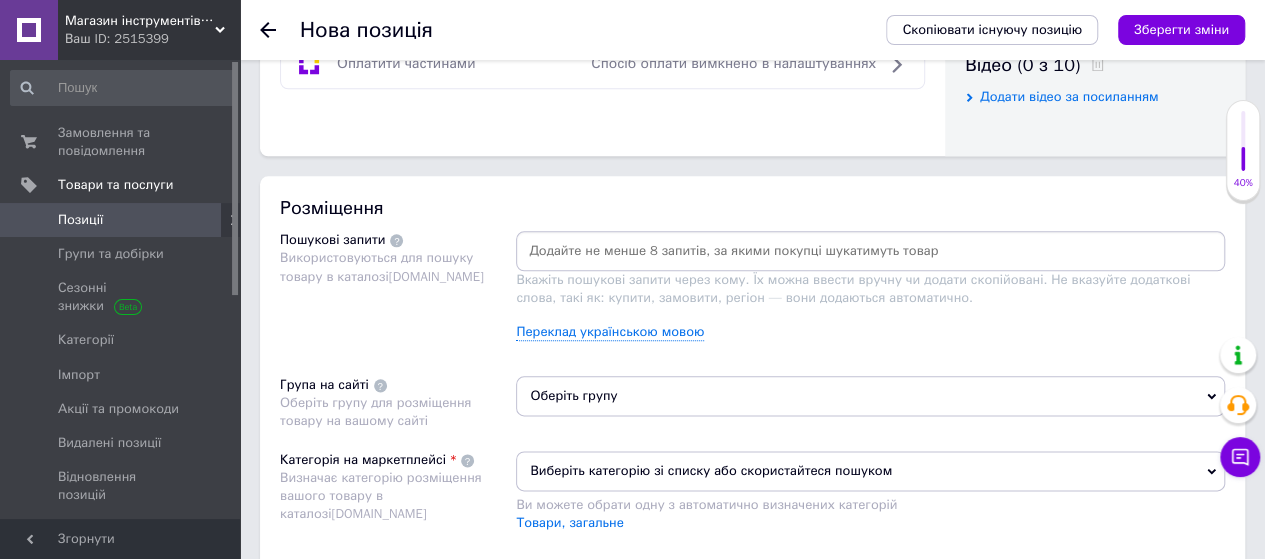 click at bounding box center (870, 251) 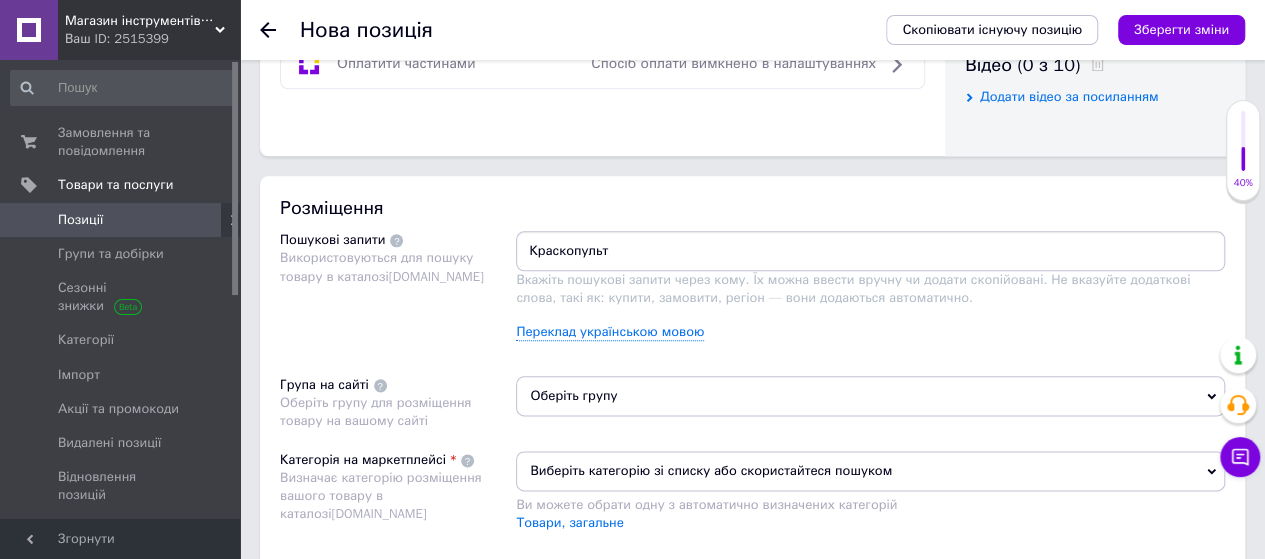 type on "Краскопульт" 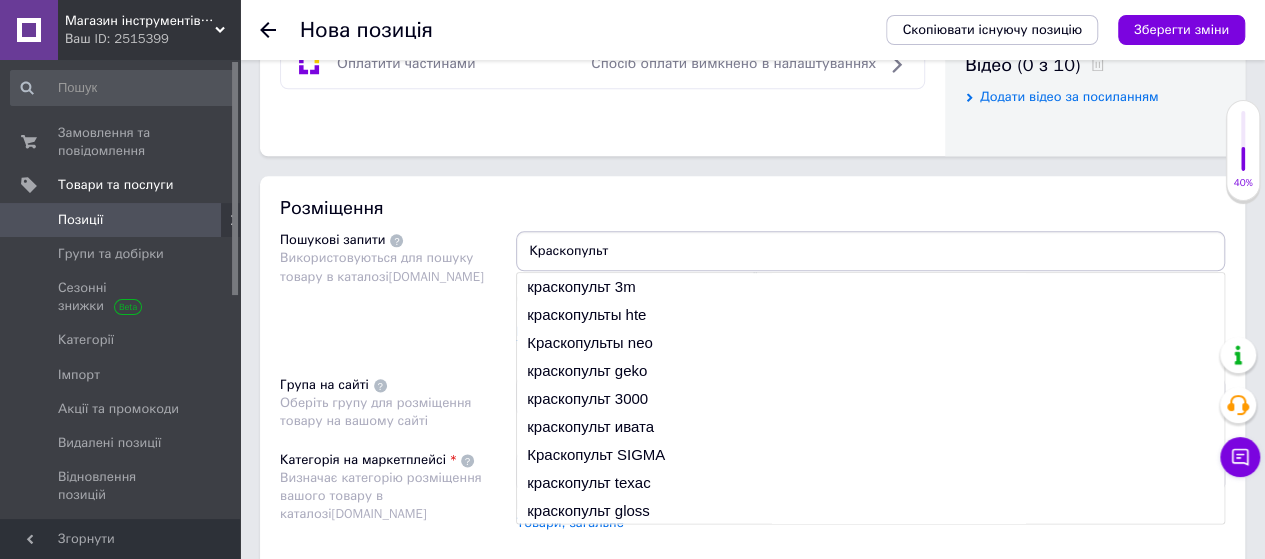 type 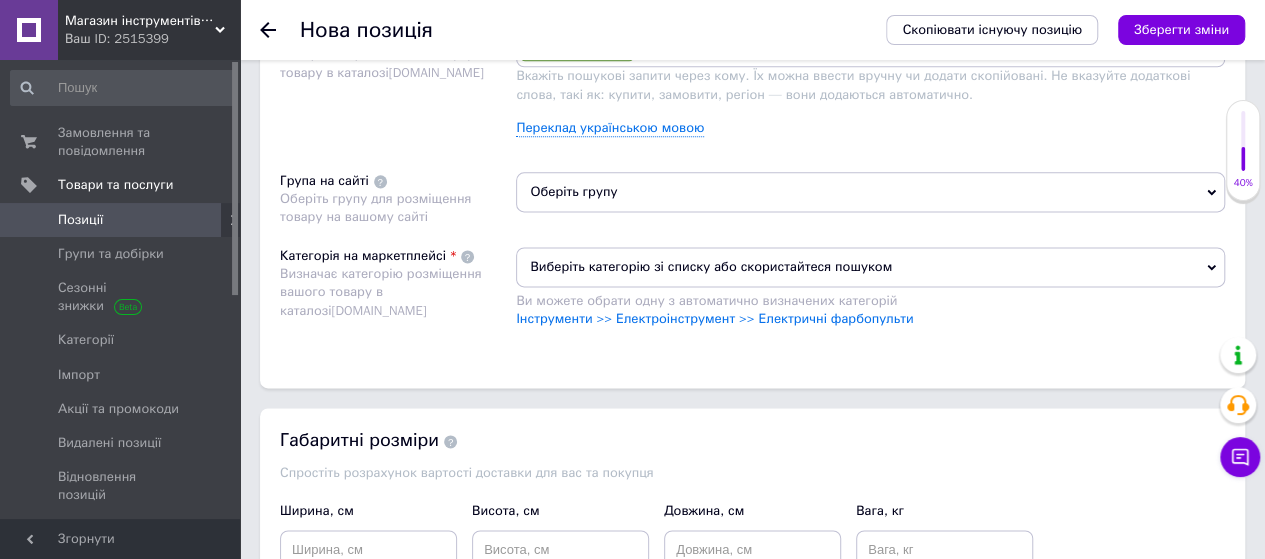 scroll, scrollTop: 1245, scrollLeft: 0, axis: vertical 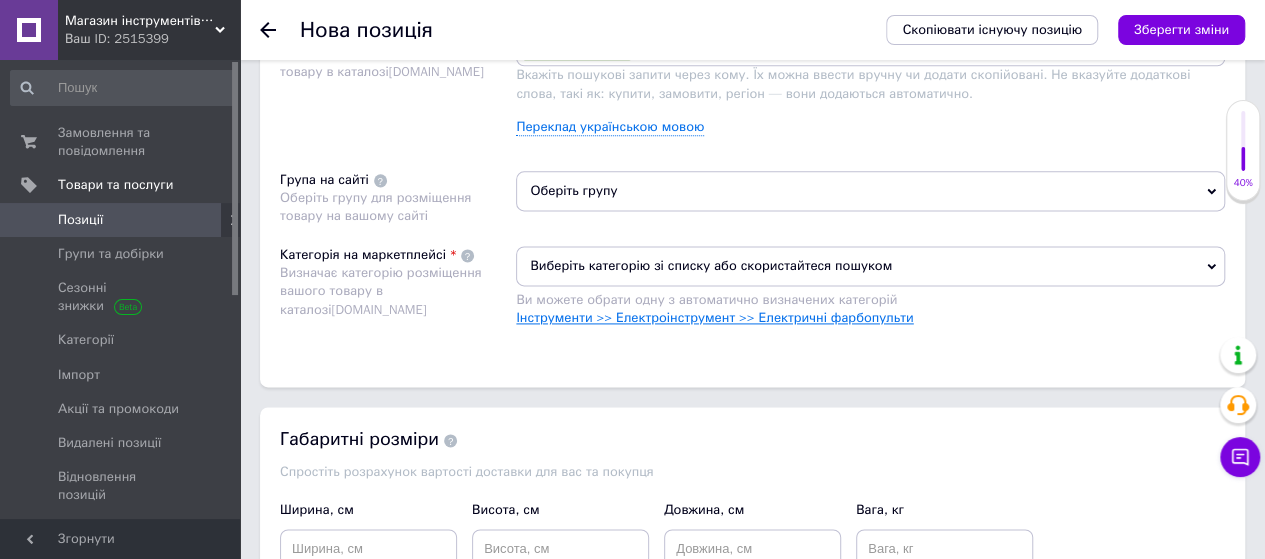 click on "Інструменти >> Електроінструмент >> Електричні фарбопульти" at bounding box center [714, 317] 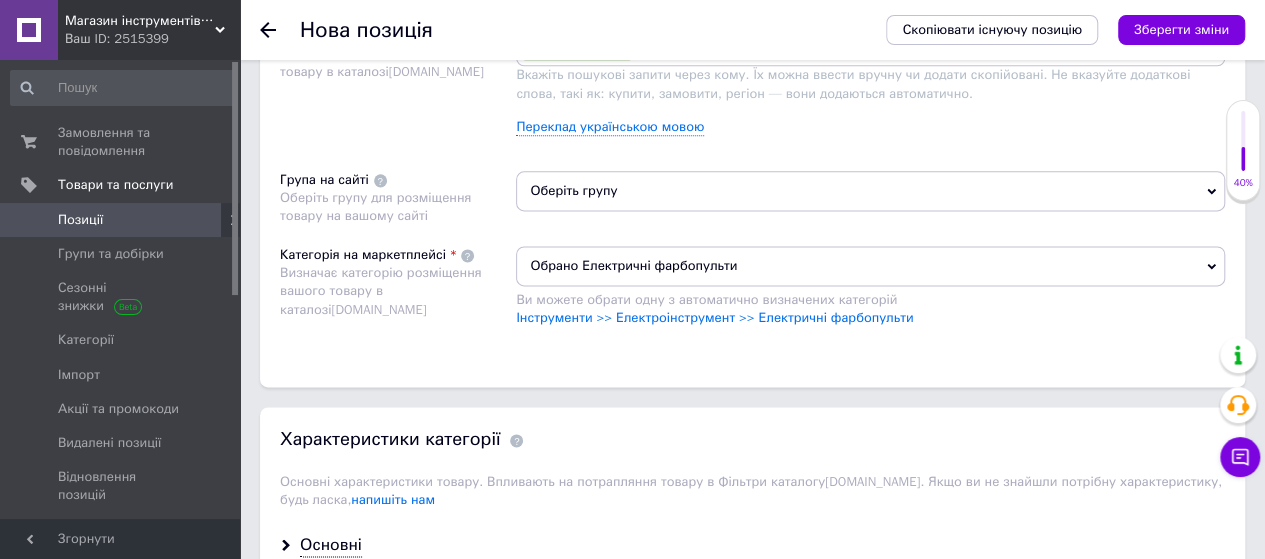 click on "Оберіть групу" at bounding box center (870, 191) 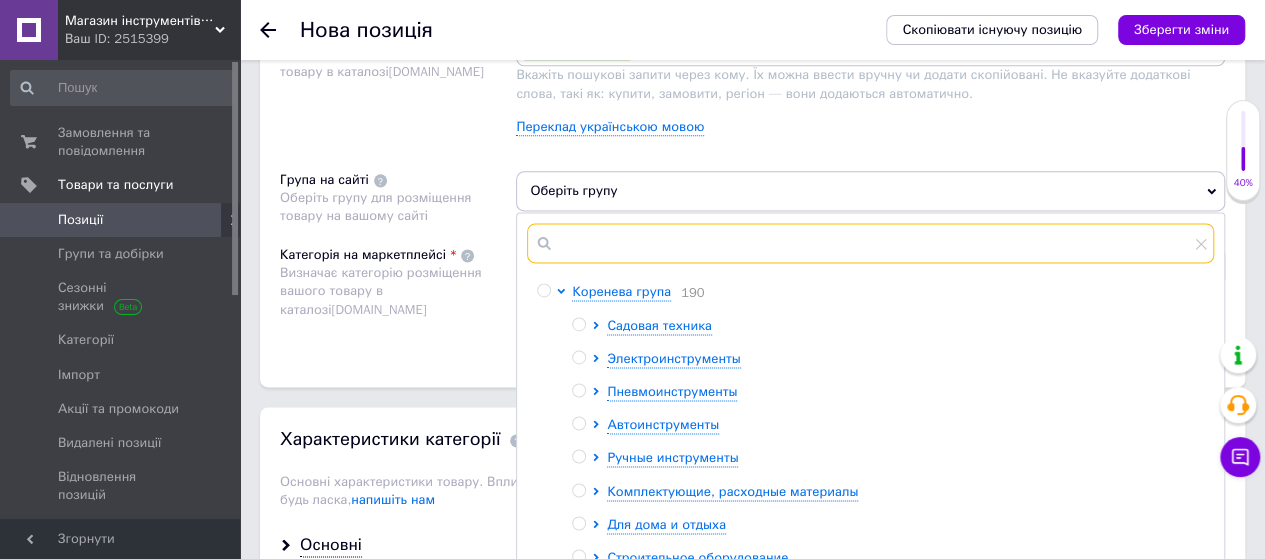 click at bounding box center [870, 243] 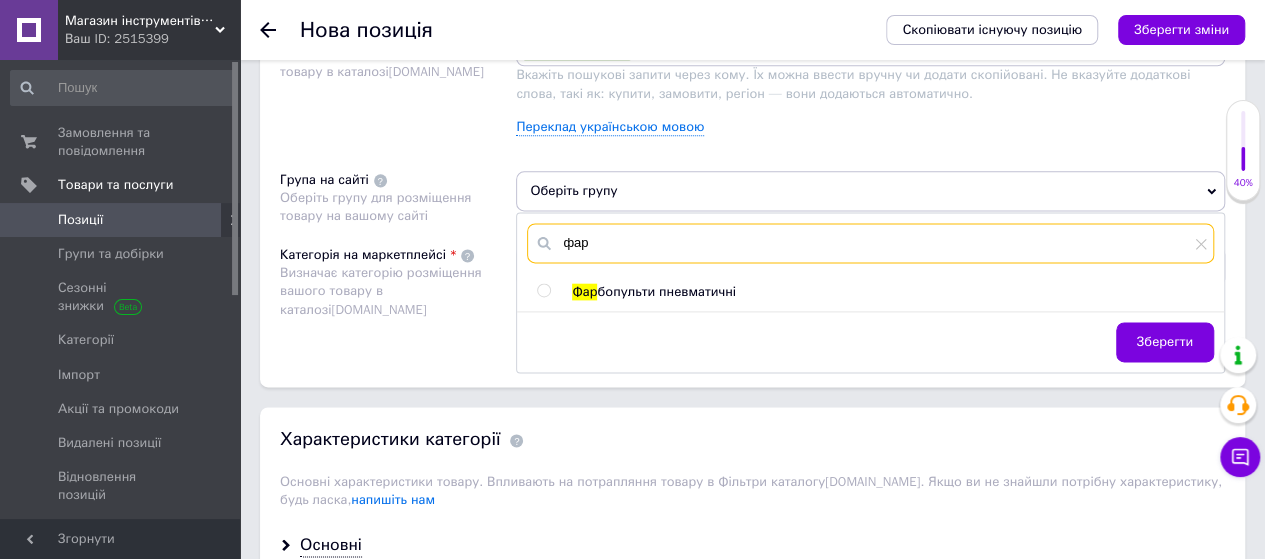 type on "фар" 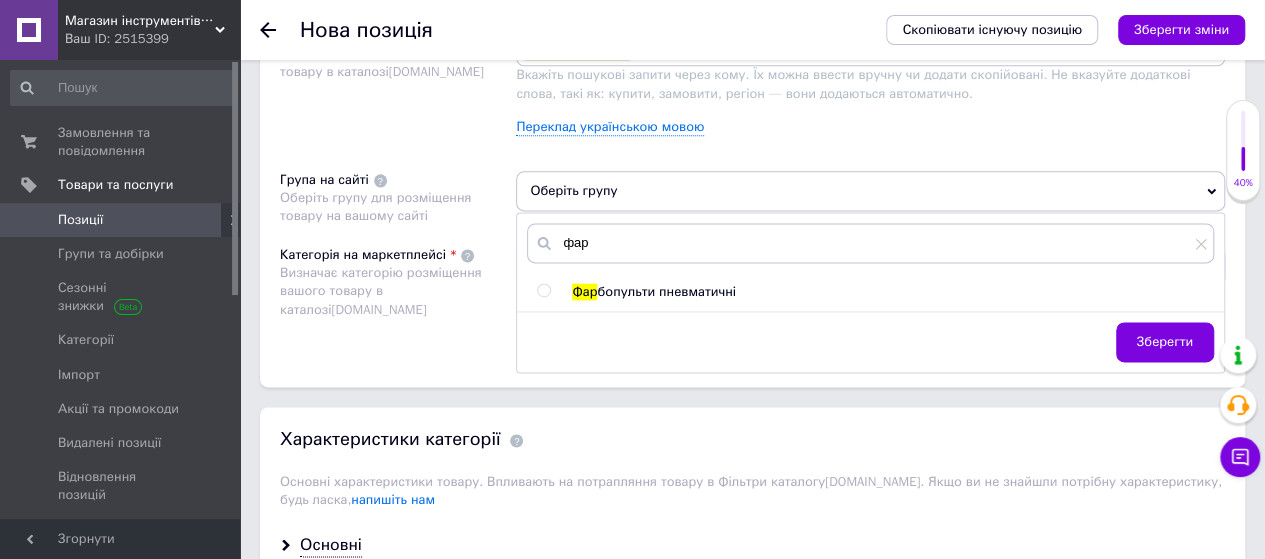 click at bounding box center (543, 290) 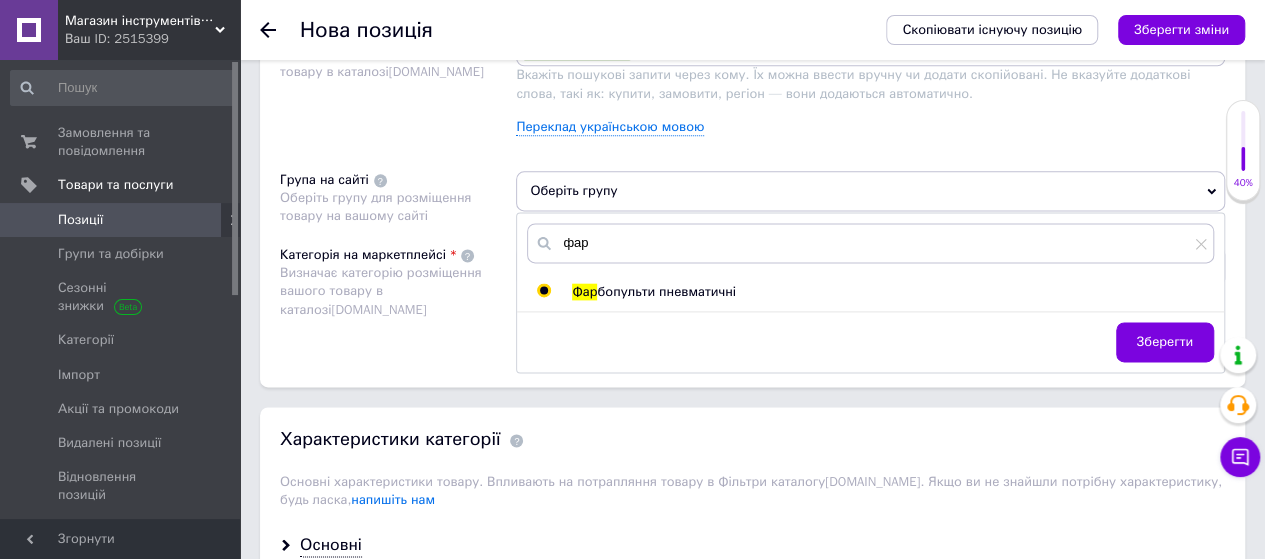 radio on "true" 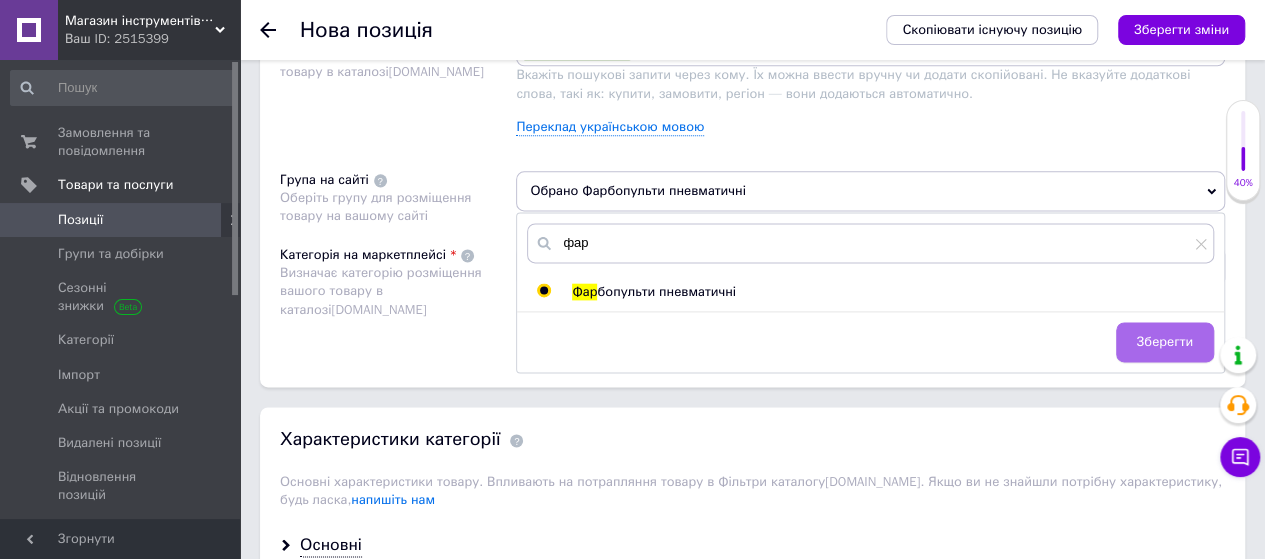 click on "Зберегти" at bounding box center (1165, 342) 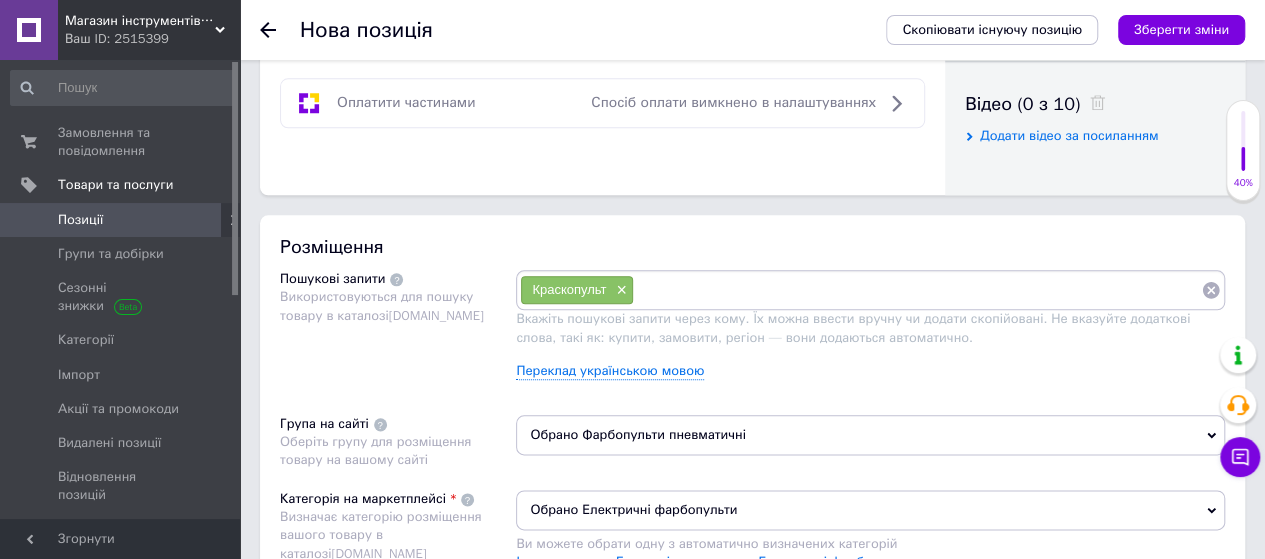 scroll, scrollTop: 992, scrollLeft: 0, axis: vertical 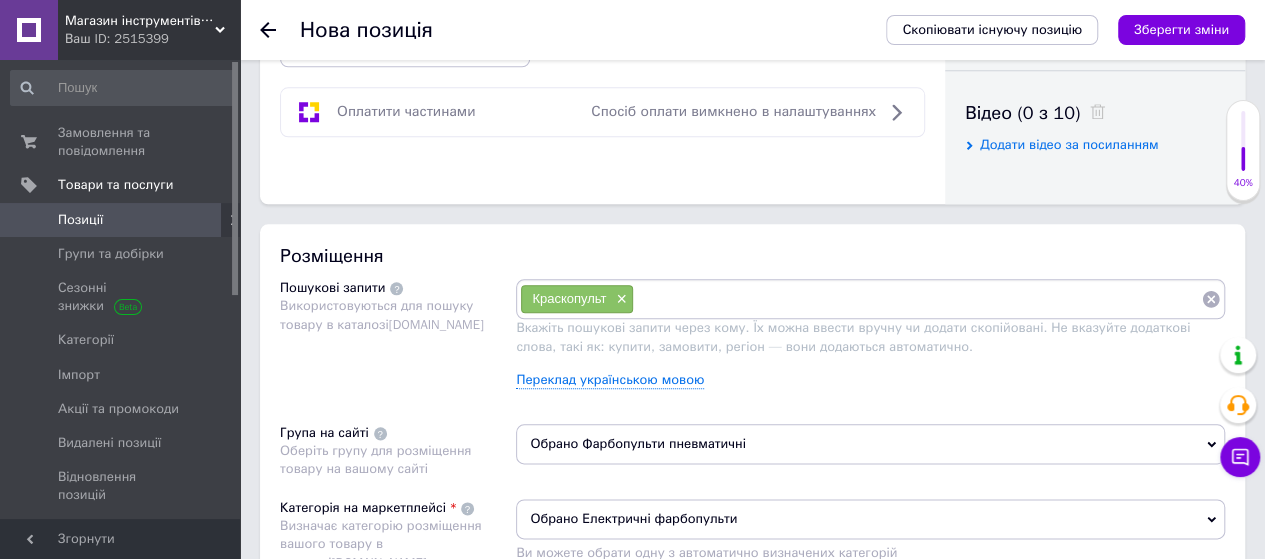 click at bounding box center [917, 299] 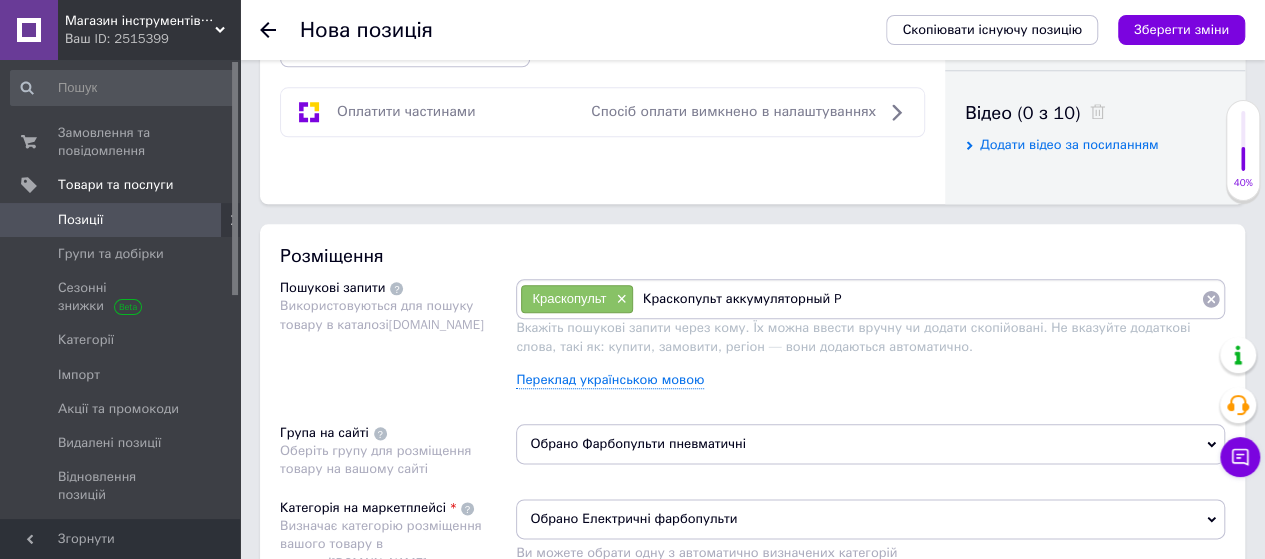 type on "Краскопульт аккумуляторный" 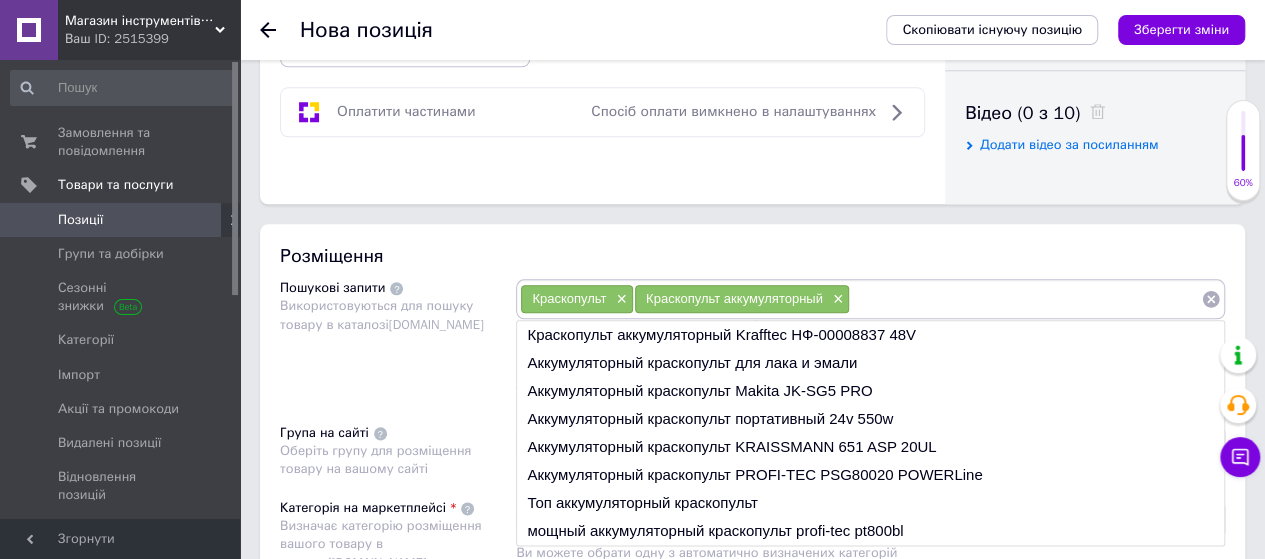 paste on "Краскопульт аккумуляторный Procraft PSE30 (без акб и зу)" 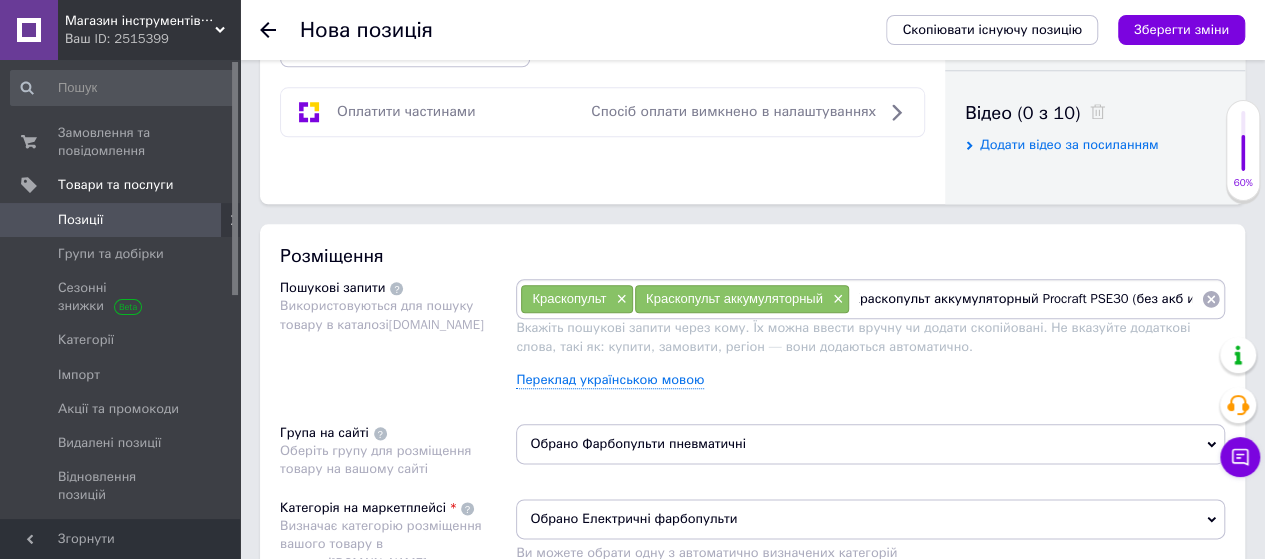 scroll, scrollTop: 0, scrollLeft: 0, axis: both 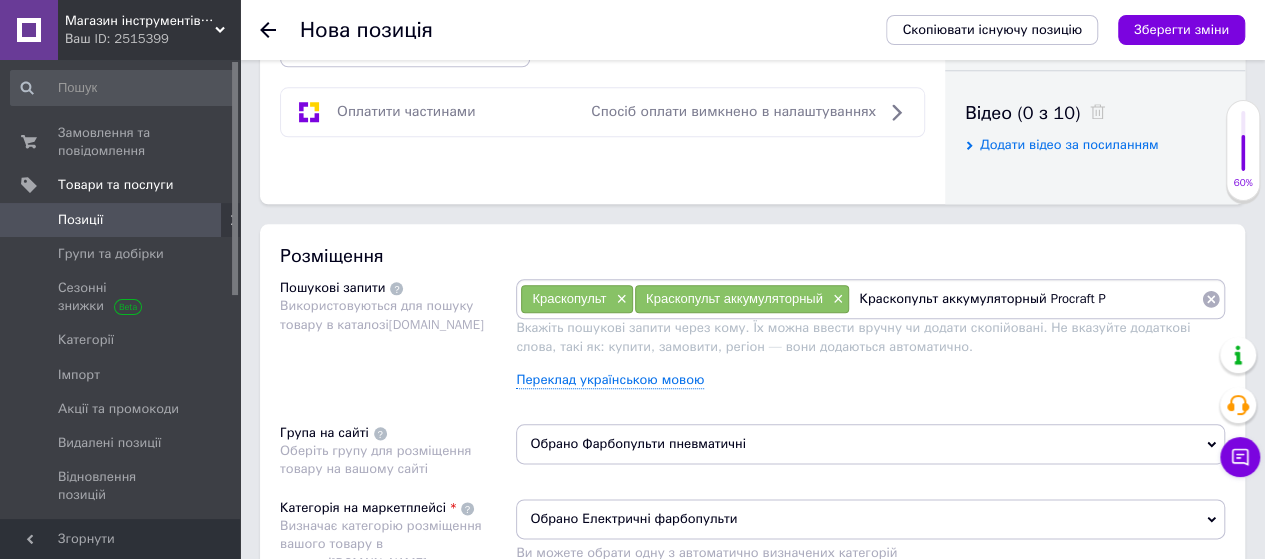 type on "Краскопульт аккумуляторный Procraft" 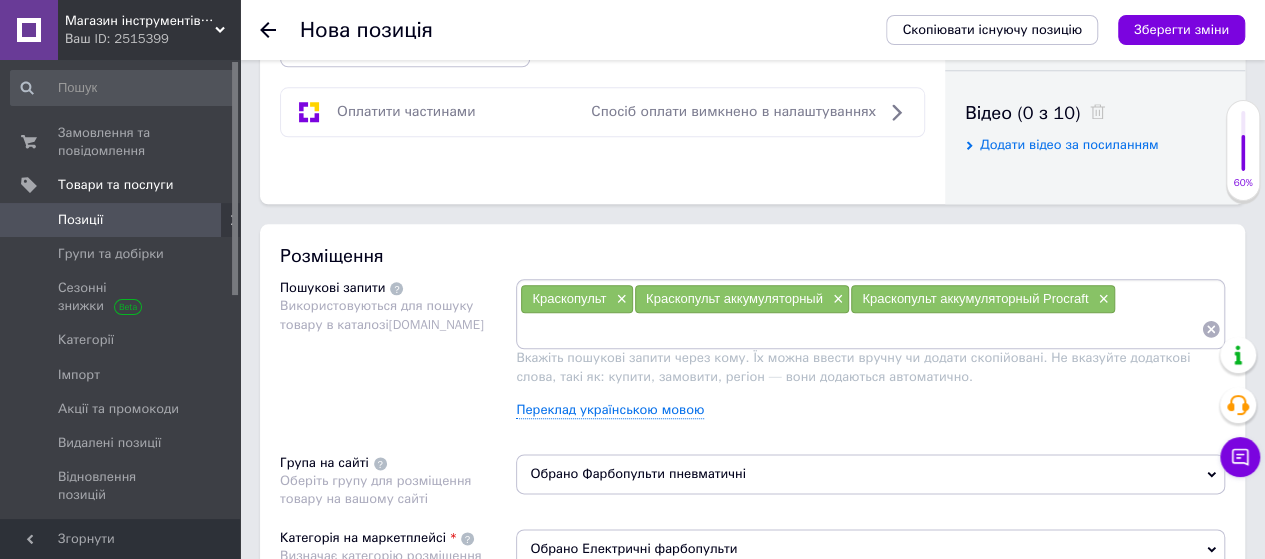 paste on "Краскопульт аккумуляторный Procraft PSE30 (без акб и зу)" 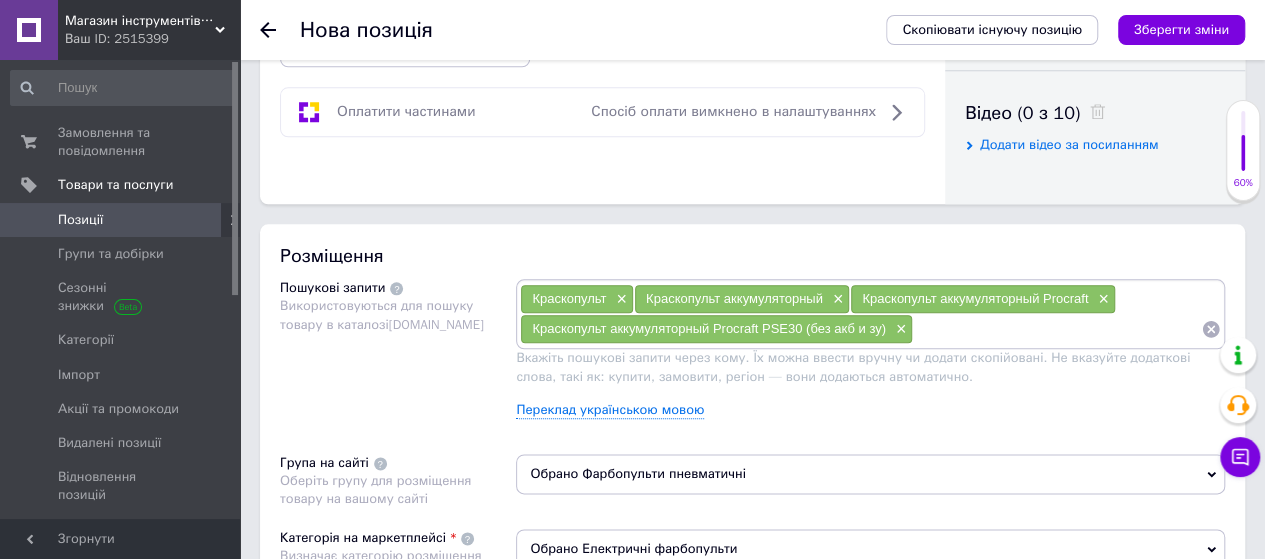 paste on "Краскопульт аккумуляторный Procraft PSE30 (без акб и зу)" 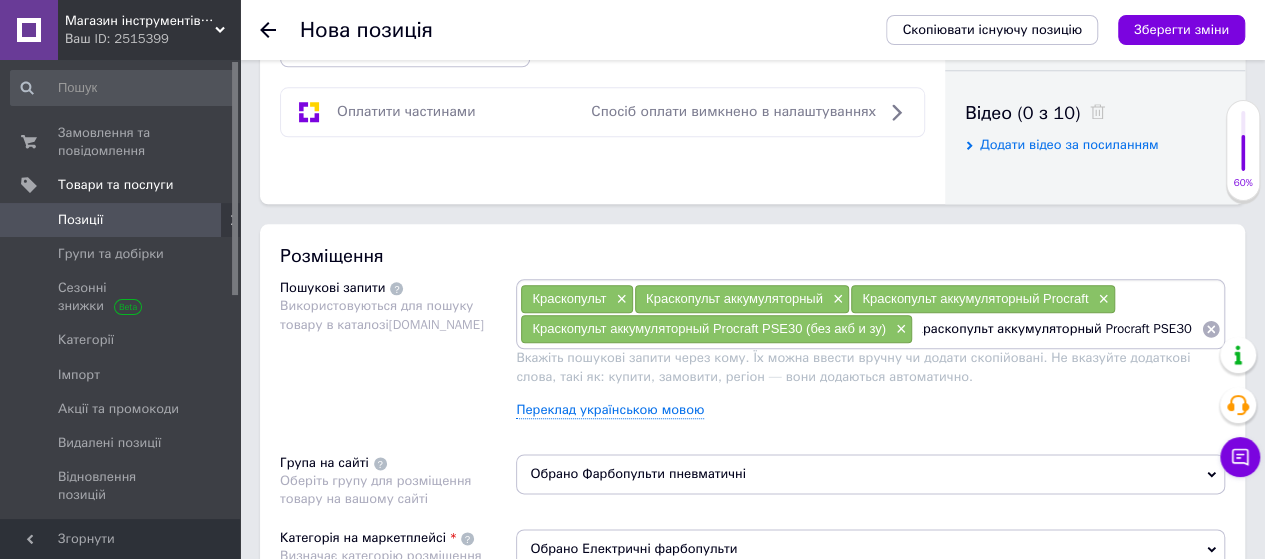 scroll, scrollTop: 0, scrollLeft: 1, axis: horizontal 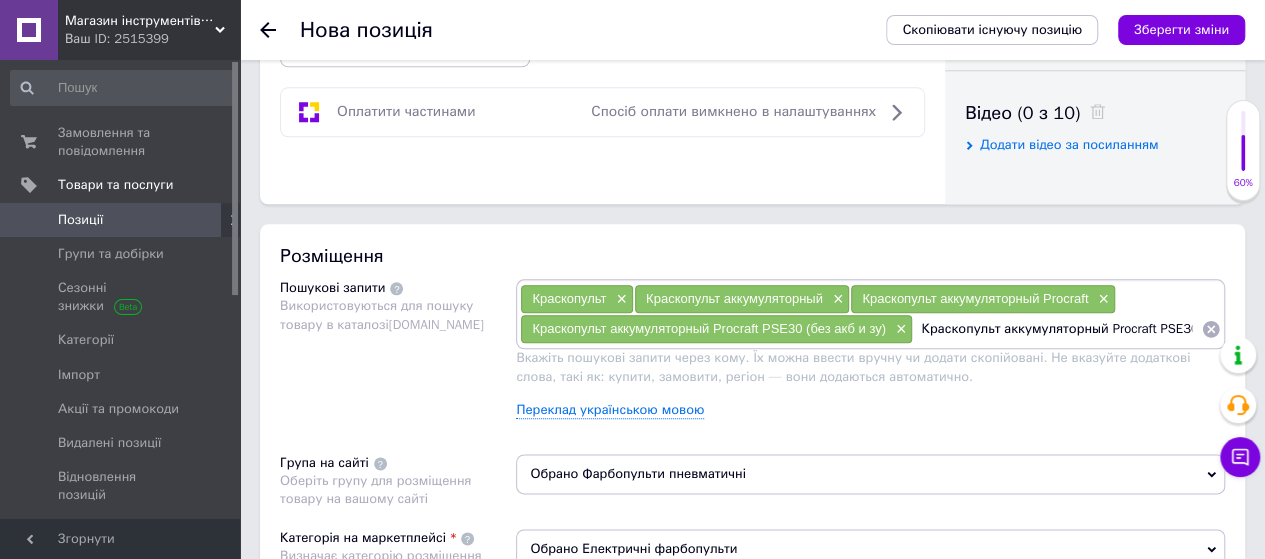 type on "Краскопульт аккумуляторный Procraft PSE30" 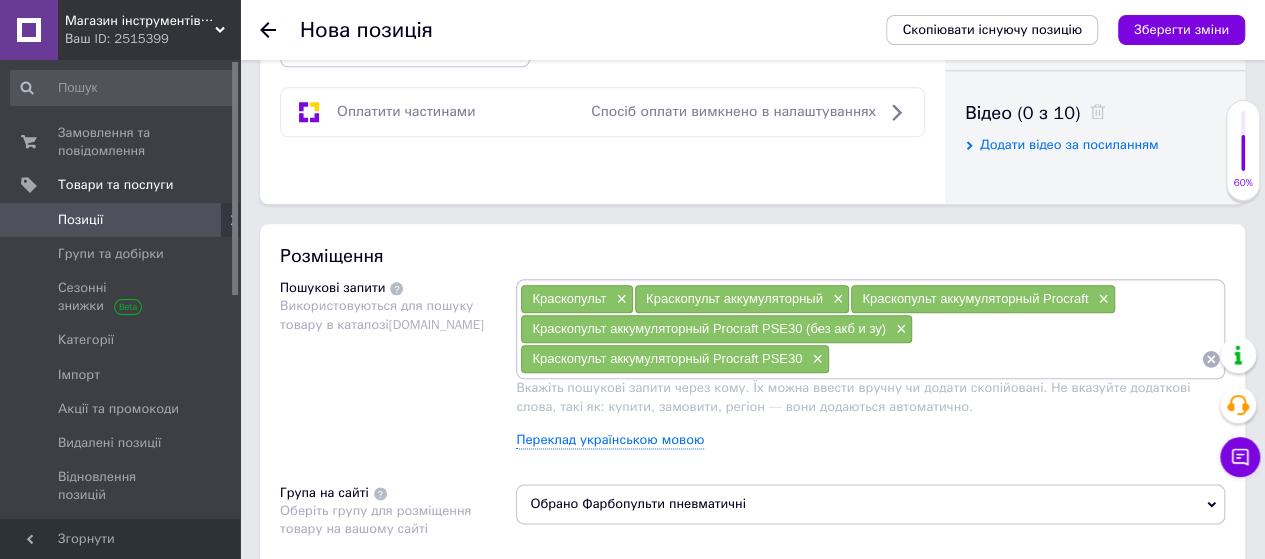 paste on "Краскопульт аккумуляторный Procraft PSE30 (без акб и зу)" 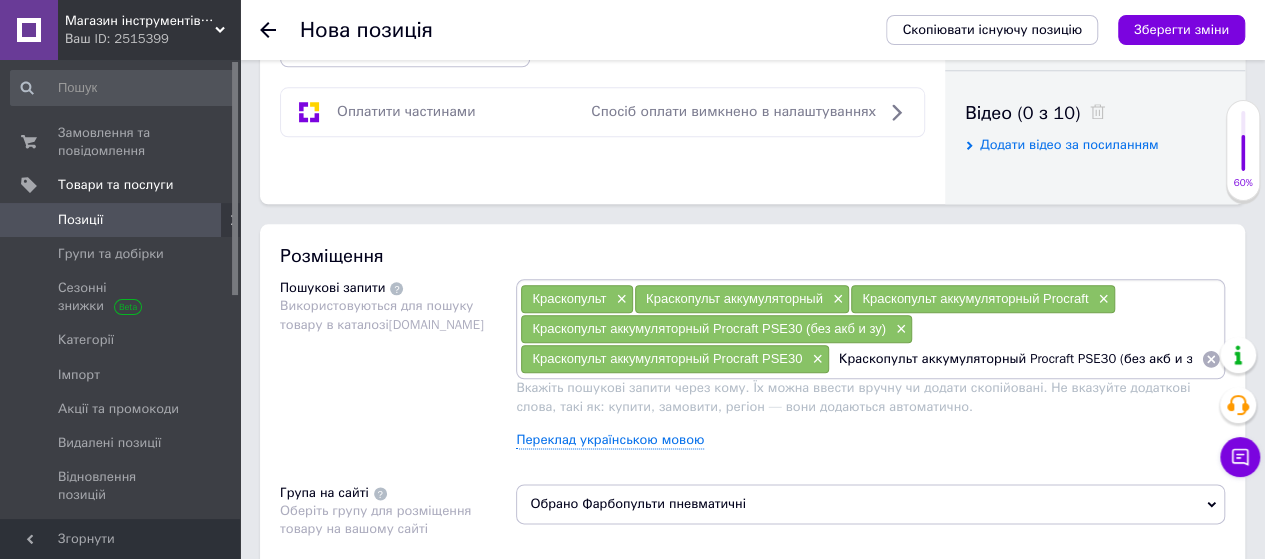 click on "Краскопульт аккумуляторный Procraft PSE30 (без акб и зу)" at bounding box center [1015, 359] 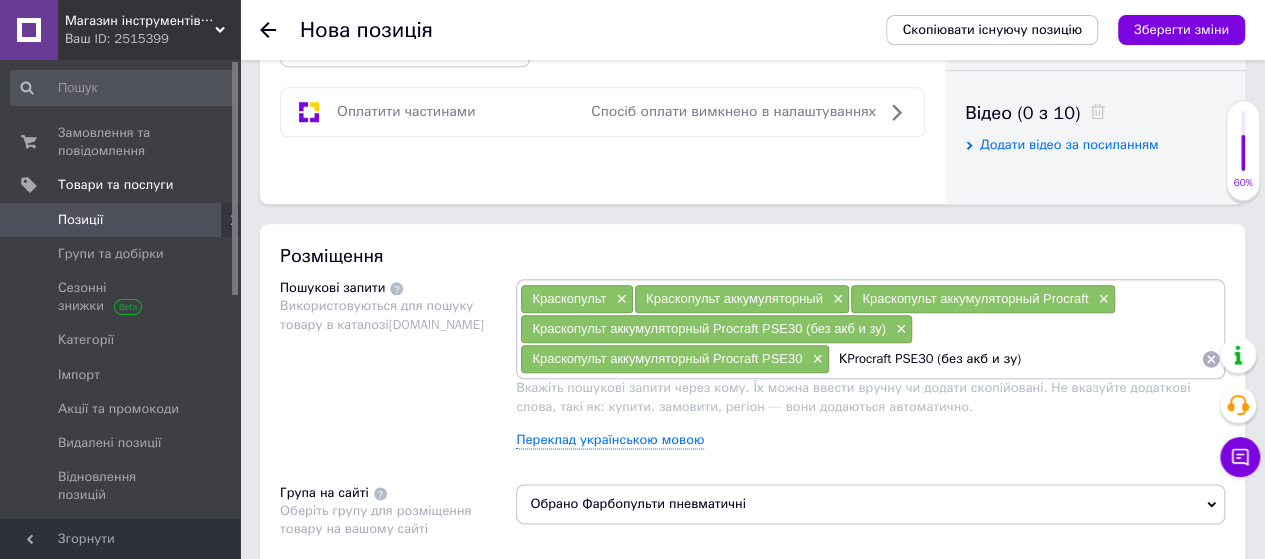 type on "Procraft PSE30 (без акб и зу)" 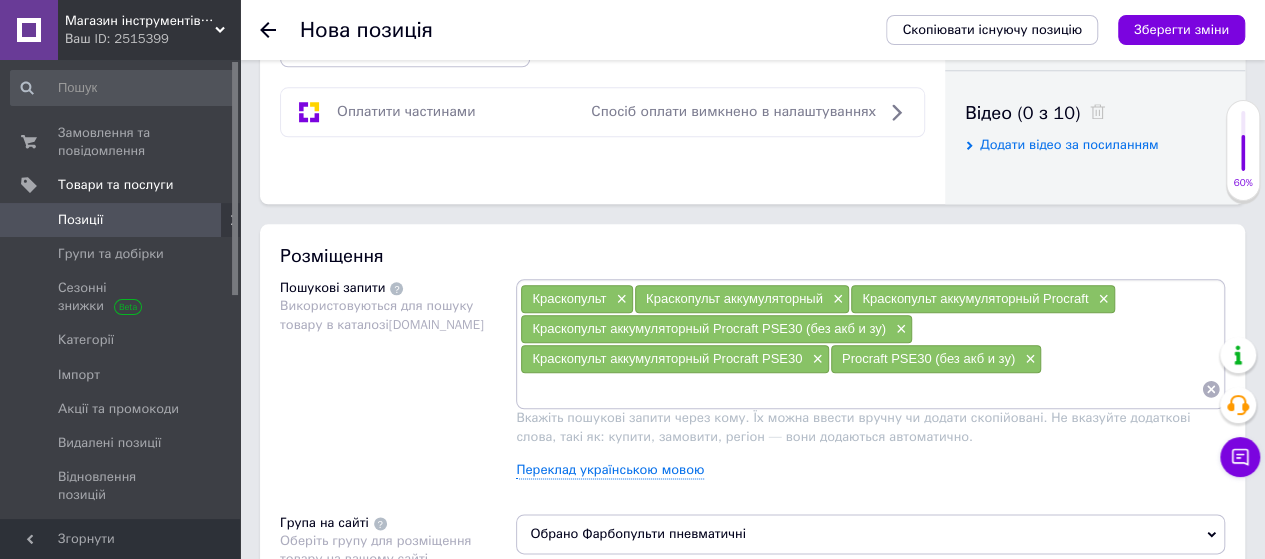 paste on "Краскопульт аккумуляторный Procraft PSE30 (без акб и зу)" 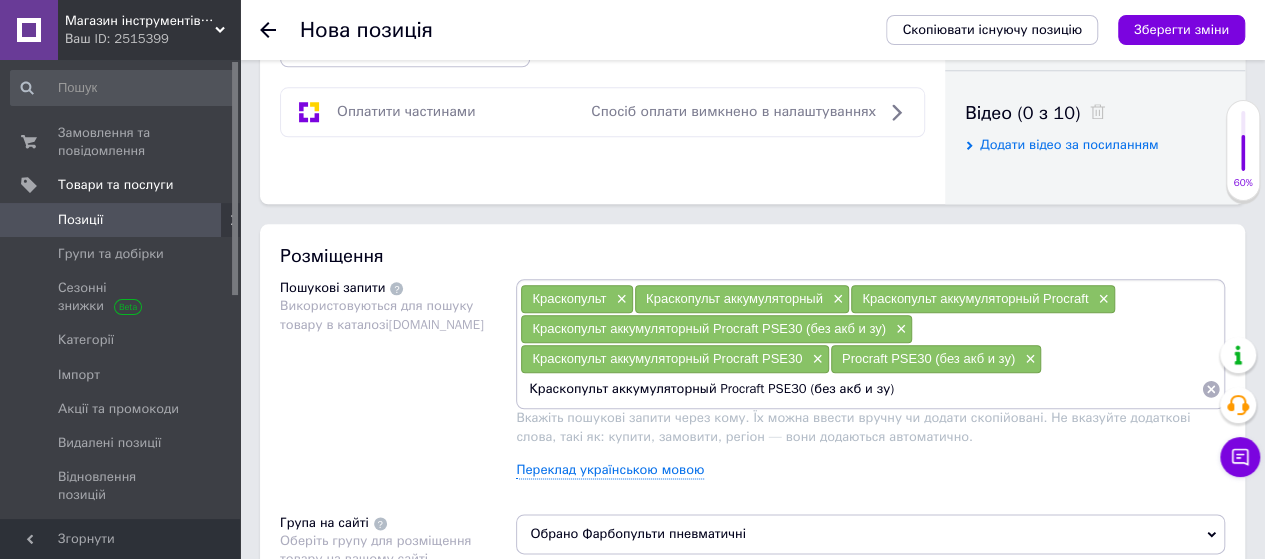 click on "Краскопульт аккумуляторный Procraft PSE30 (без акб и зу)" at bounding box center [860, 389] 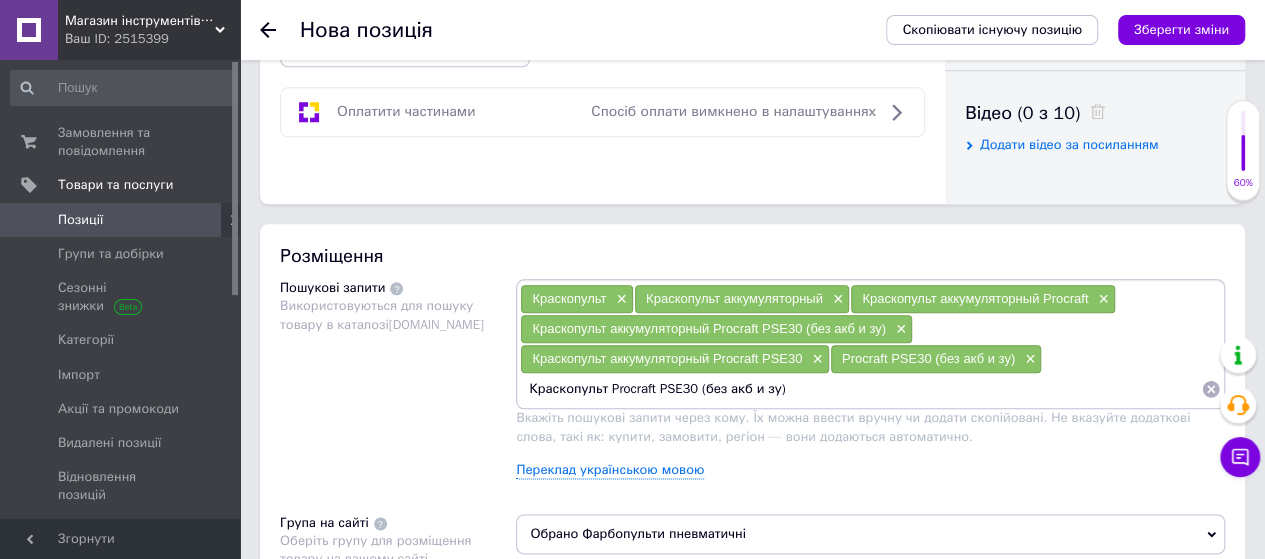 click on "Краскопульт Procraft PSE30 (без акб и зу)" at bounding box center [860, 389] 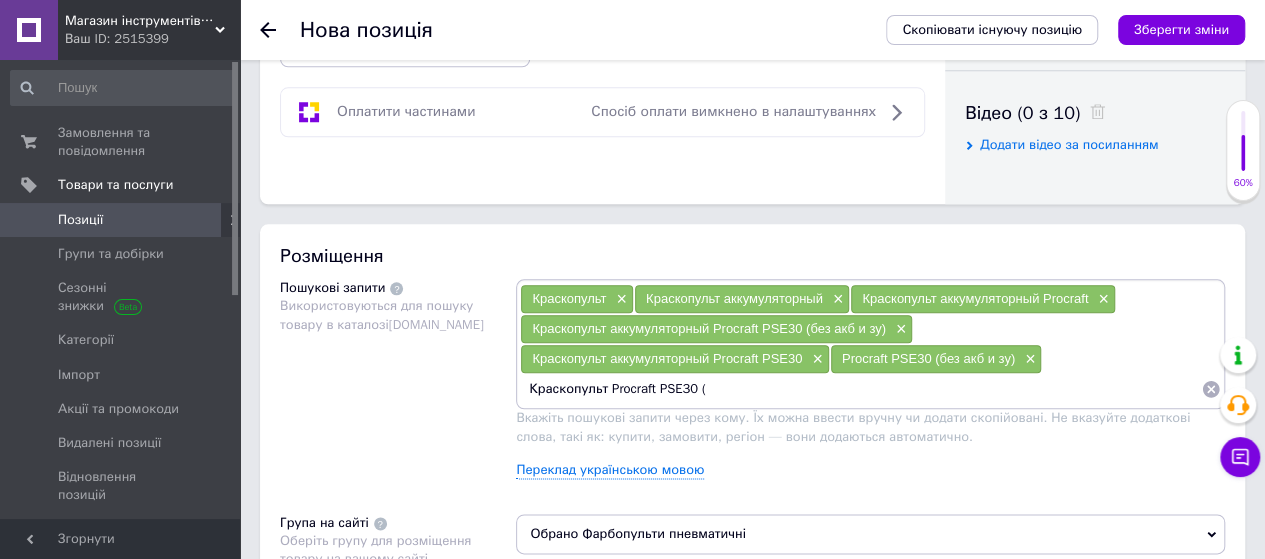 type on "Краскопульт Procraft PSE30" 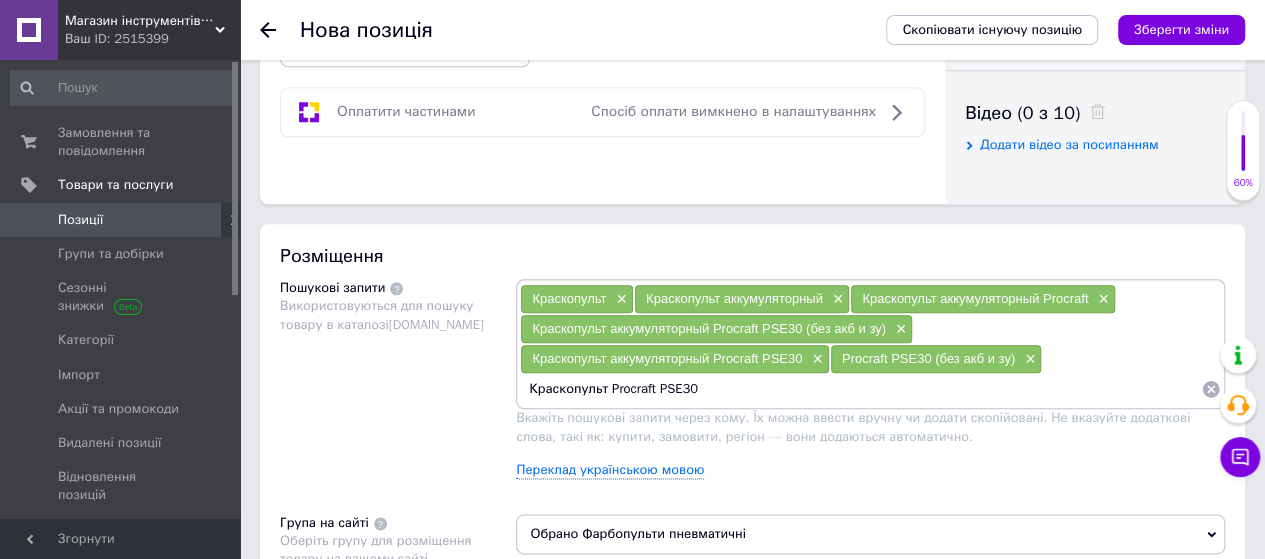 type 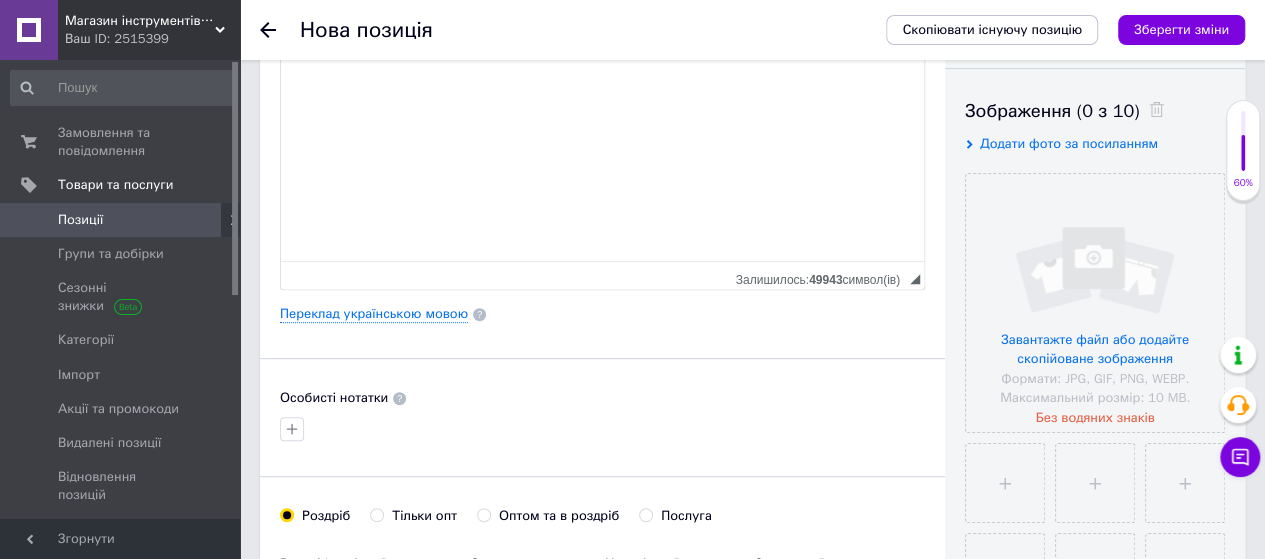 scroll, scrollTop: 315, scrollLeft: 0, axis: vertical 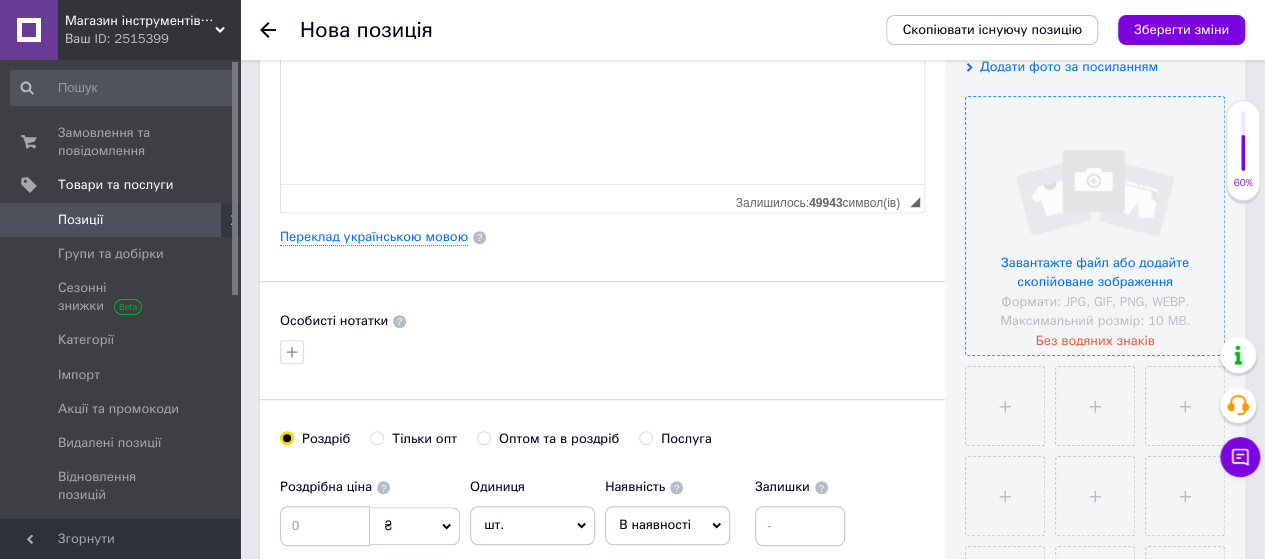 click at bounding box center (1095, 226) 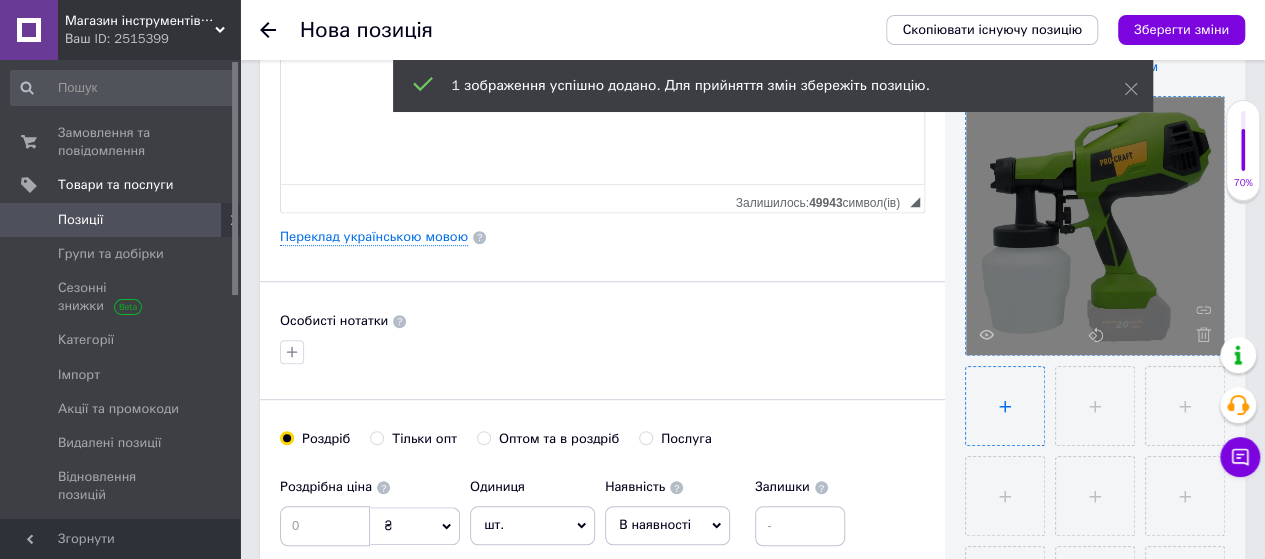 click at bounding box center [1005, 406] 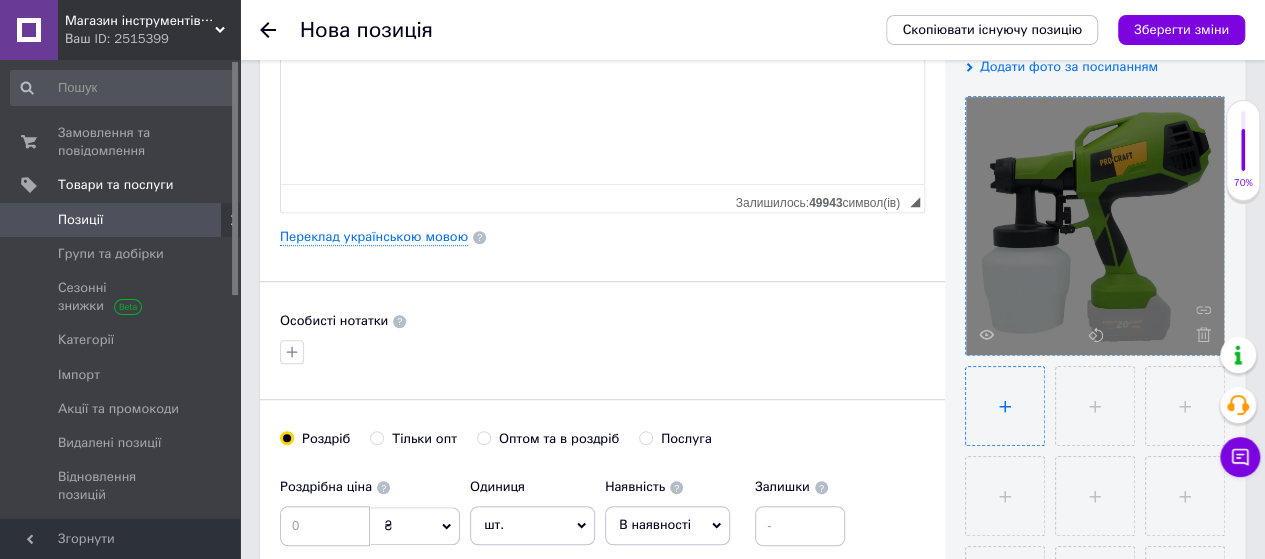 type on "C:\fakepath\PSE30_10-1000x1000.webp" 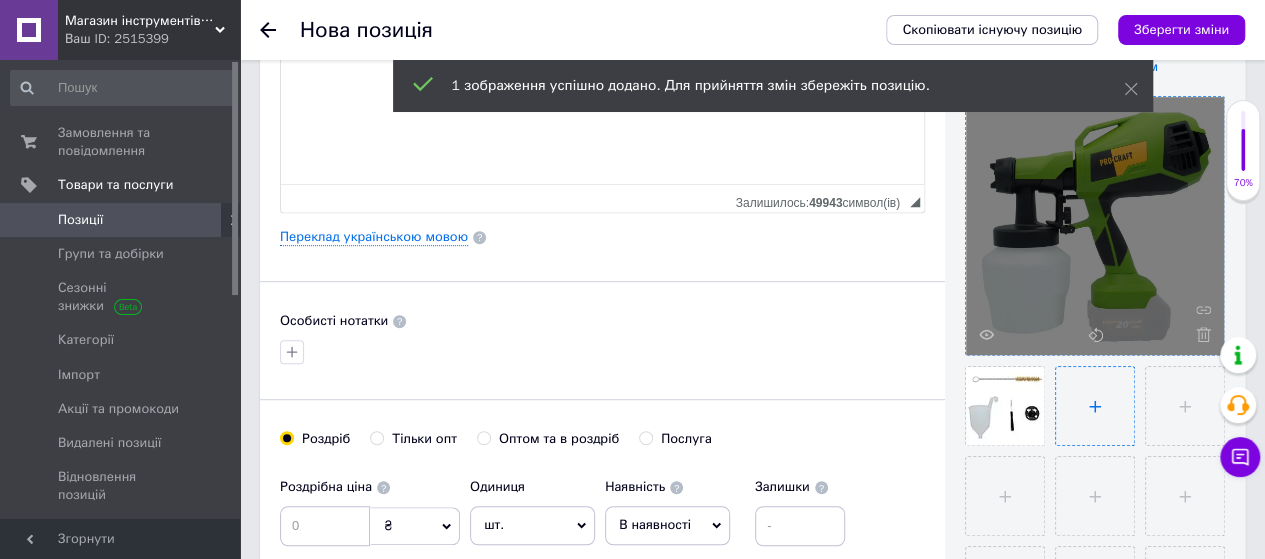 click at bounding box center [1095, 406] 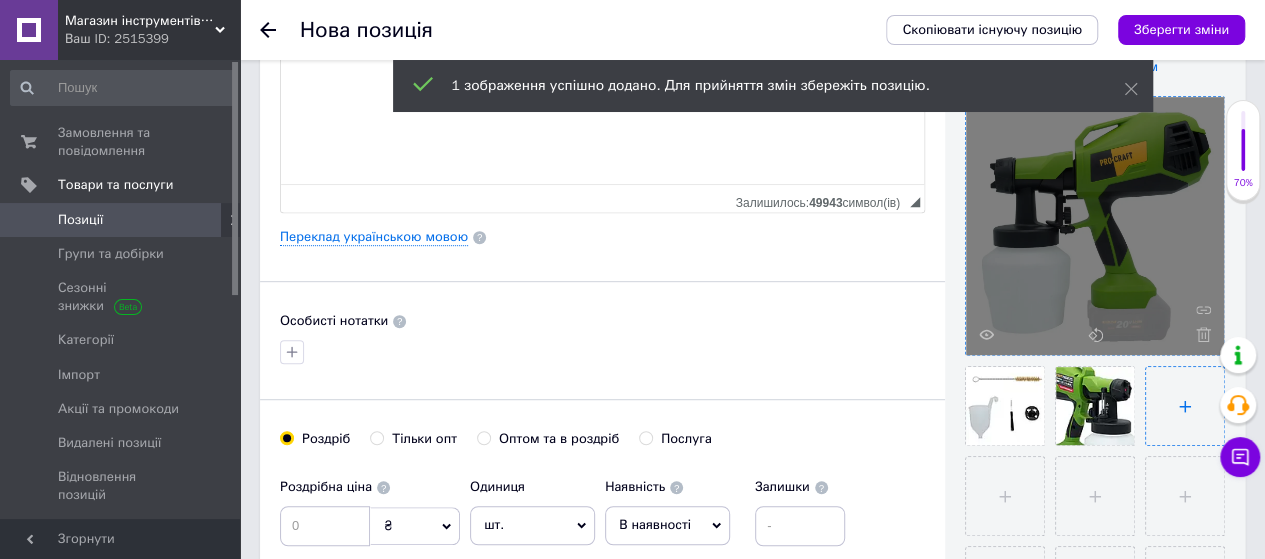 click at bounding box center [1185, 406] 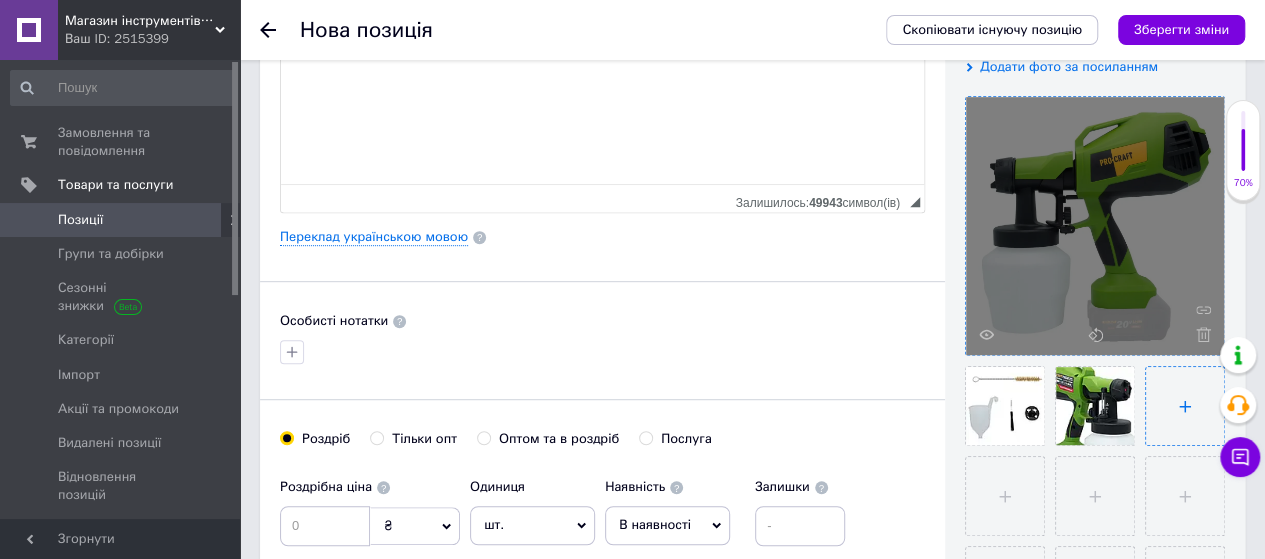 type on "C:\fakepath\PSE30_7-1000x1000.webp" 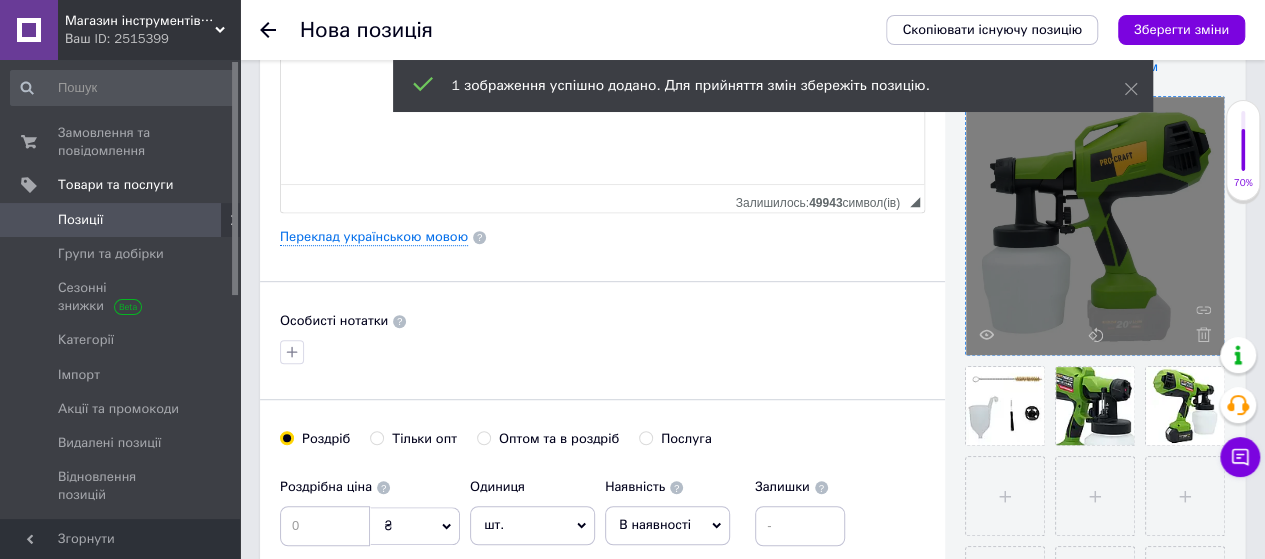 scroll, scrollTop: 0, scrollLeft: 0, axis: both 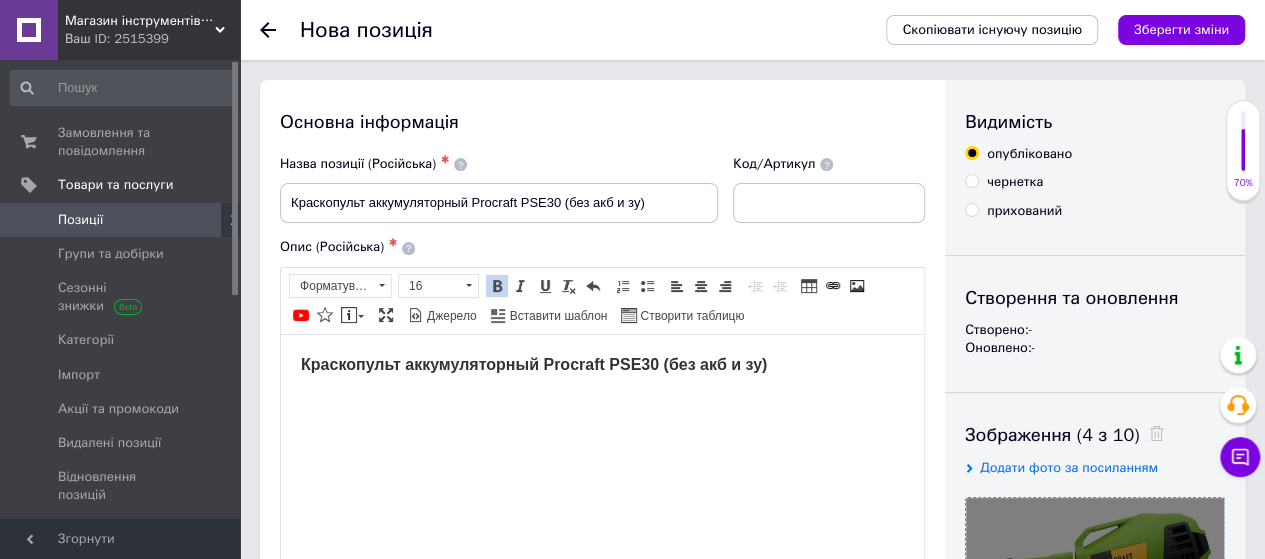 click on "Краскопульт аккумуляторный Procraft PSE30 (без акб и зу)" at bounding box center (602, 365) 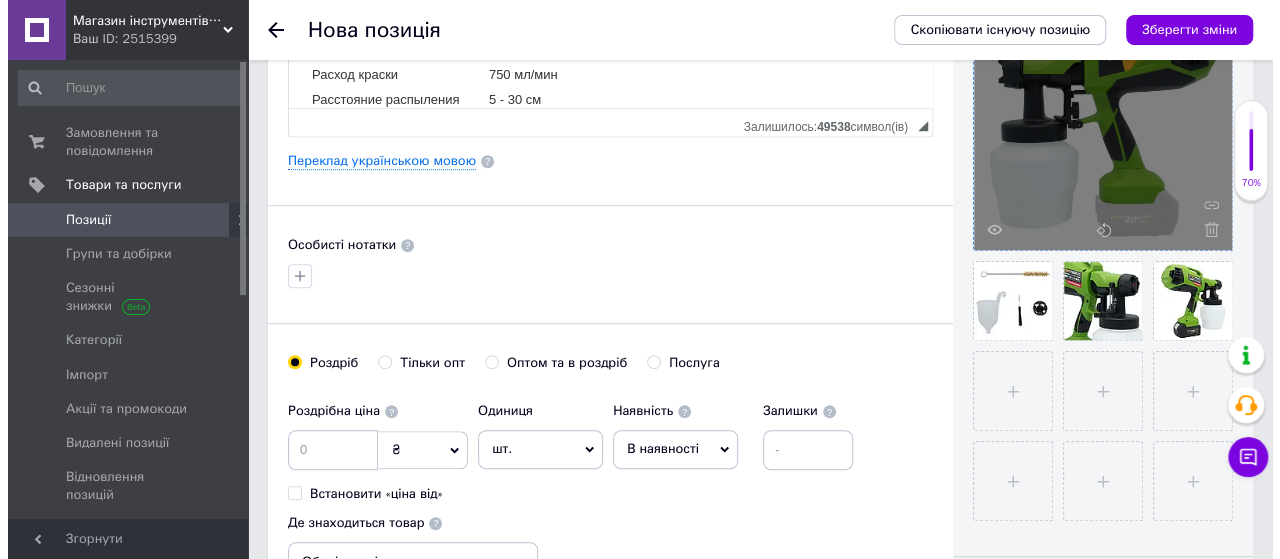 scroll, scrollTop: 544, scrollLeft: 0, axis: vertical 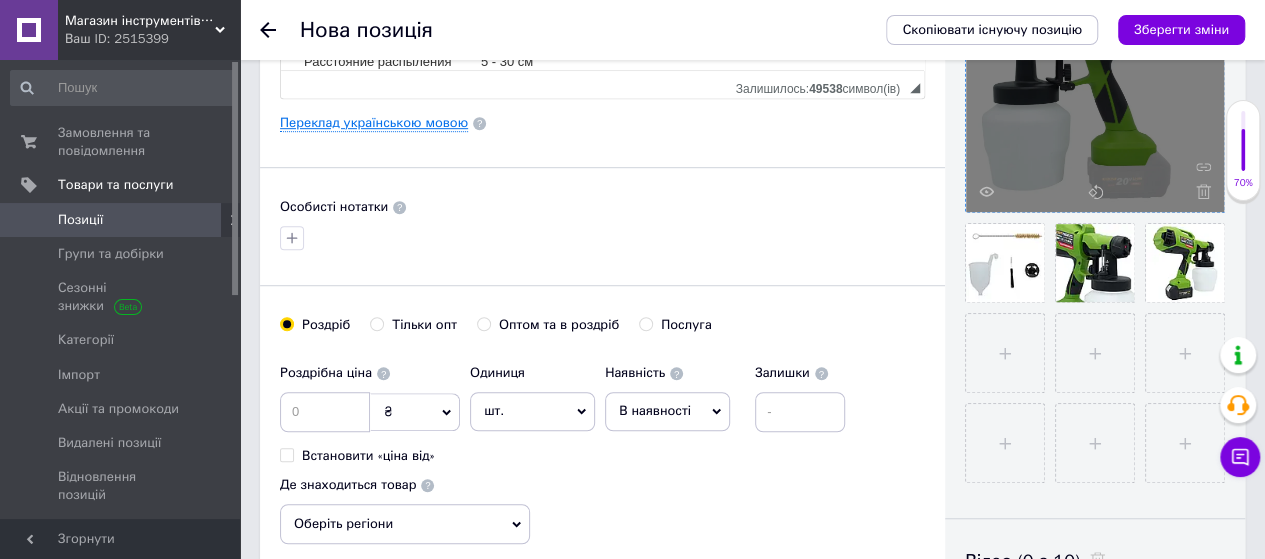 click on "Переклад українською мовою" at bounding box center (374, 123) 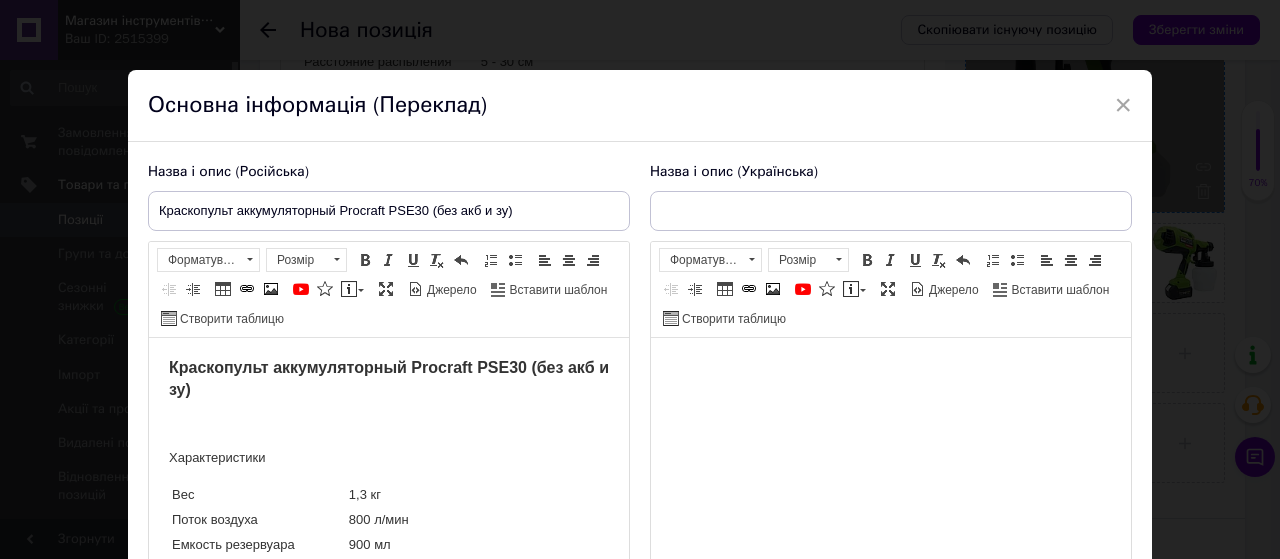 scroll, scrollTop: 0, scrollLeft: 0, axis: both 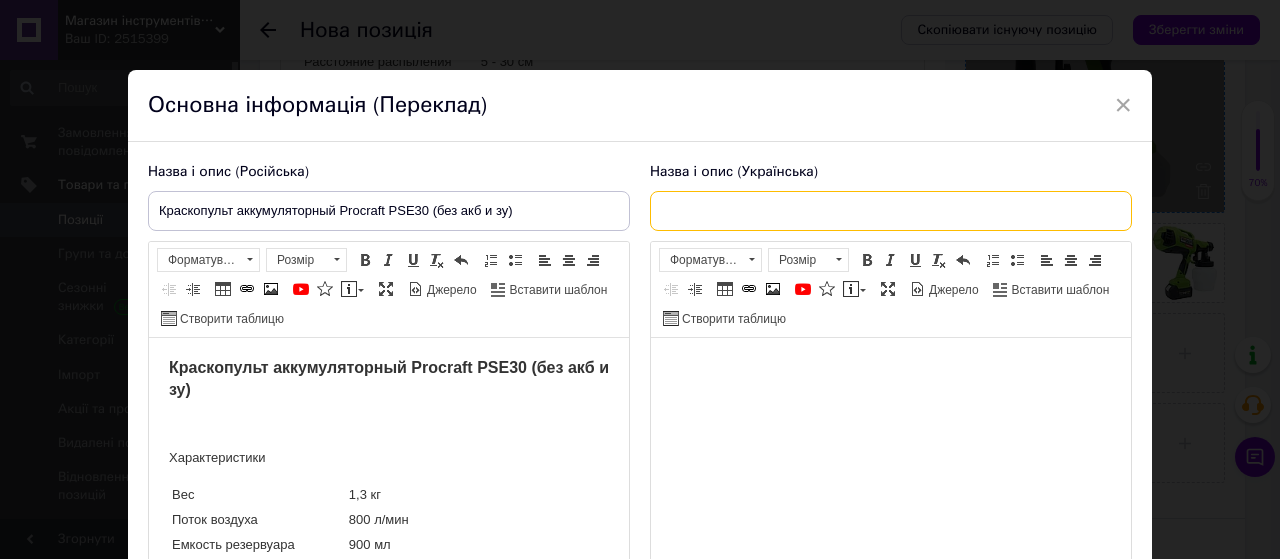 click at bounding box center (891, 211) 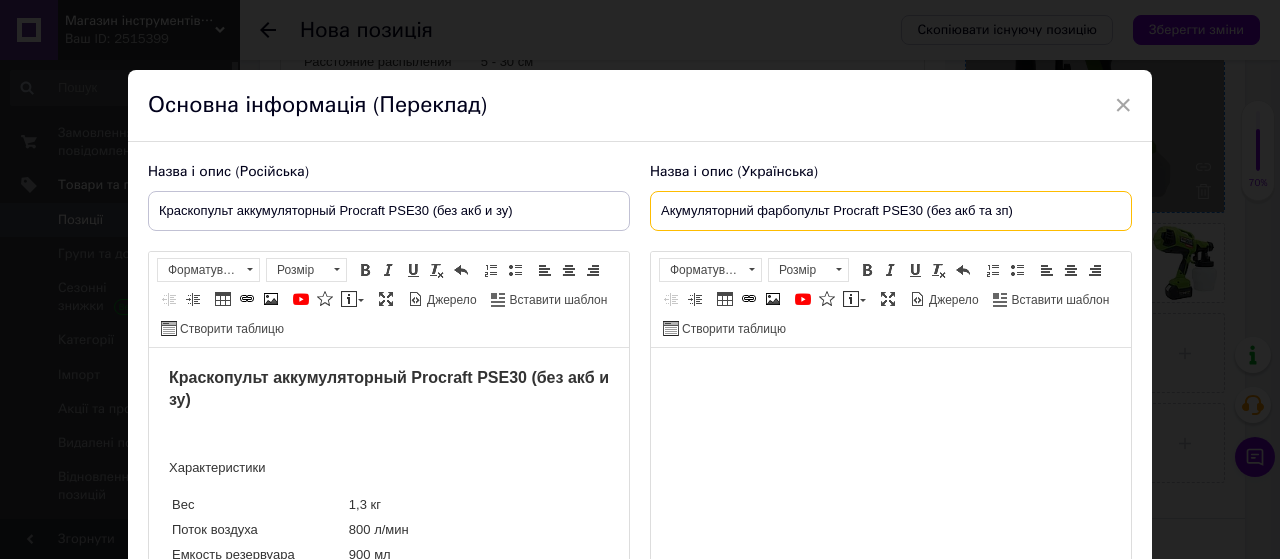 type on "Акумуляторний фарбопульт Procraft PSE30 (без акб та зп)" 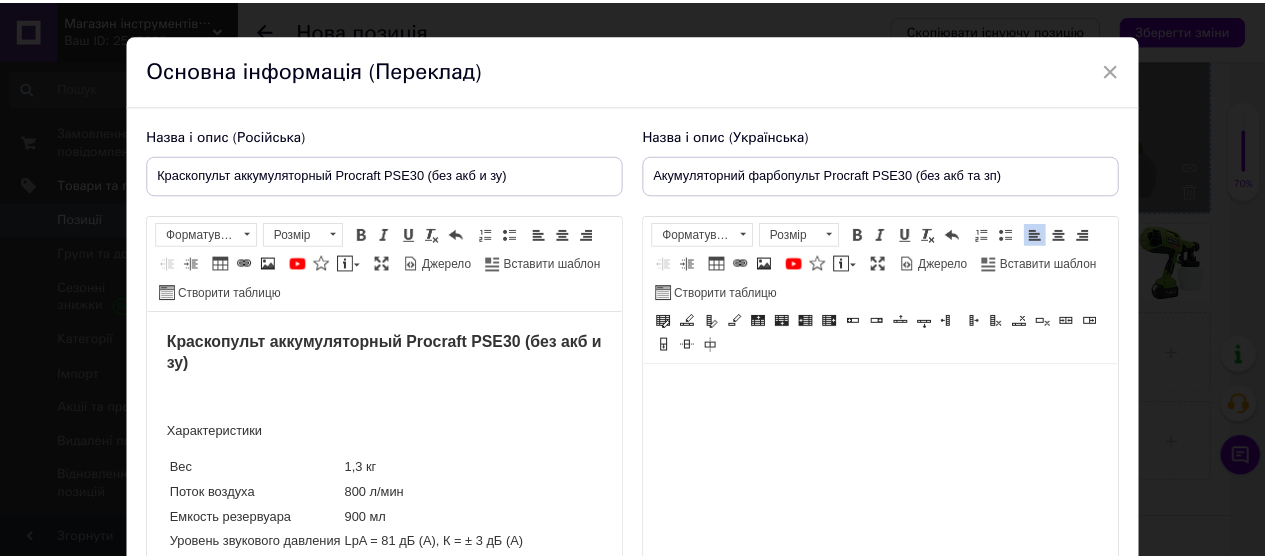 scroll, scrollTop: 280, scrollLeft: 0, axis: vertical 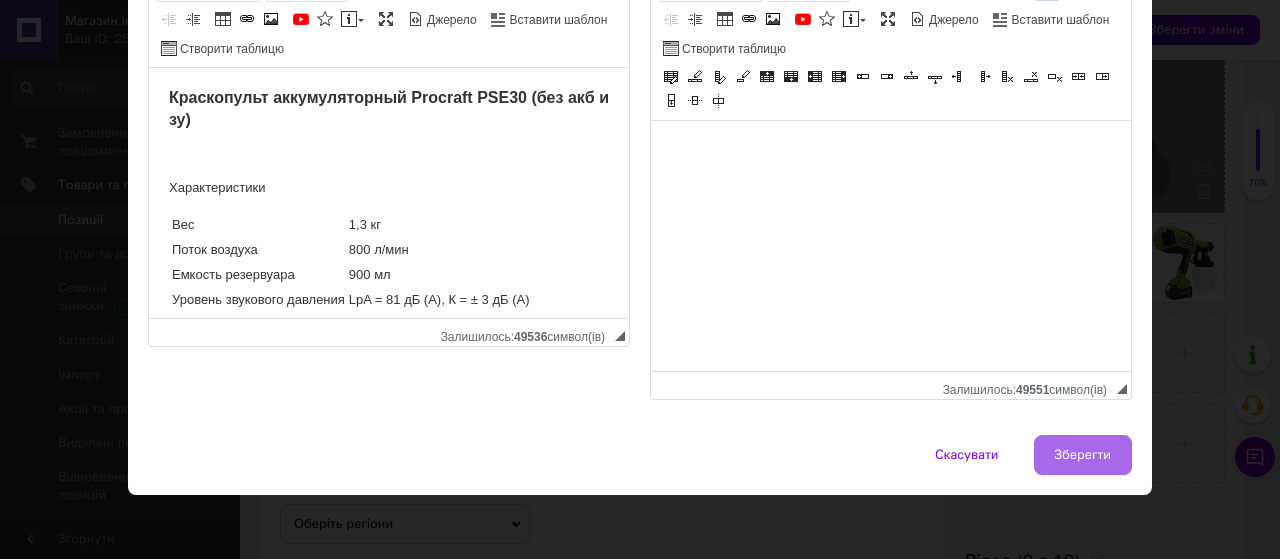 click on "Зберегти" at bounding box center [1083, 455] 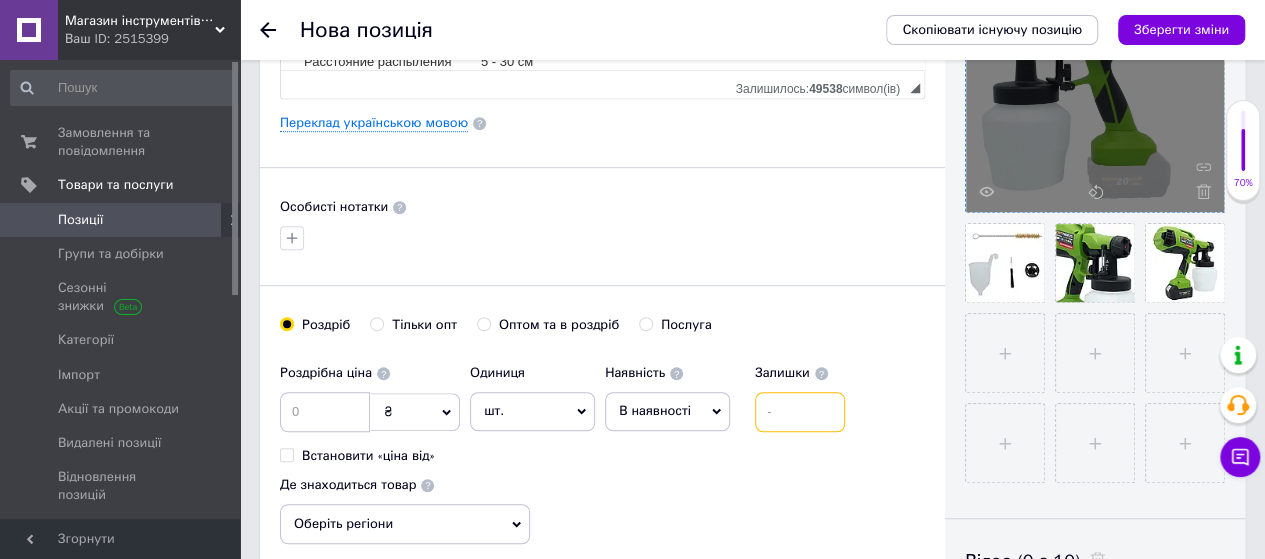 click at bounding box center [800, 412] 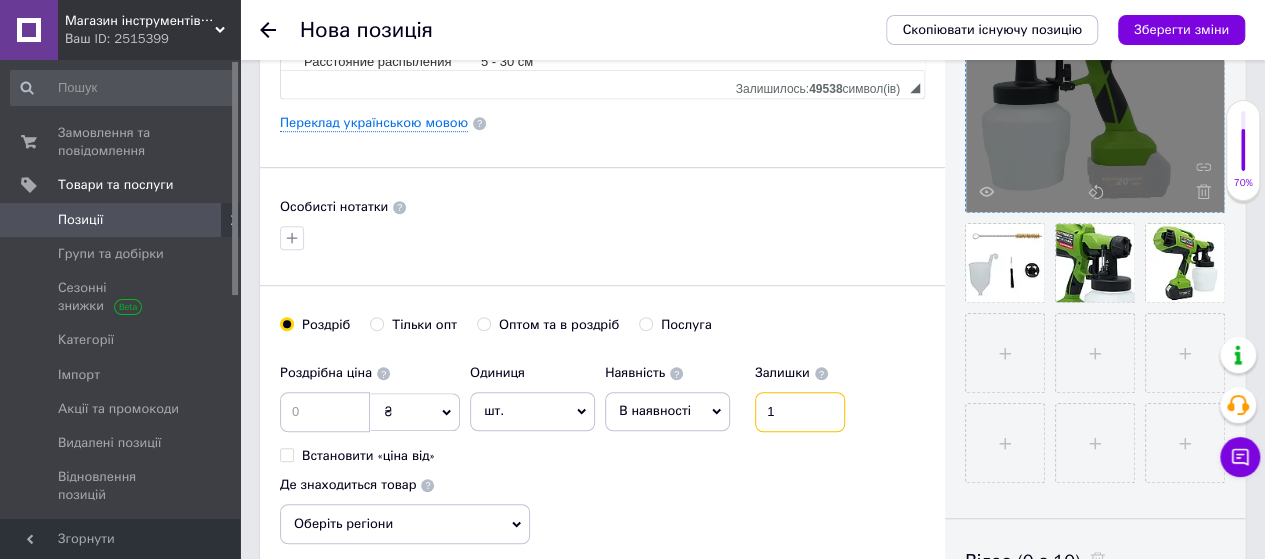 type on "1" 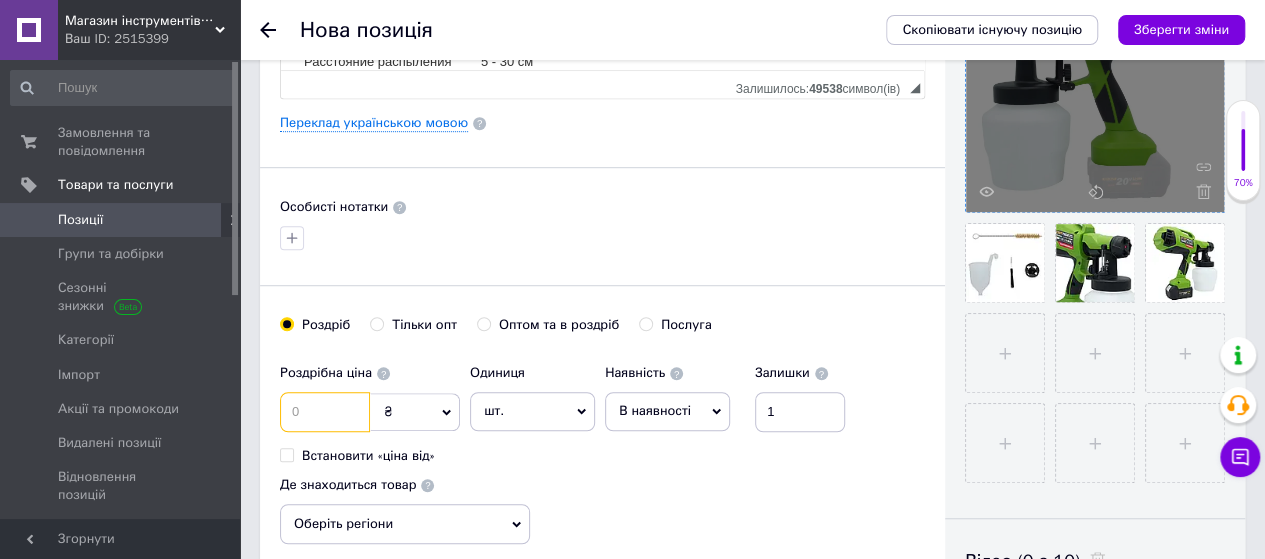 click at bounding box center [325, 412] 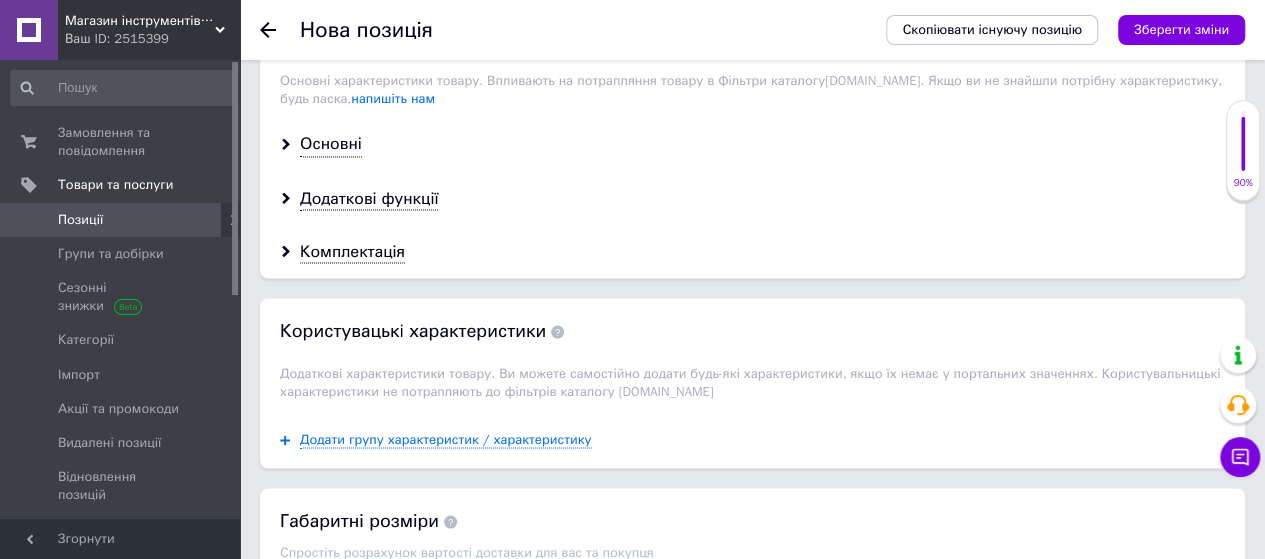 scroll, scrollTop: 1728, scrollLeft: 0, axis: vertical 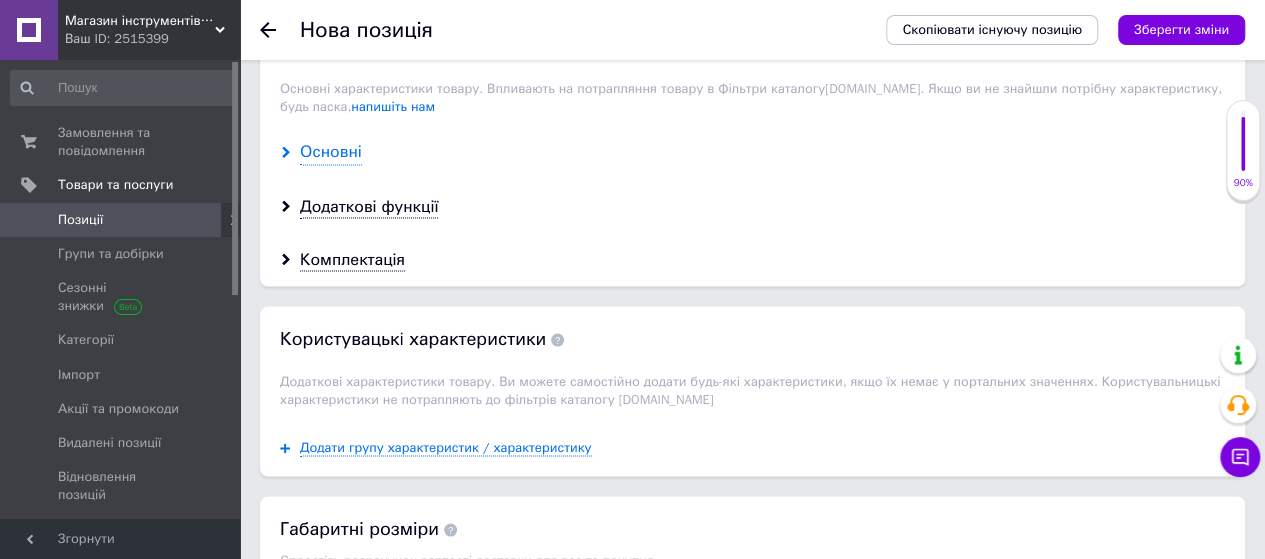 type on "1965" 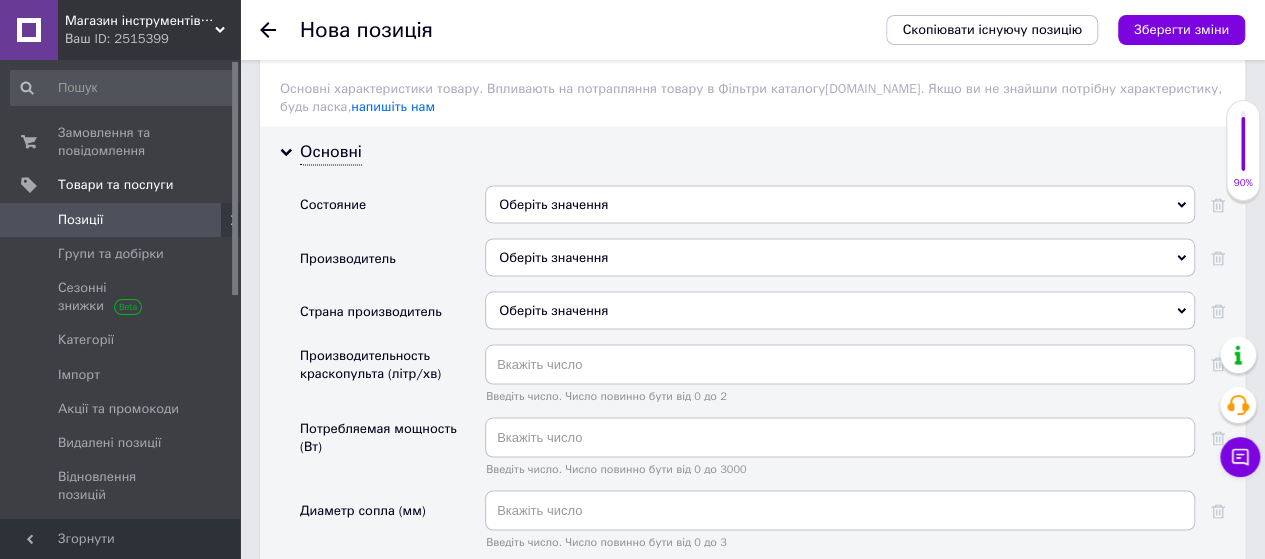 click on "Оберіть значення" at bounding box center (840, 204) 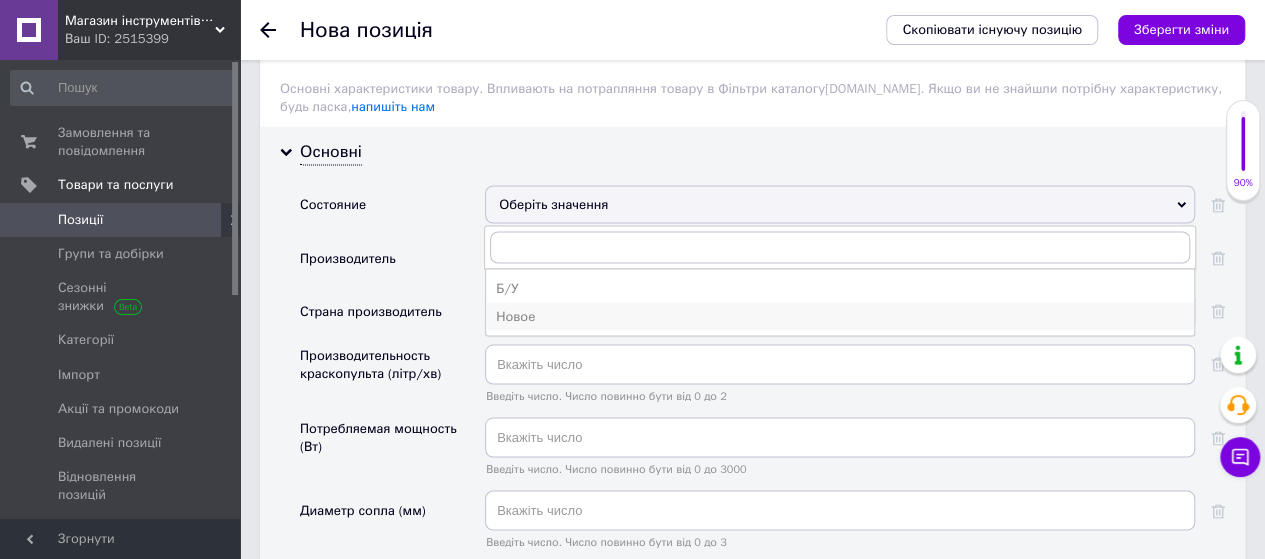 click on "Новое" at bounding box center [840, 316] 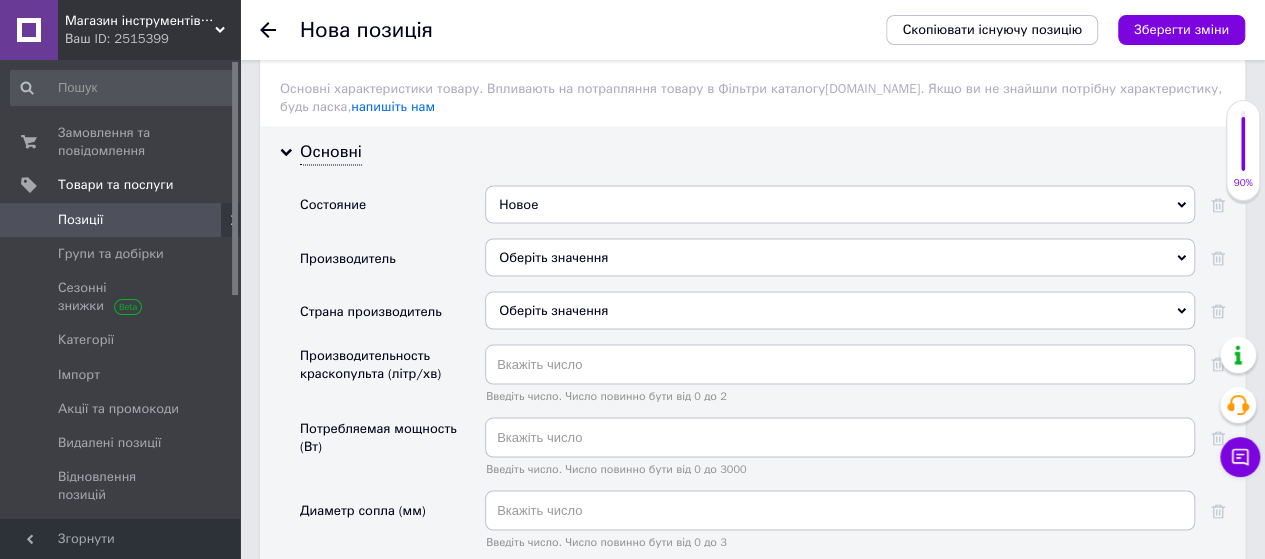 click on "Оберіть значення" at bounding box center (840, 257) 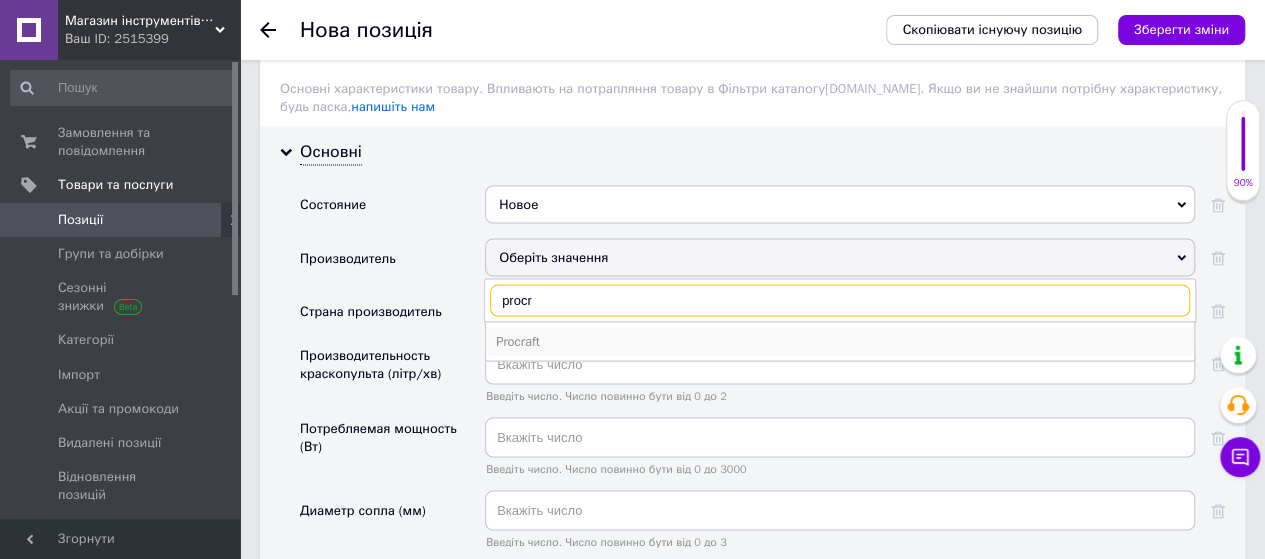 type on "procr" 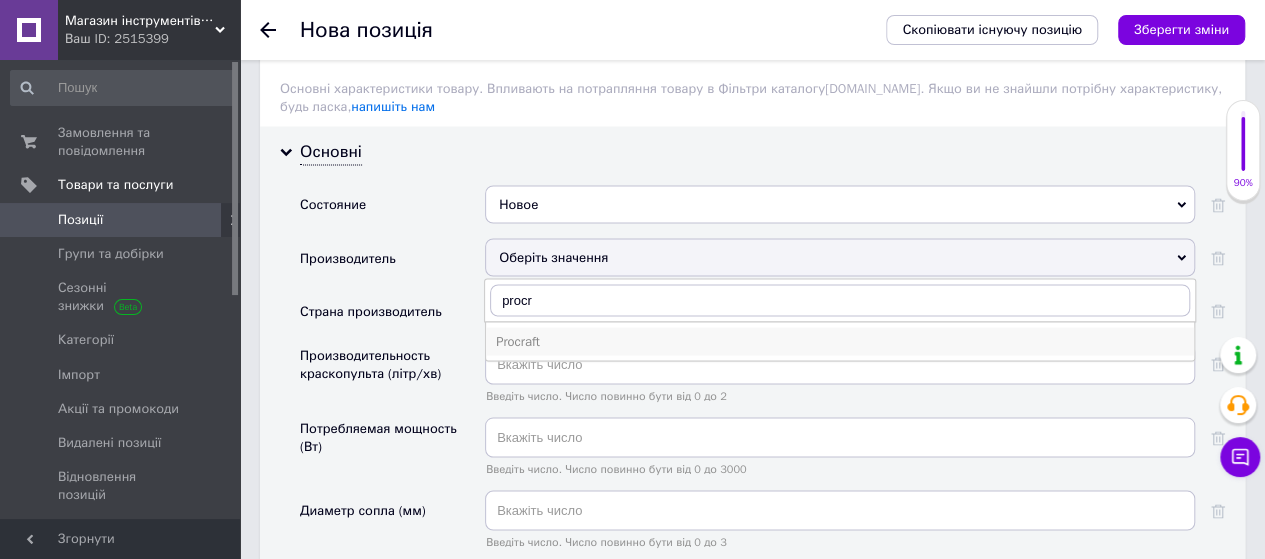click on "Procraft" at bounding box center (840, 341) 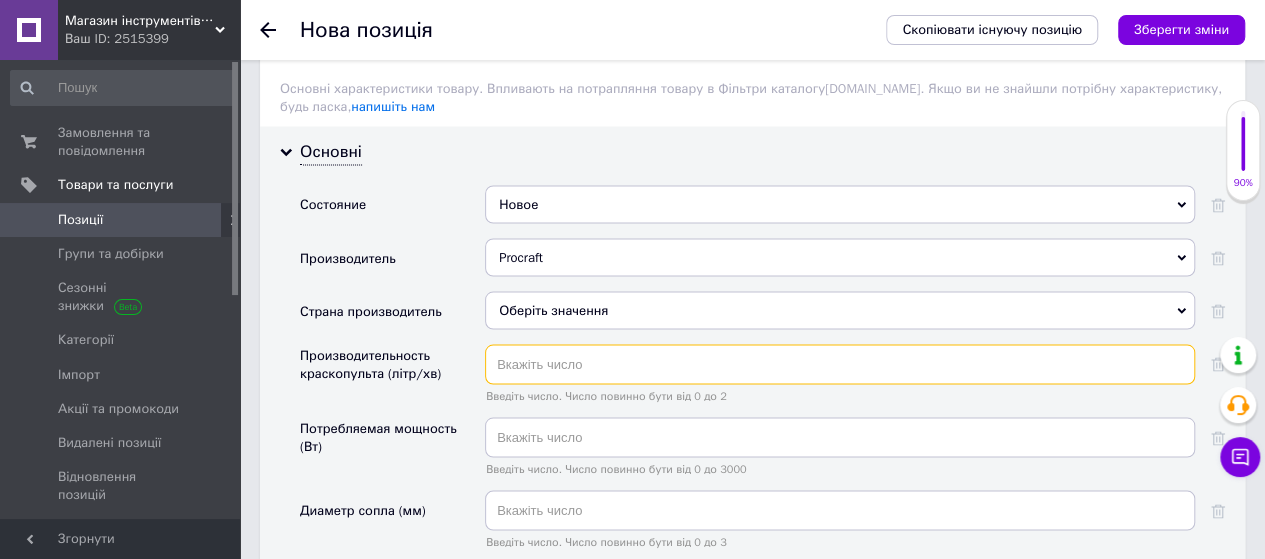 click at bounding box center (840, 364) 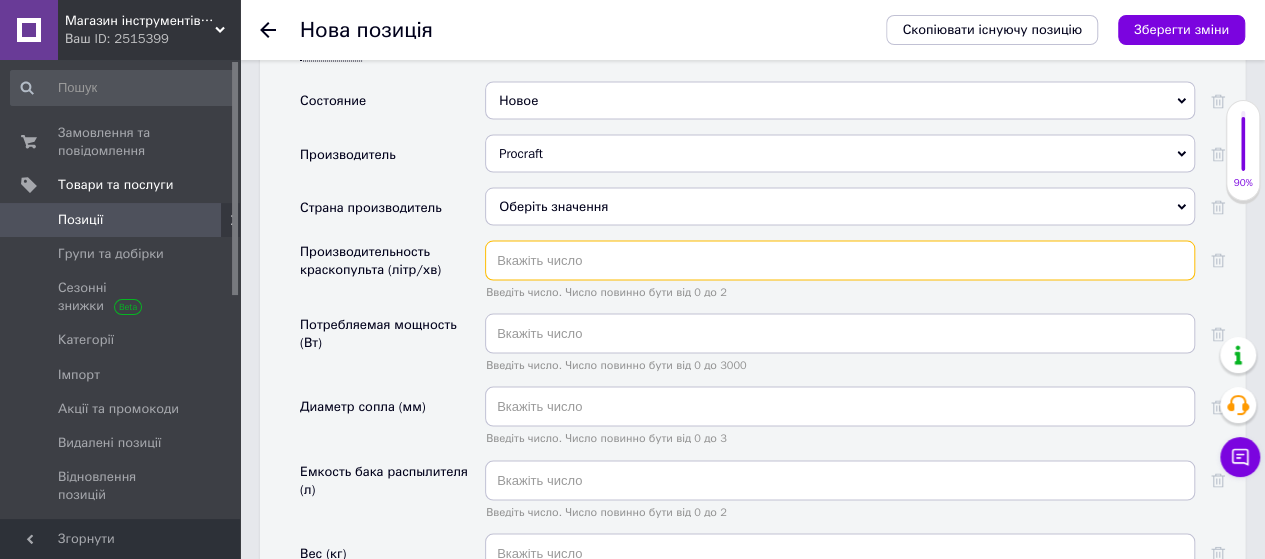 scroll, scrollTop: 1834, scrollLeft: 0, axis: vertical 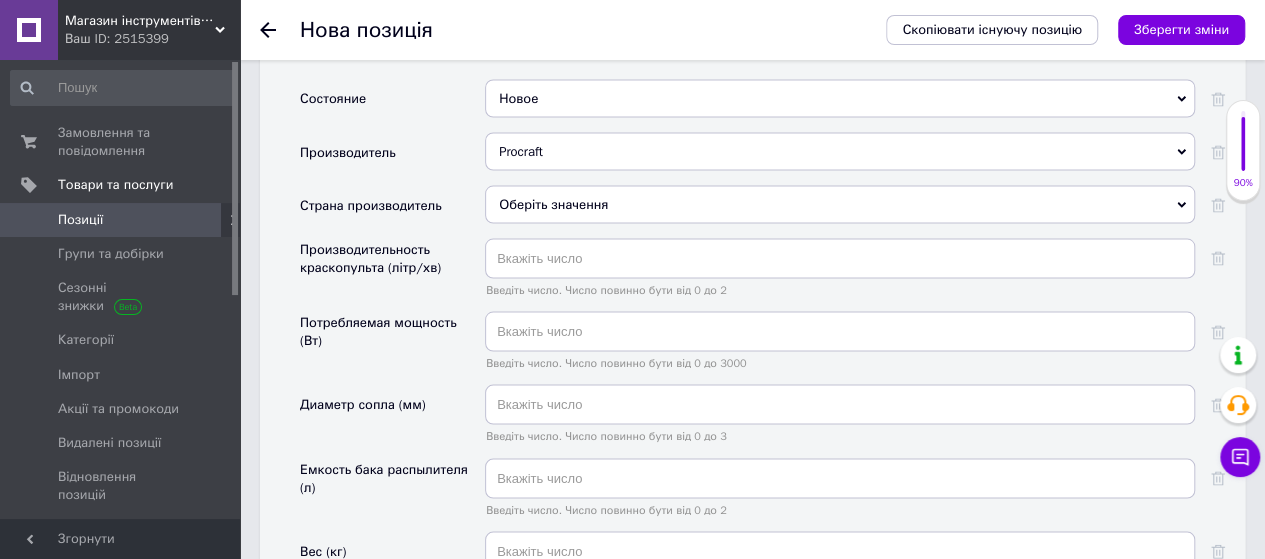 click on "Оберіть значення" at bounding box center (840, 204) 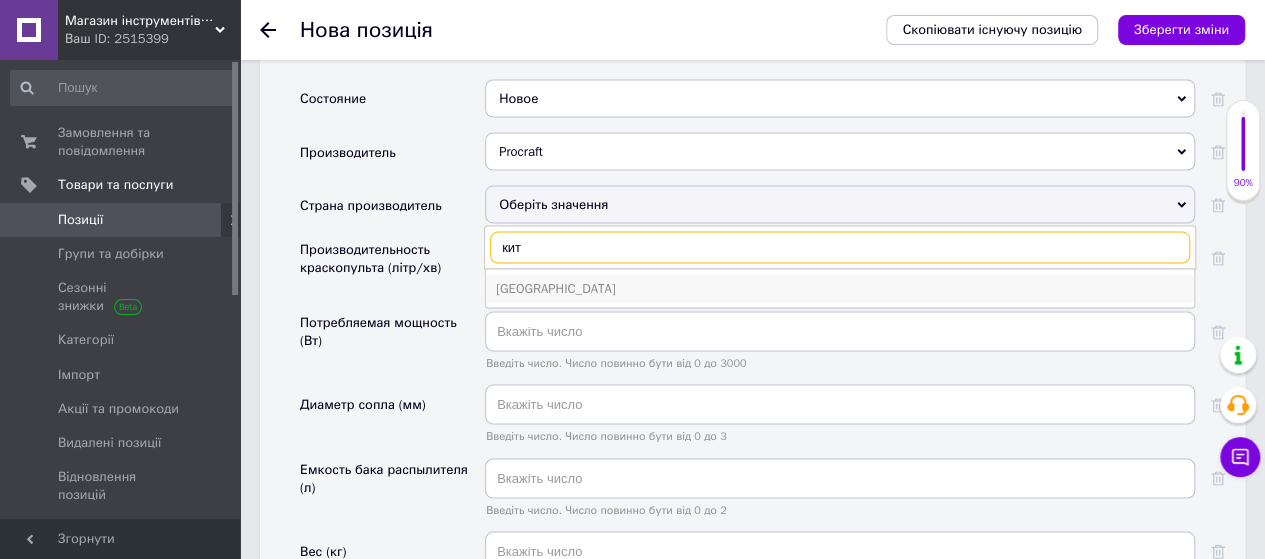 type on "кит" 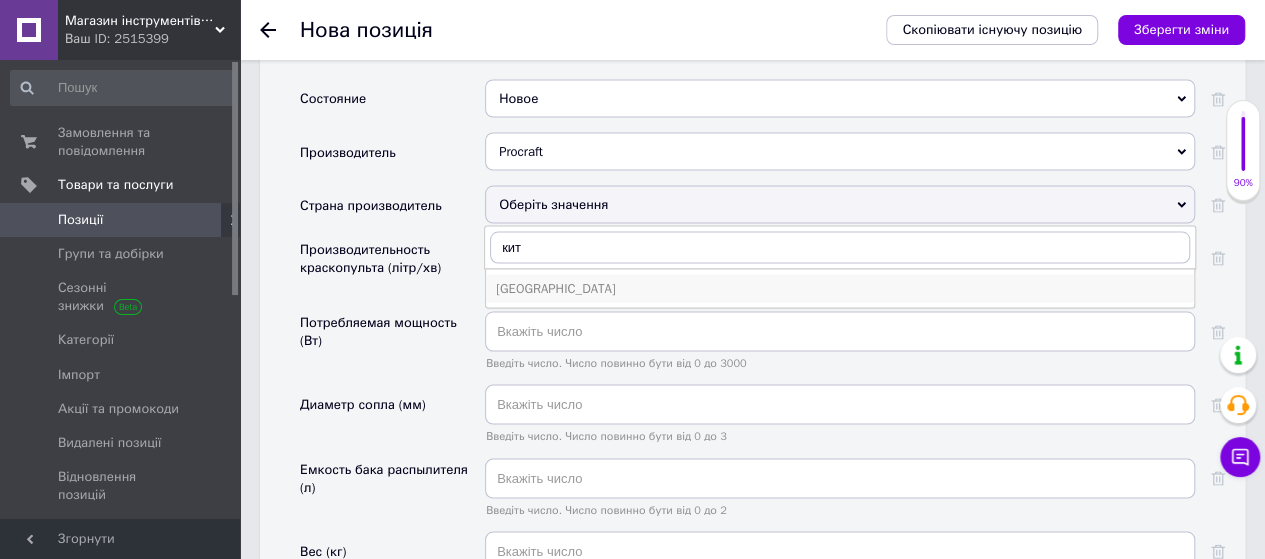 click on "[GEOGRAPHIC_DATA]" at bounding box center [840, 288] 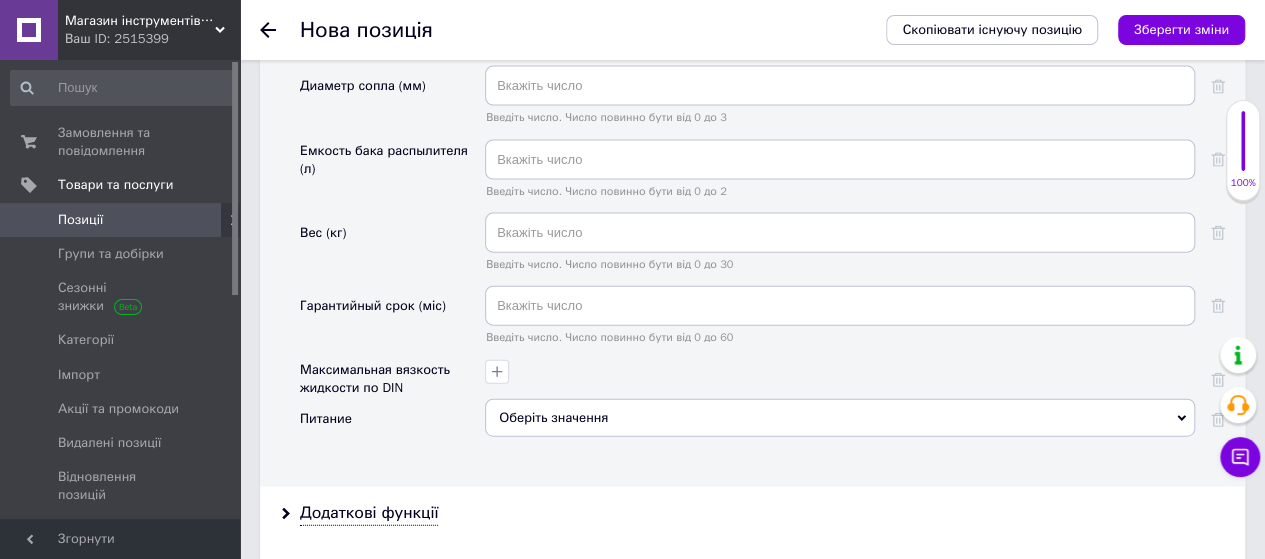 scroll, scrollTop: 2156, scrollLeft: 0, axis: vertical 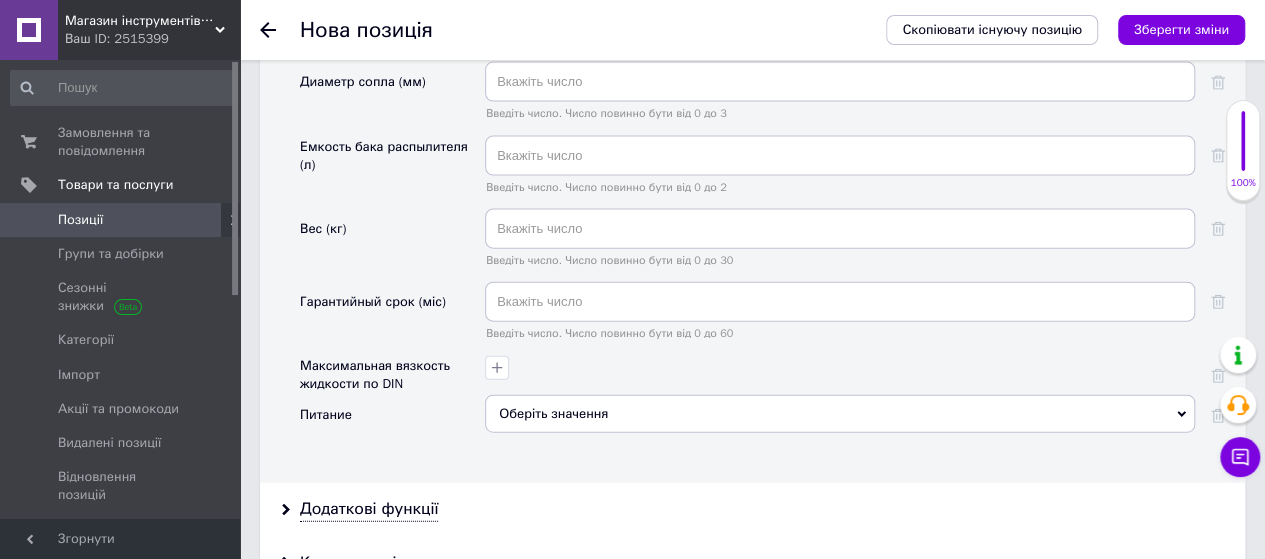 click on "Оберіть значення" at bounding box center [840, 414] 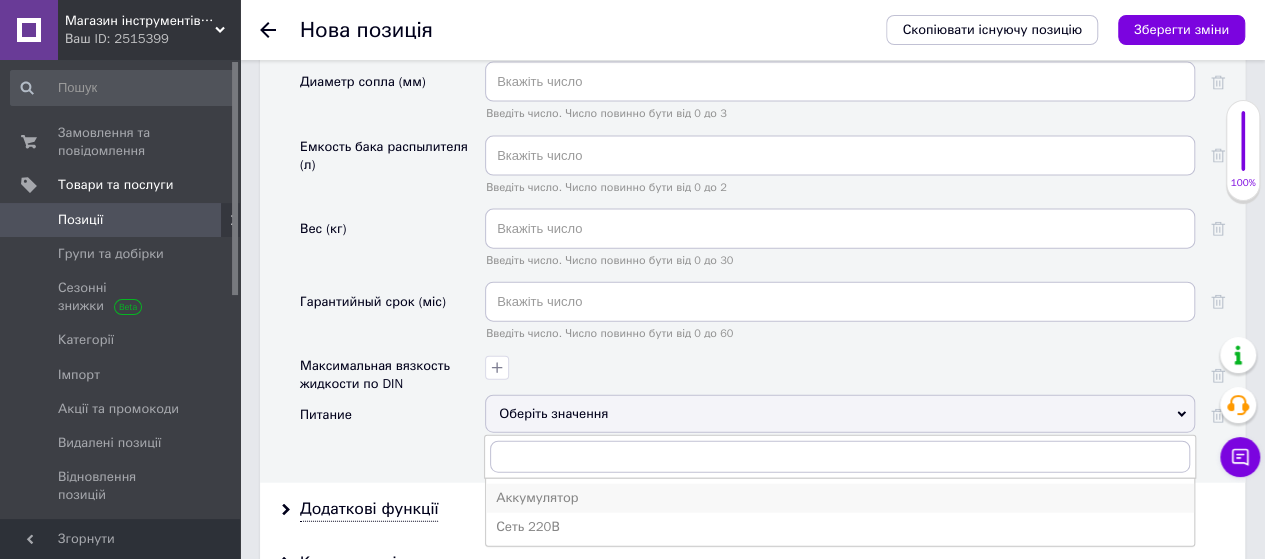 click on "Аккумулятор" at bounding box center [840, 498] 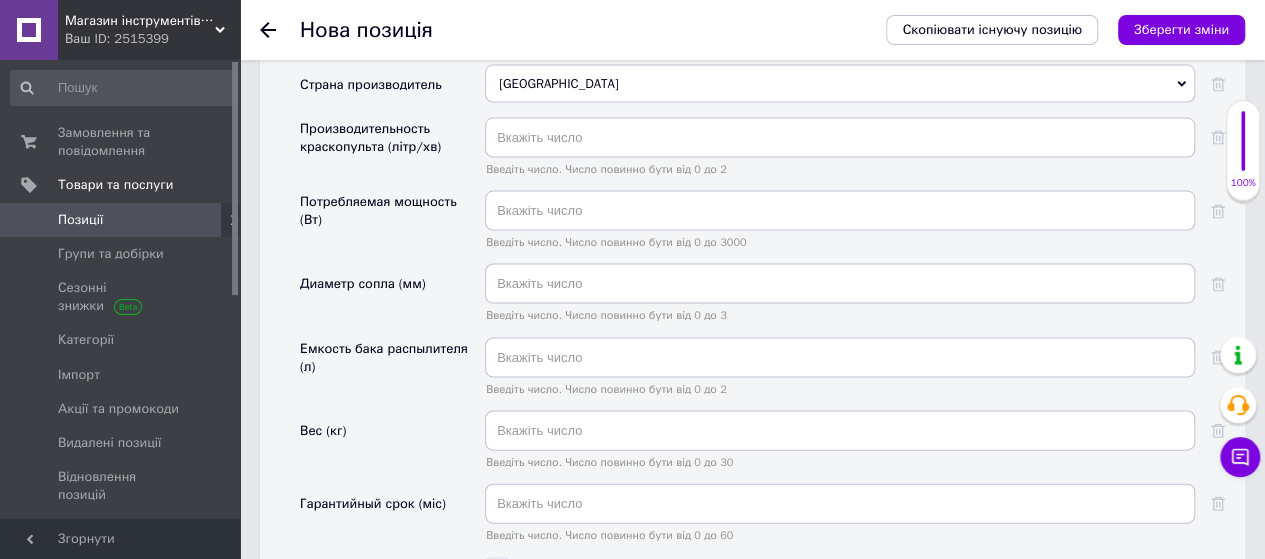 scroll, scrollTop: 1954, scrollLeft: 0, axis: vertical 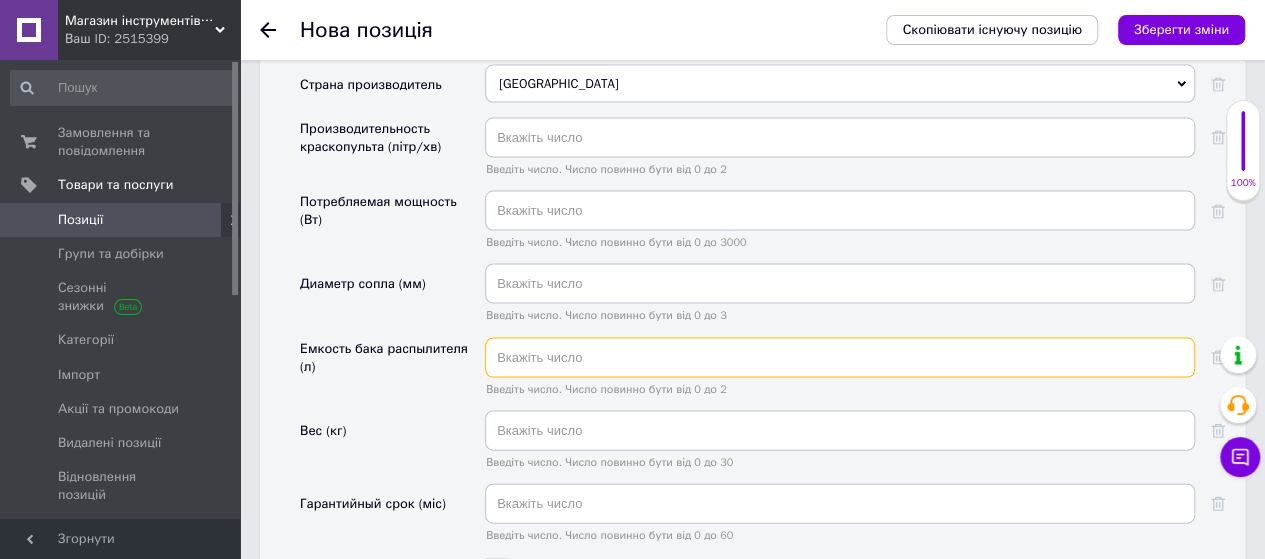 click at bounding box center [840, 358] 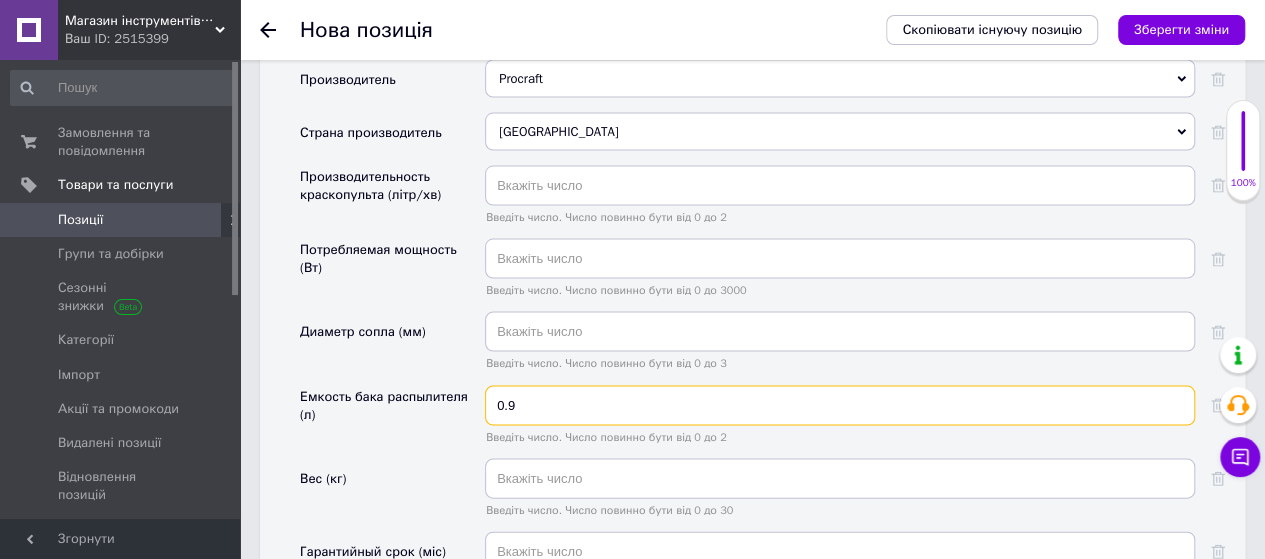 scroll, scrollTop: 1882, scrollLeft: 0, axis: vertical 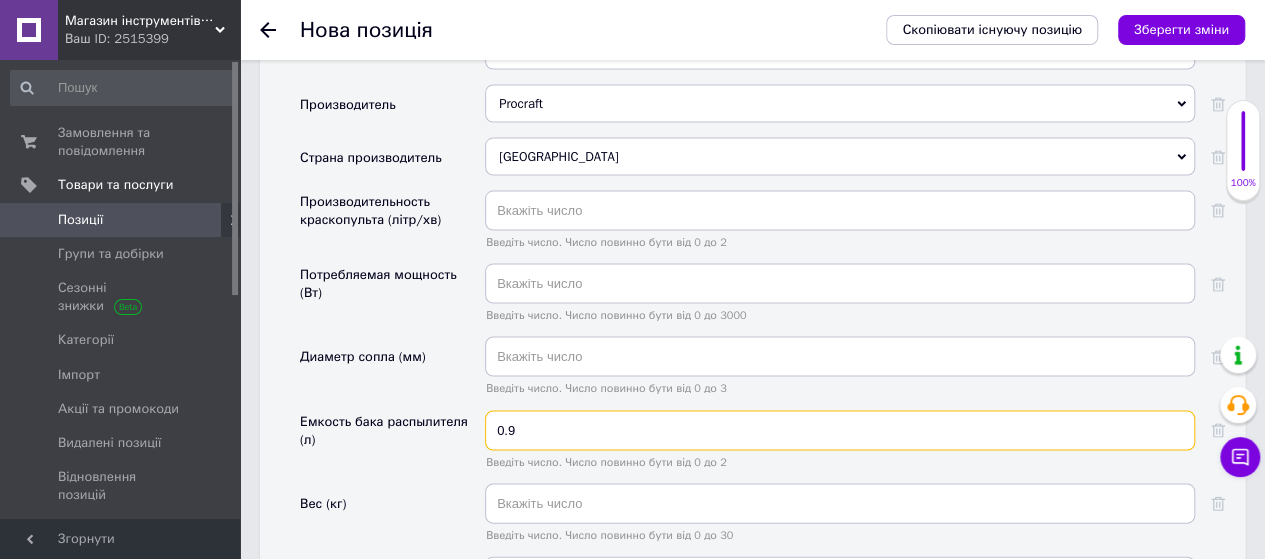 type on "0.9" 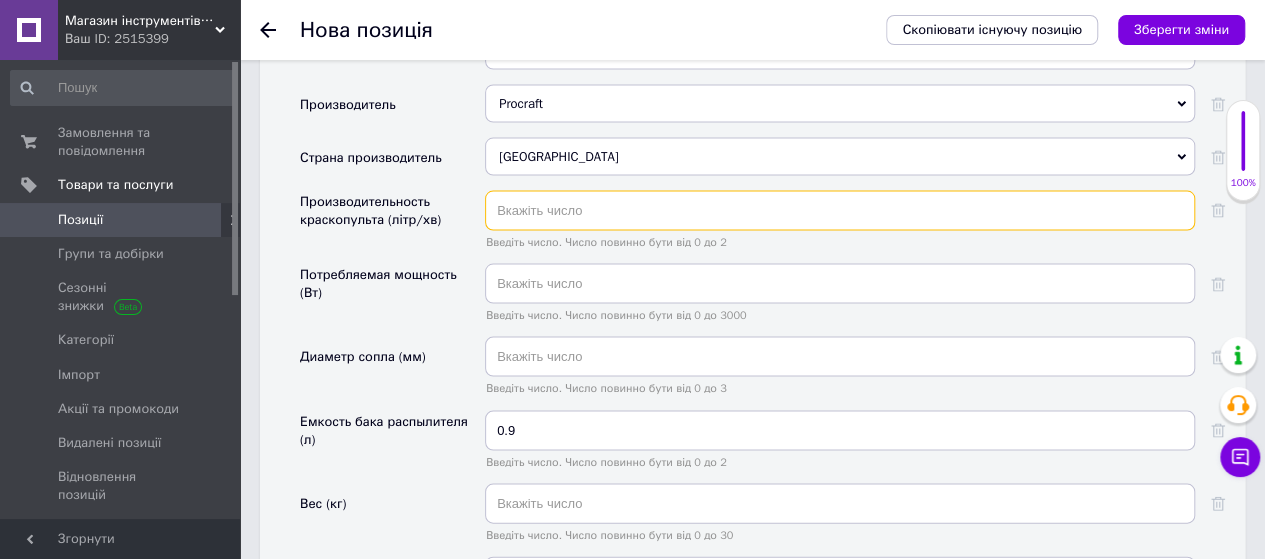click at bounding box center [840, 210] 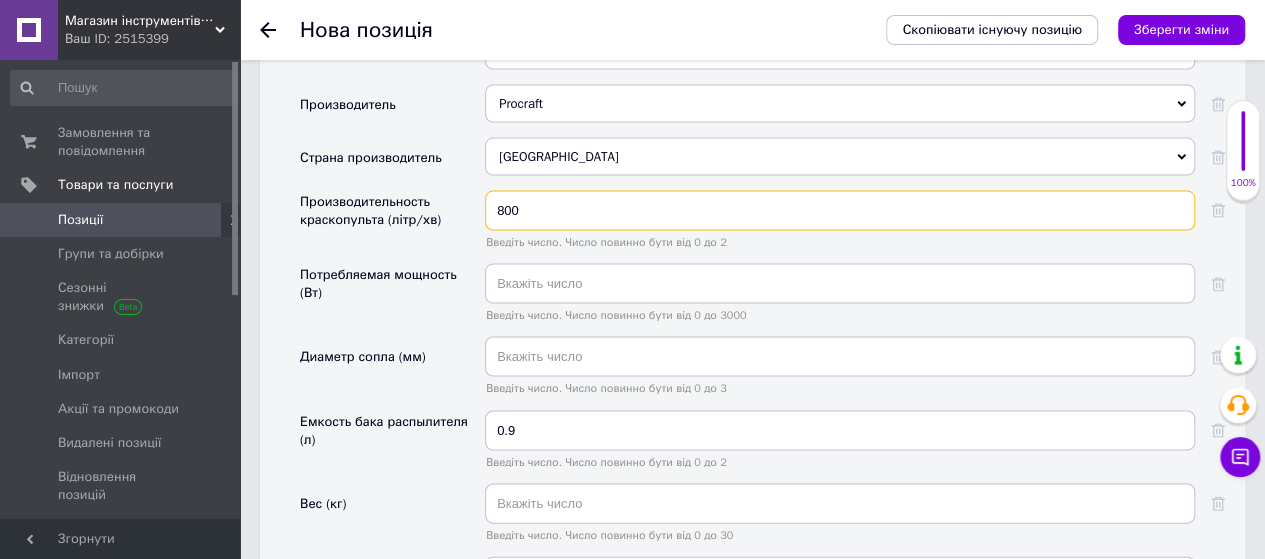 type on "800" 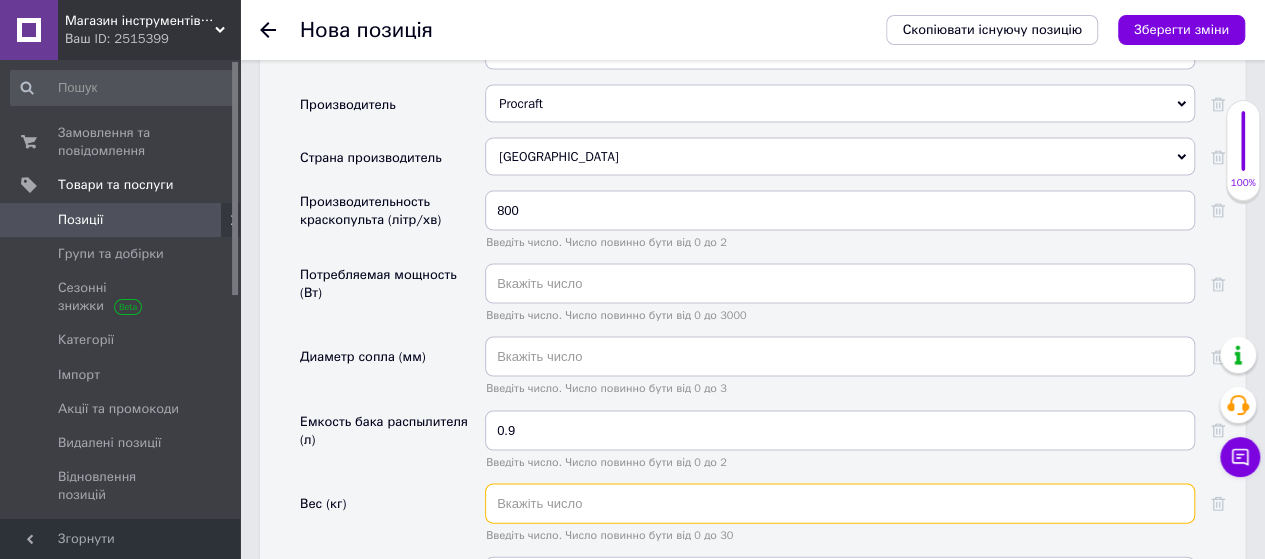 click at bounding box center (840, 503) 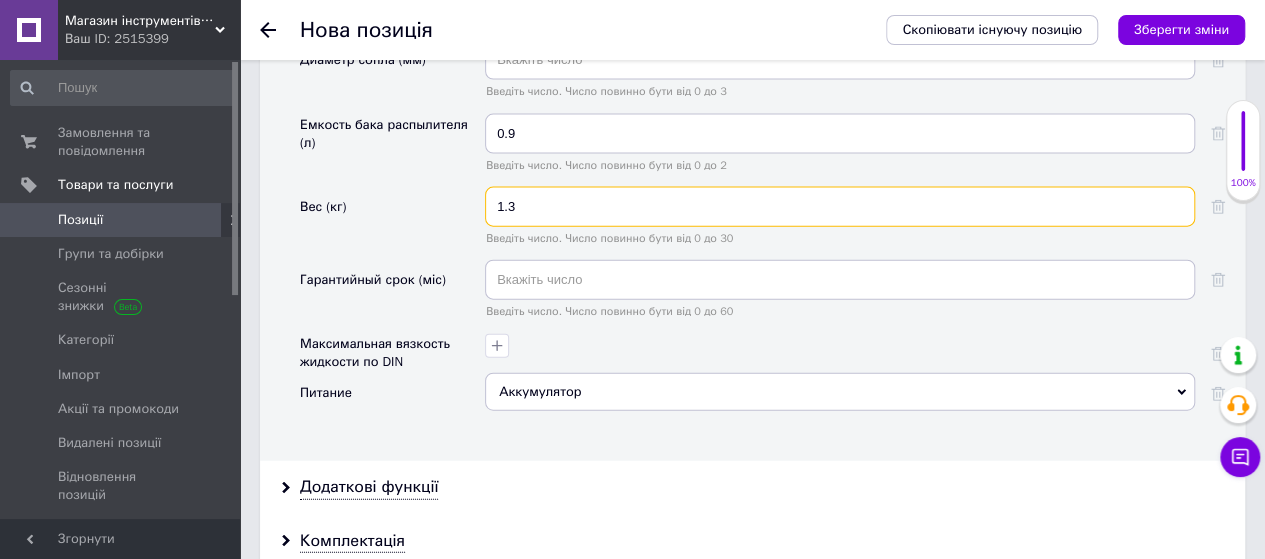scroll, scrollTop: 2186, scrollLeft: 0, axis: vertical 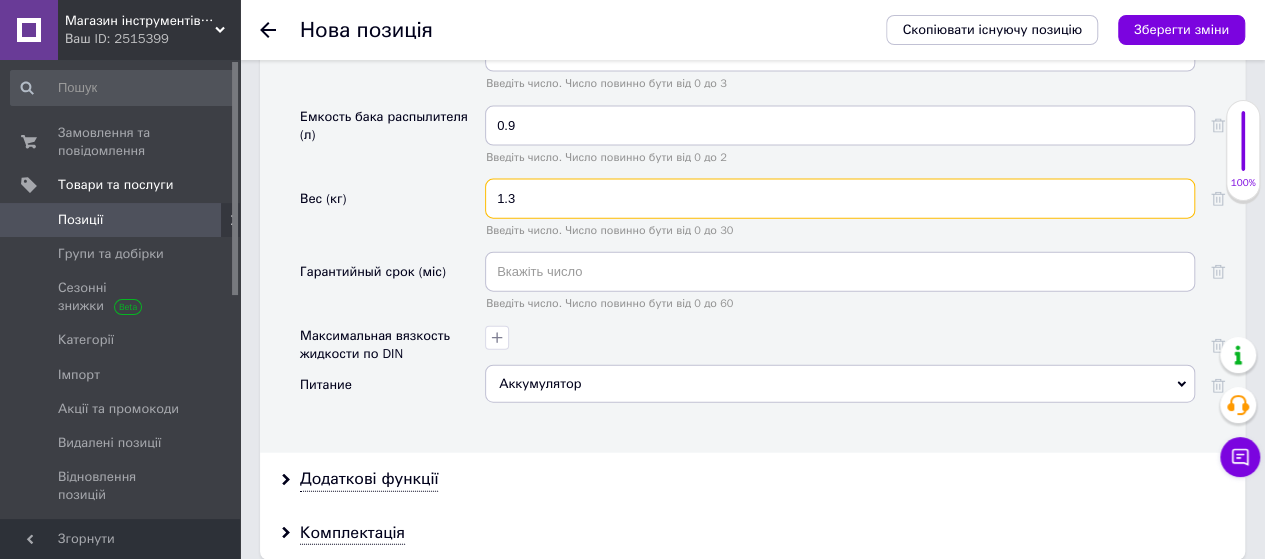 type on "1.3" 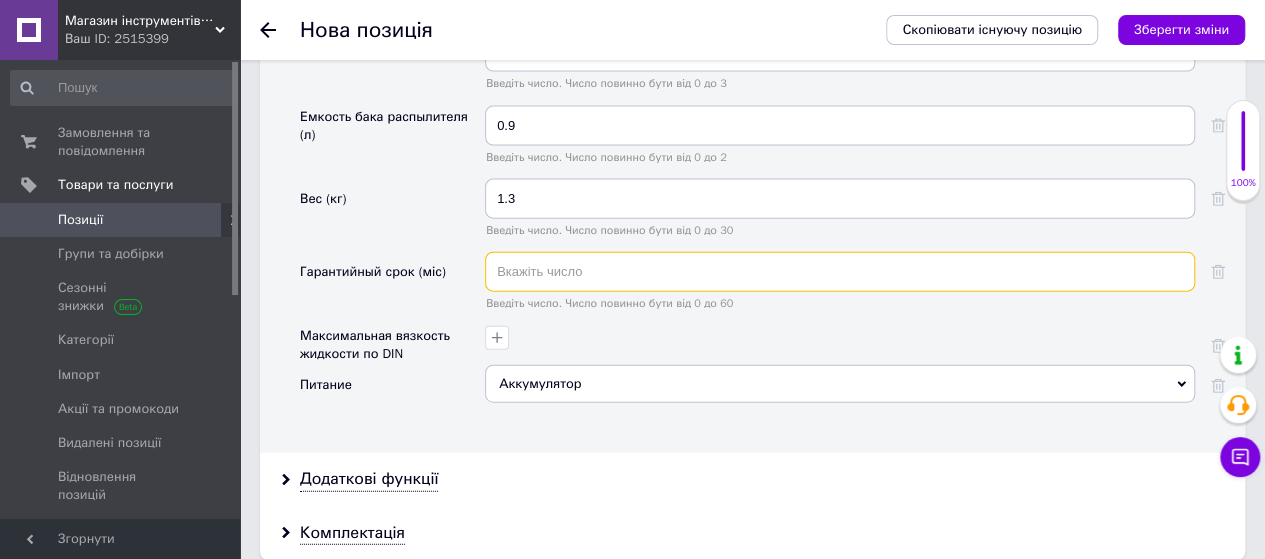 click at bounding box center (840, 272) 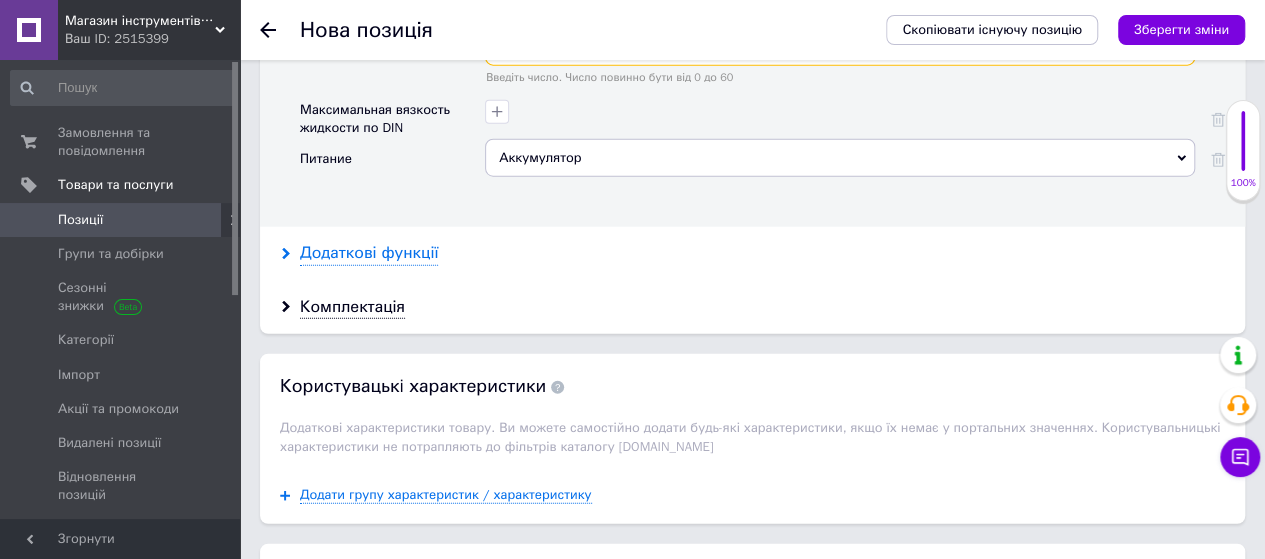 scroll, scrollTop: 2416, scrollLeft: 0, axis: vertical 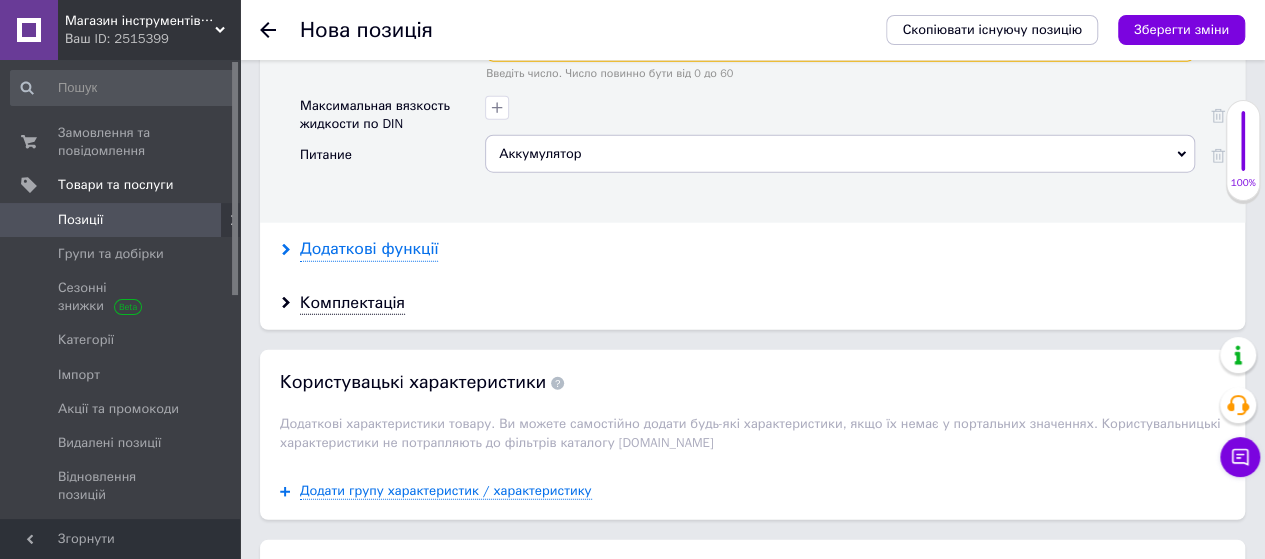 type on "36" 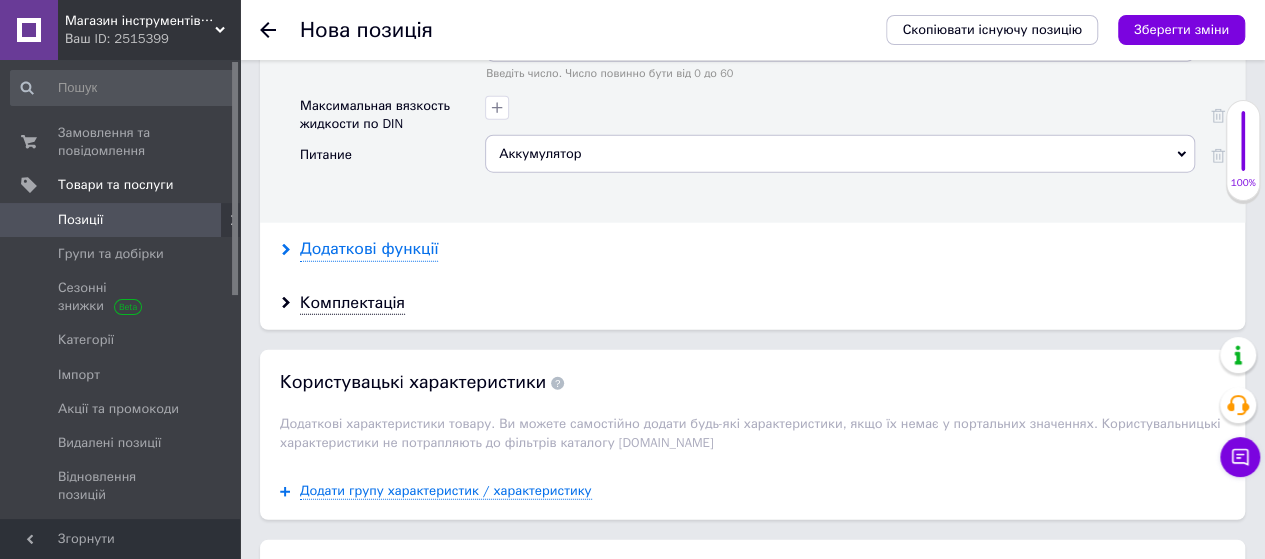 click on "Додаткові функції" at bounding box center [369, 249] 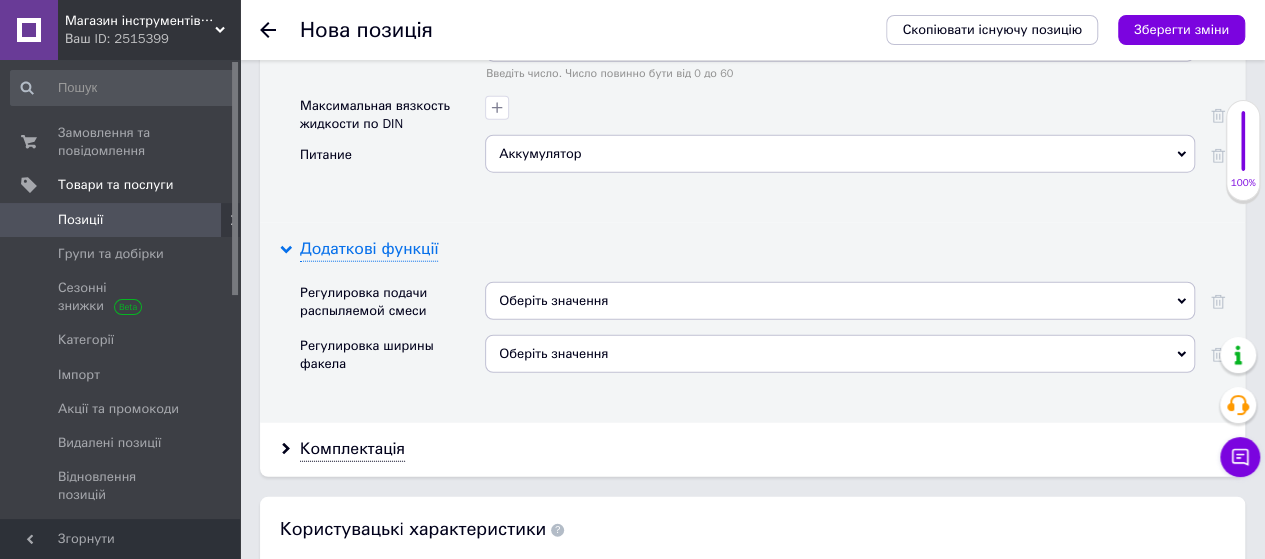 scroll, scrollTop: 2432, scrollLeft: 0, axis: vertical 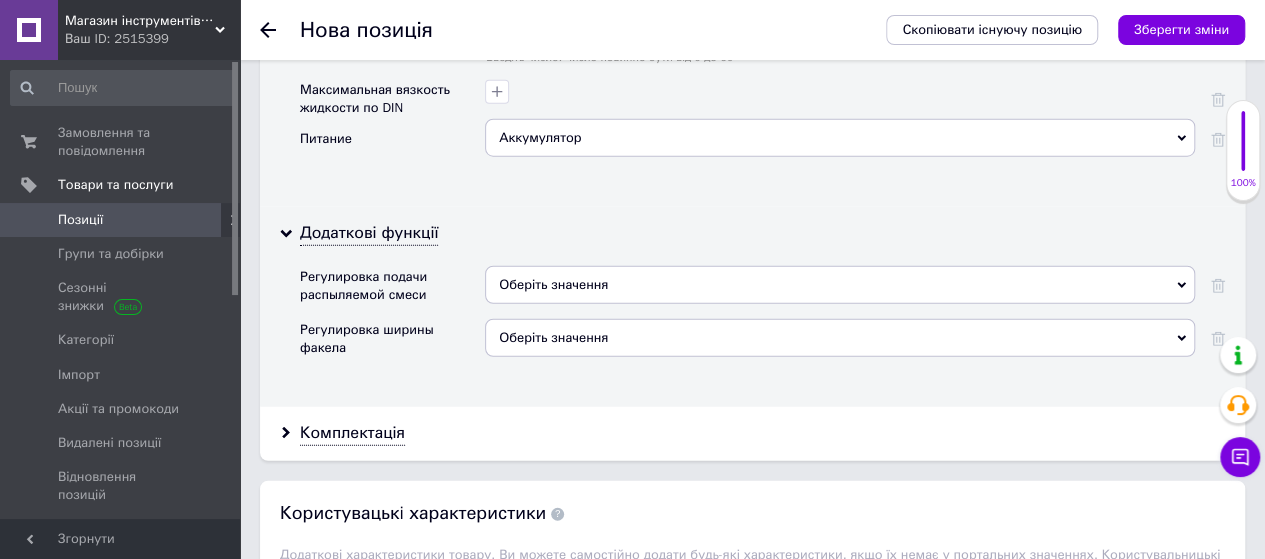 click on "Оберіть значення" at bounding box center [553, 284] 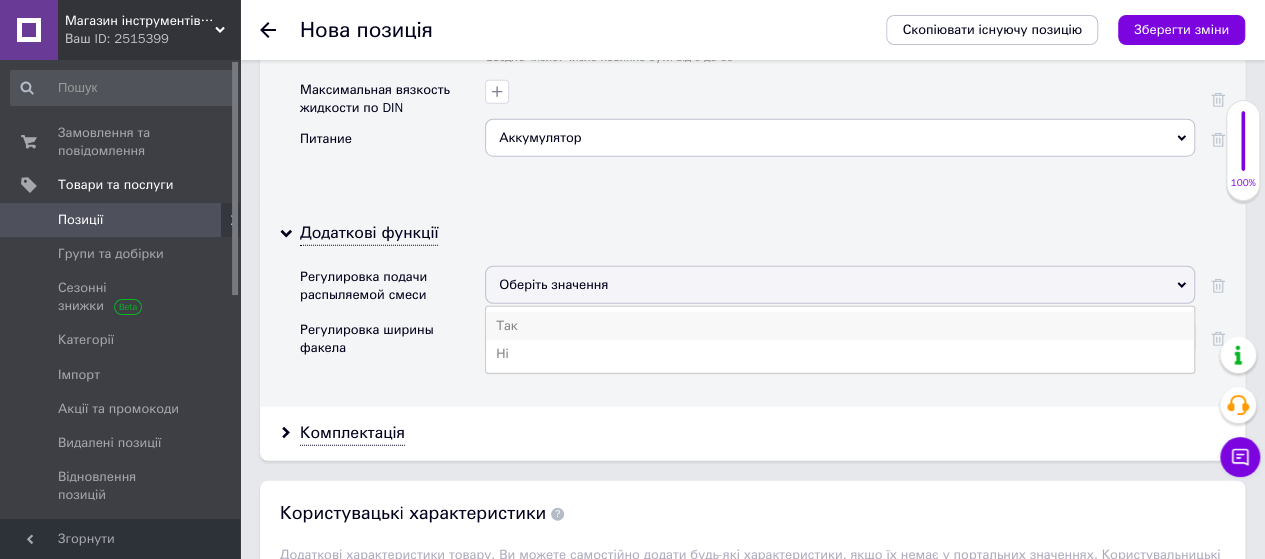 click on "Так" at bounding box center (840, 326) 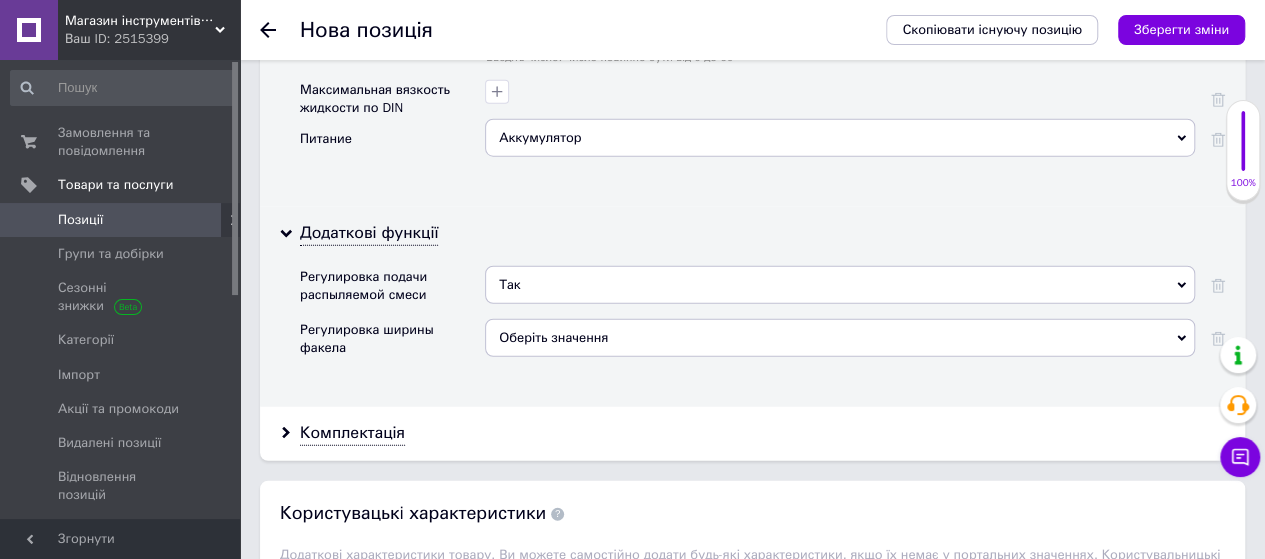 click on "Оберіть значення" at bounding box center [553, 337] 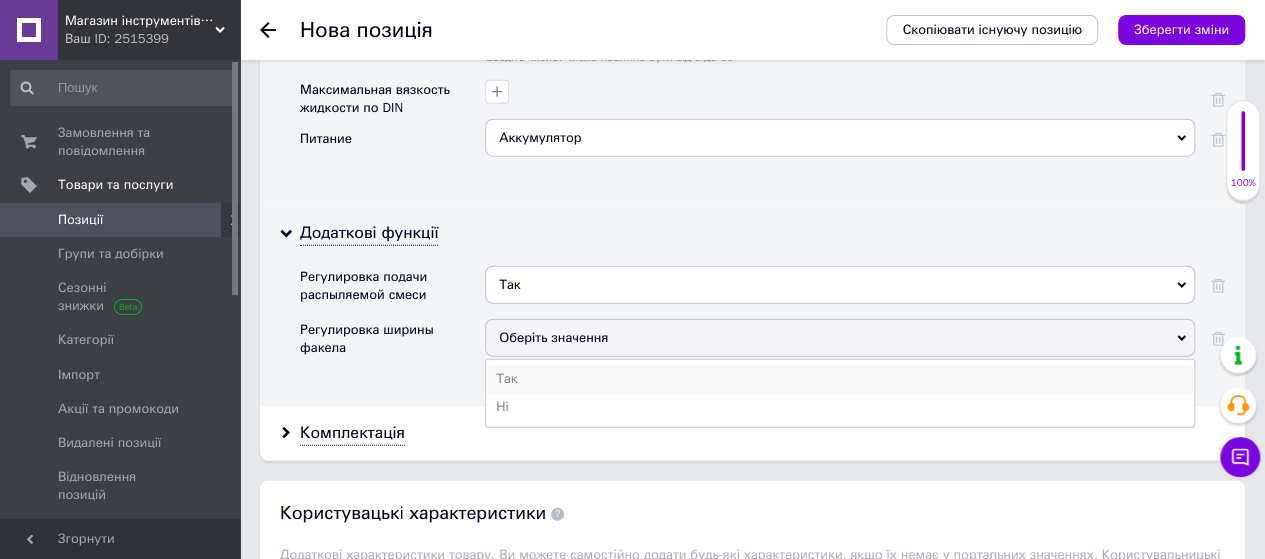 click on "Так" at bounding box center [840, 379] 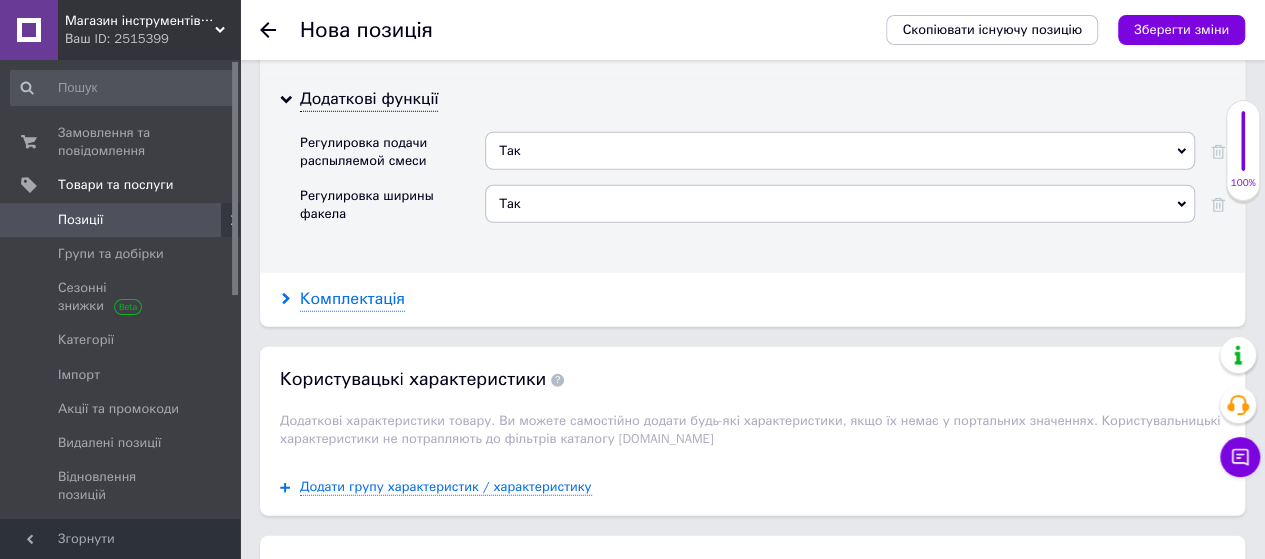 scroll, scrollTop: 2570, scrollLeft: 0, axis: vertical 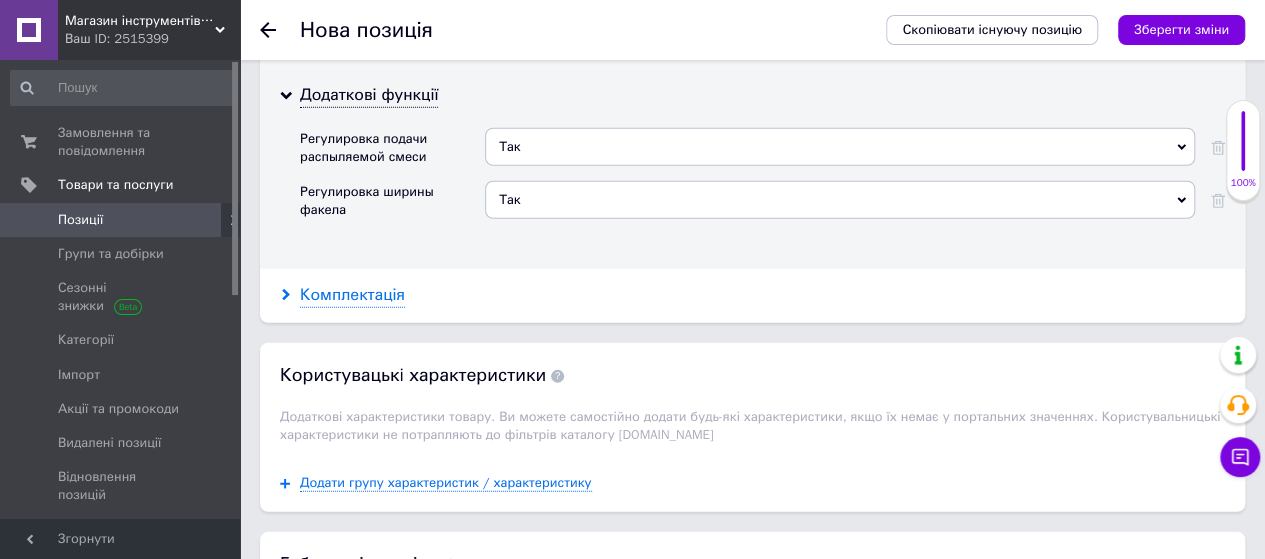 click on "Комплектація" at bounding box center [352, 295] 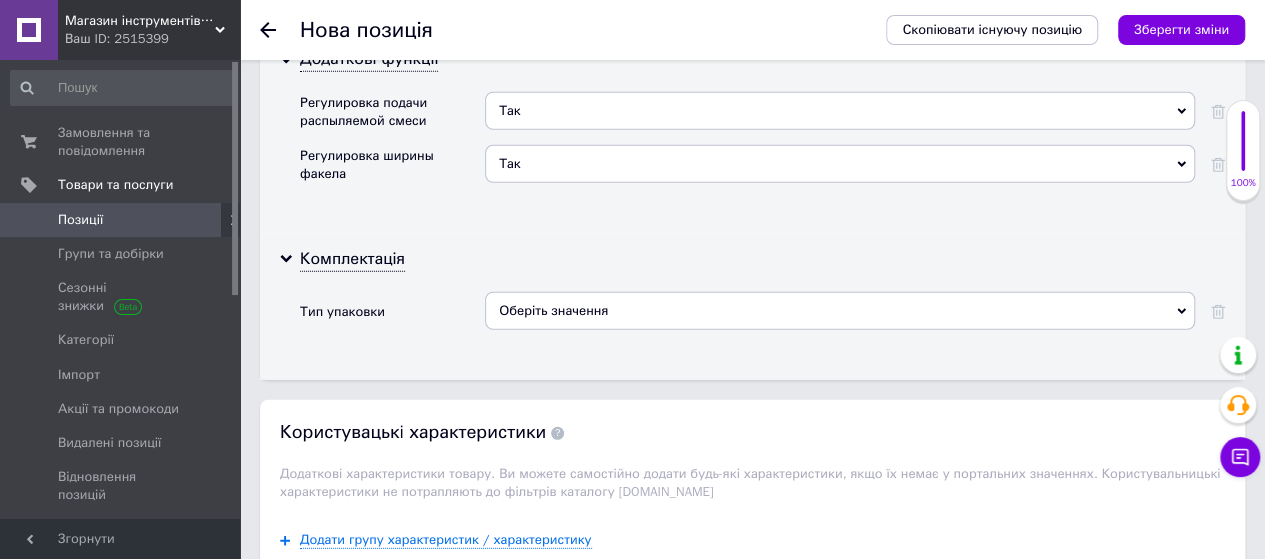 scroll, scrollTop: 2616, scrollLeft: 0, axis: vertical 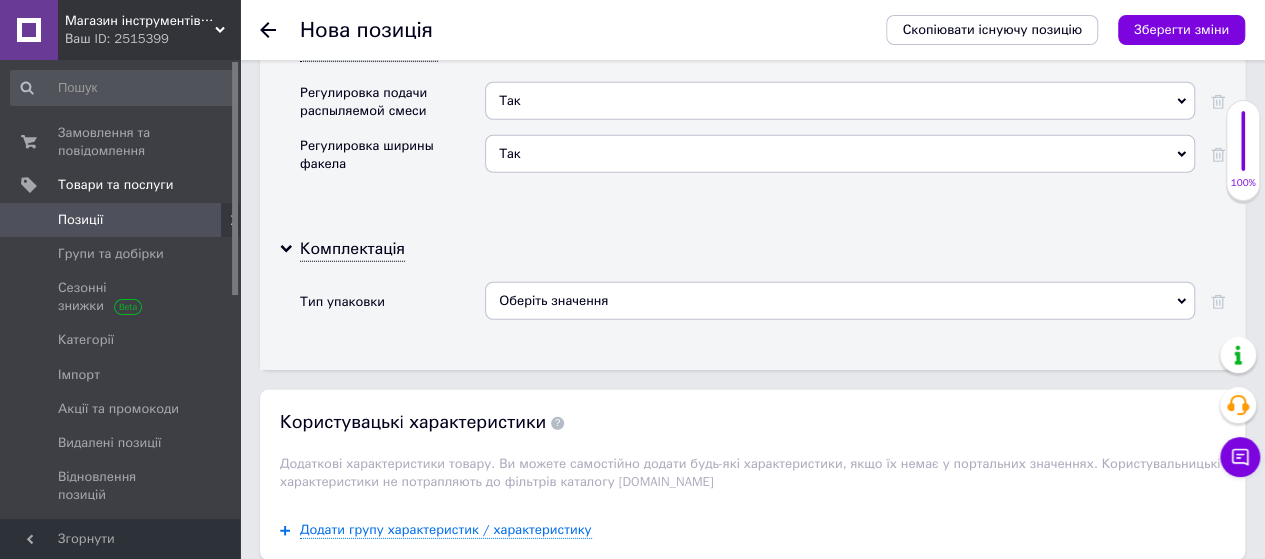 click on "Оберіть значення" at bounding box center [840, 301] 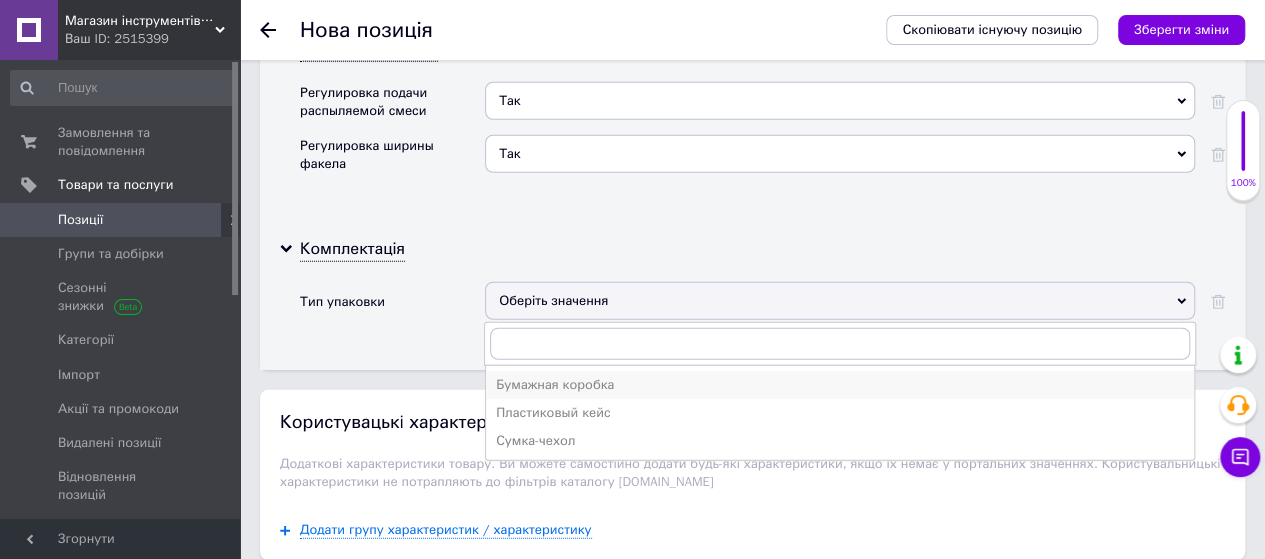 click on "Бумажная коробка" at bounding box center [840, 385] 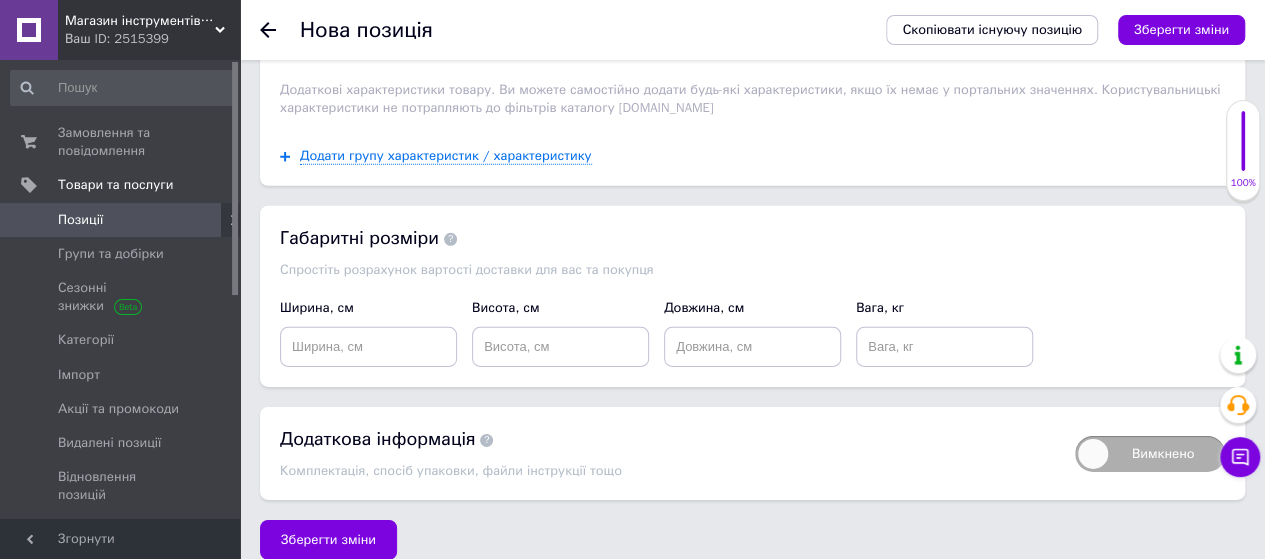 scroll, scrollTop: 2991, scrollLeft: 0, axis: vertical 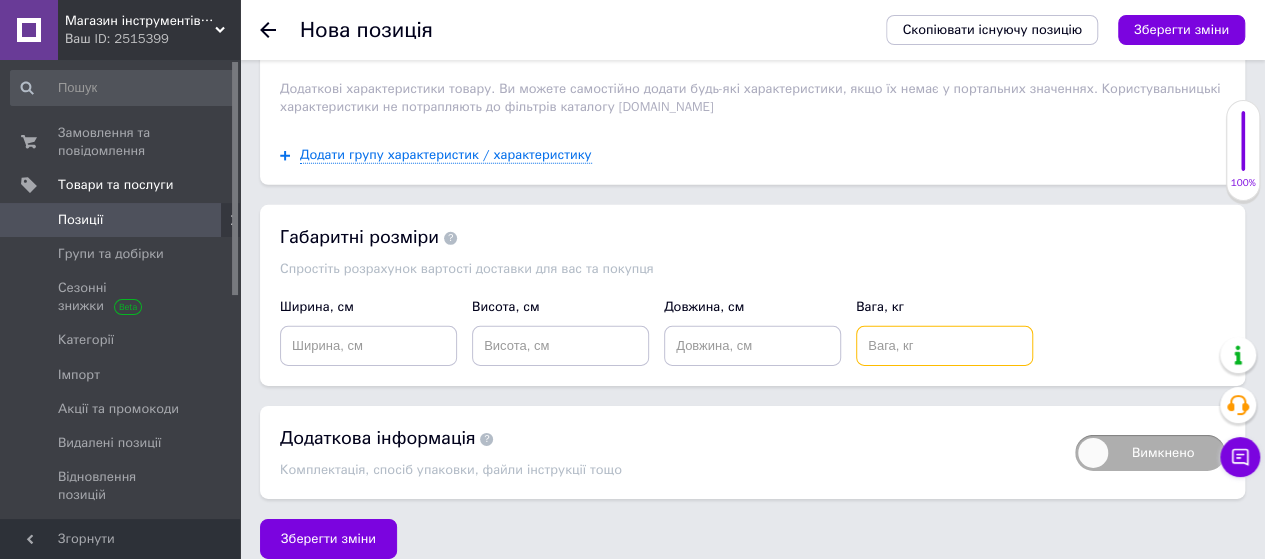 click at bounding box center [944, 346] 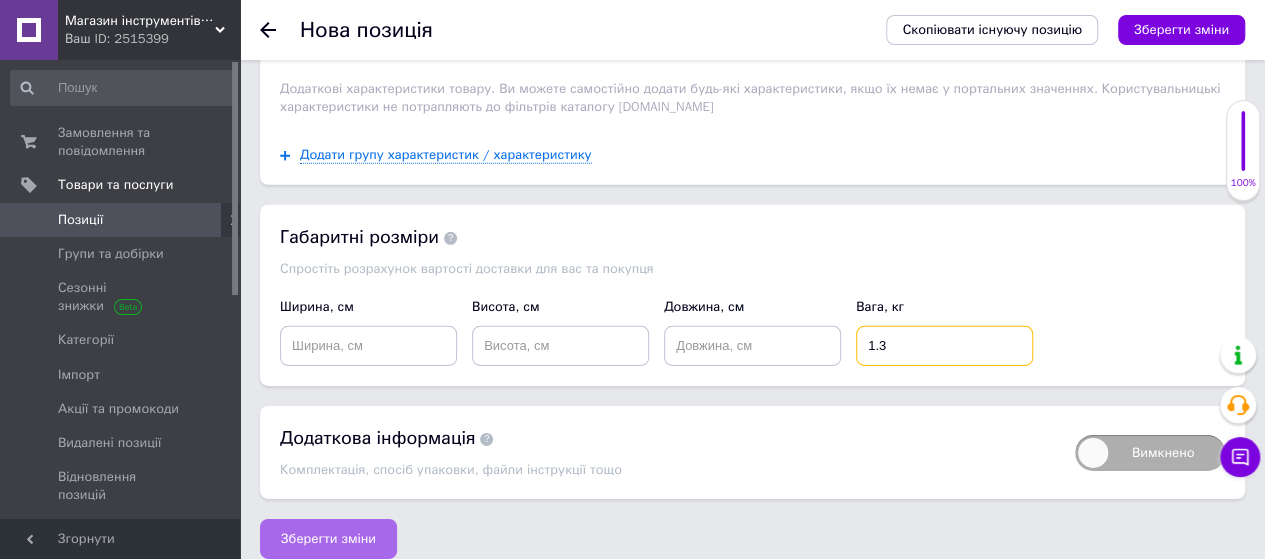 type on "1.3" 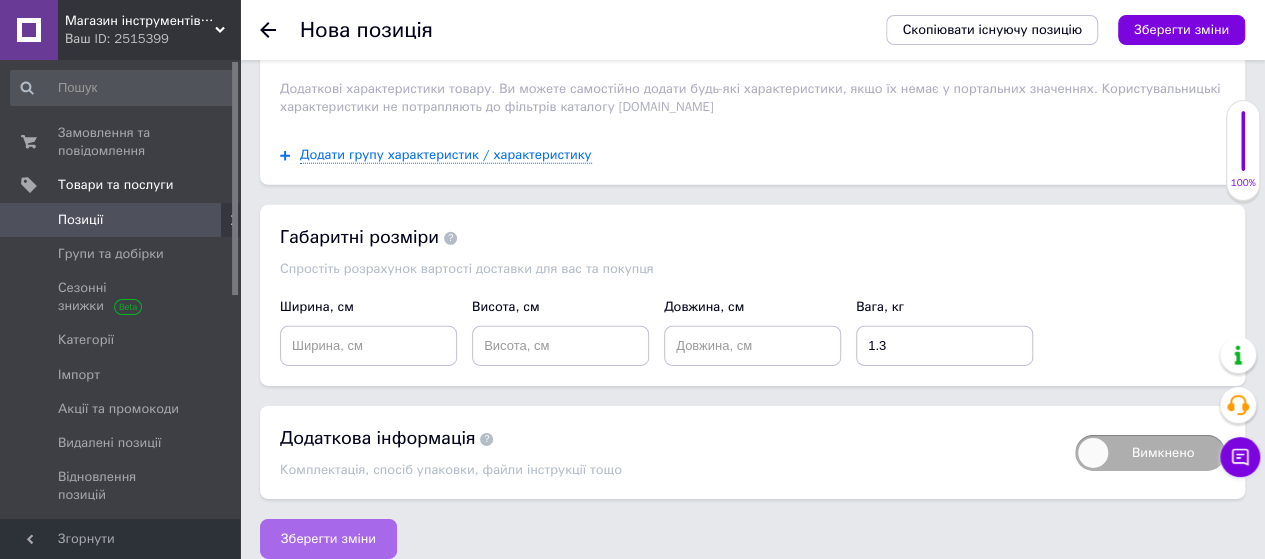 click on "Зберегти зміни" at bounding box center [328, 539] 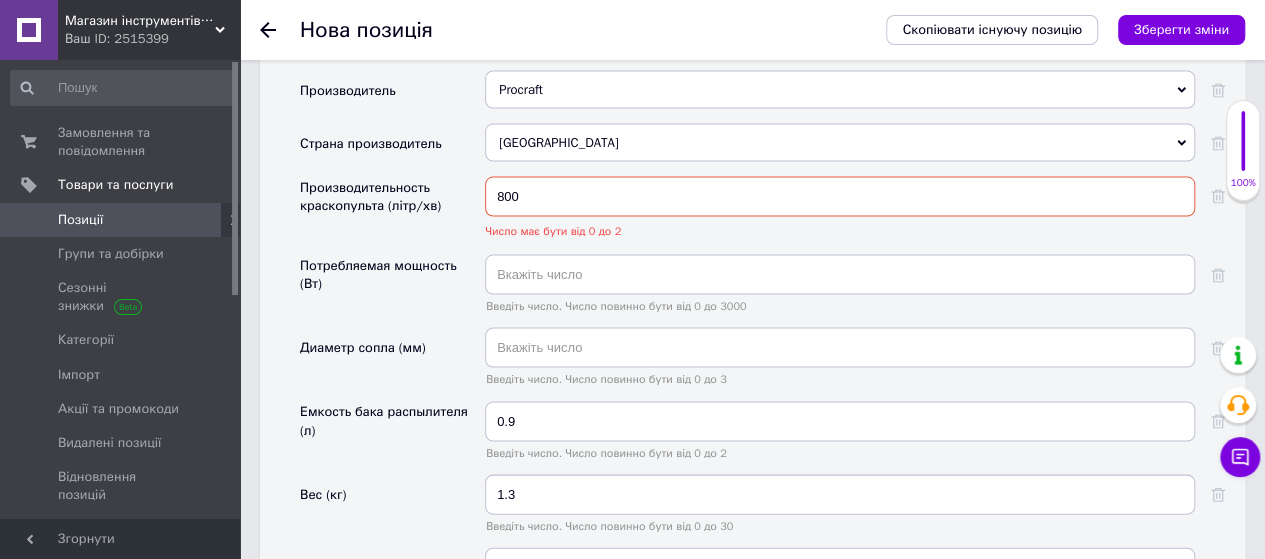 scroll, scrollTop: 1835, scrollLeft: 0, axis: vertical 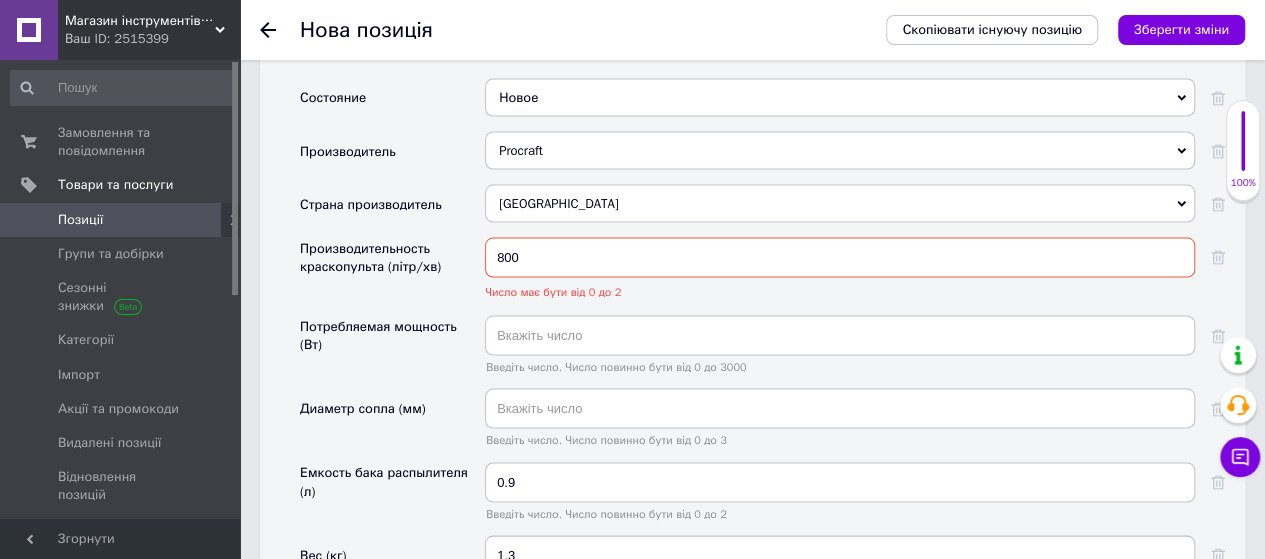click on "800" at bounding box center (840, 257) 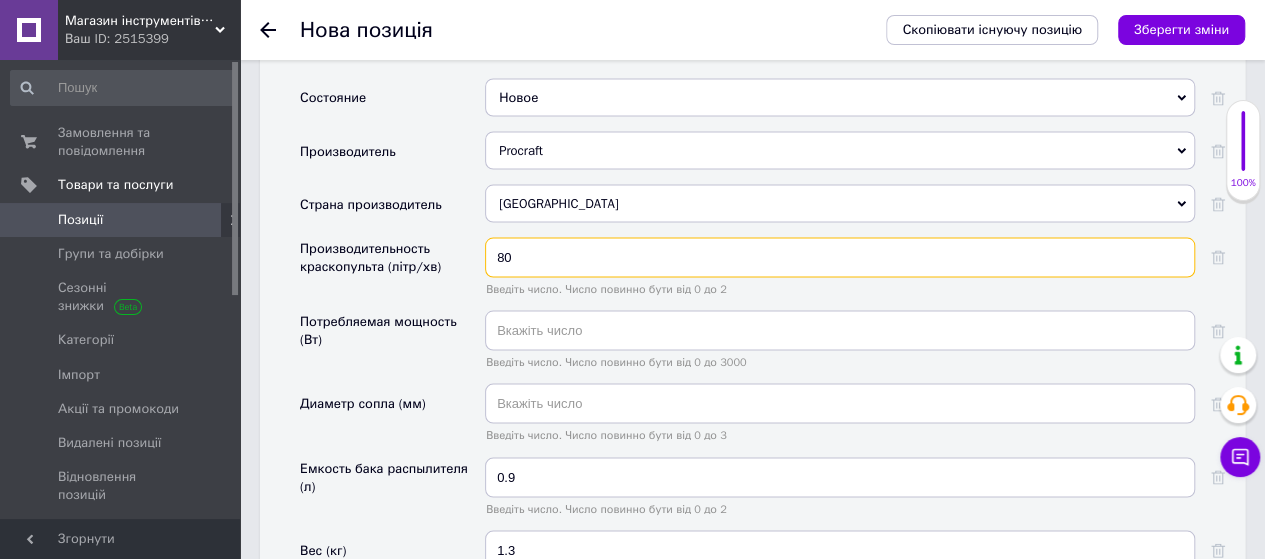 type on "8" 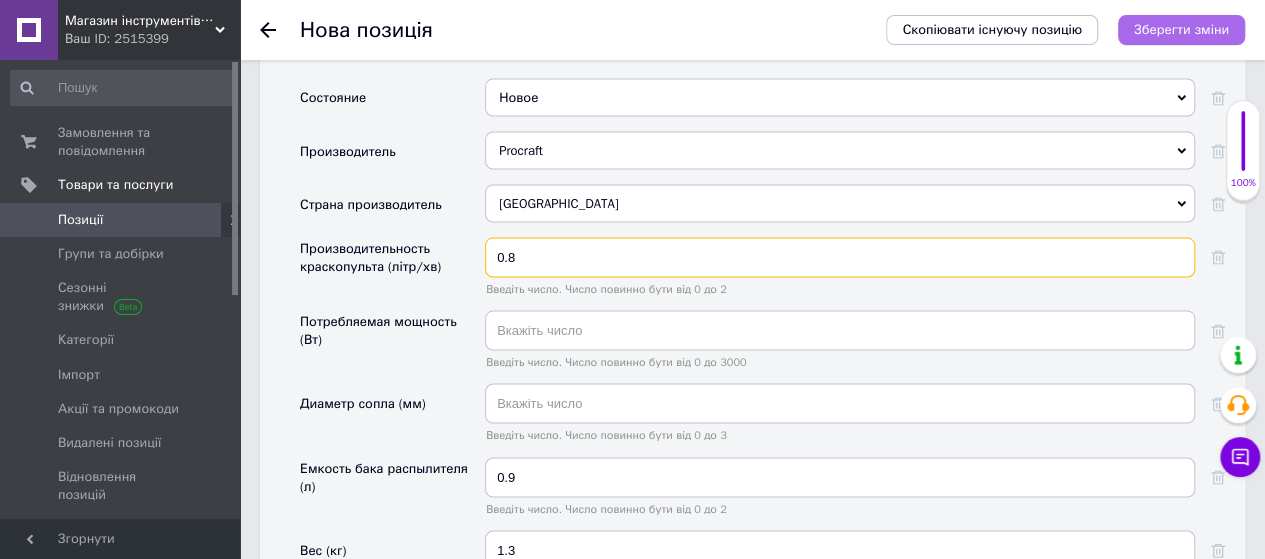 type on "0.8" 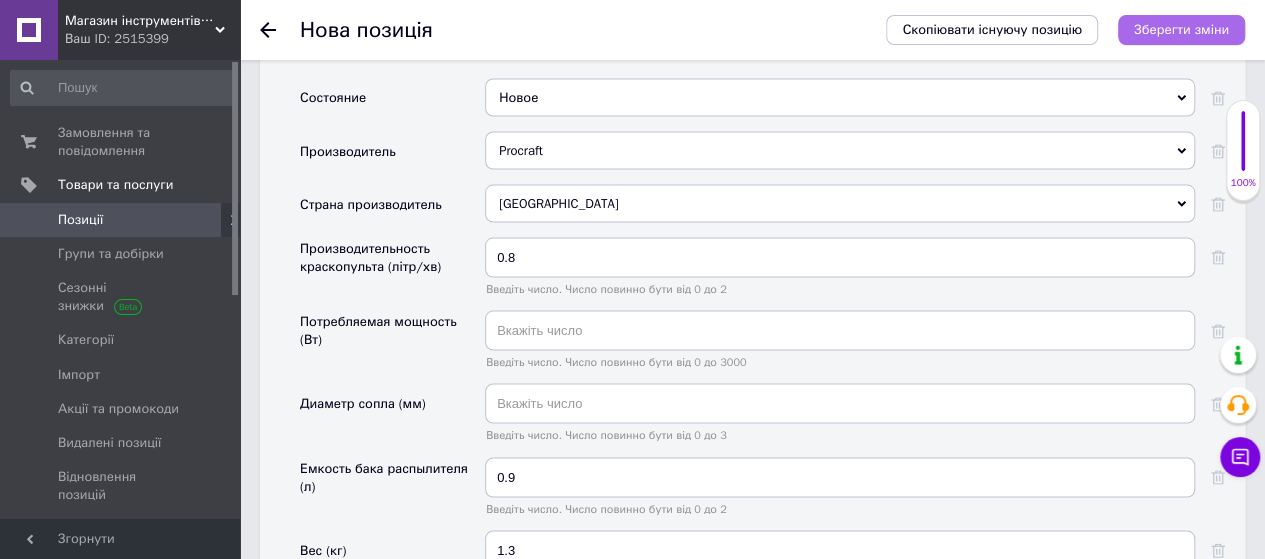 click on "Зберегти зміни" at bounding box center (1181, 30) 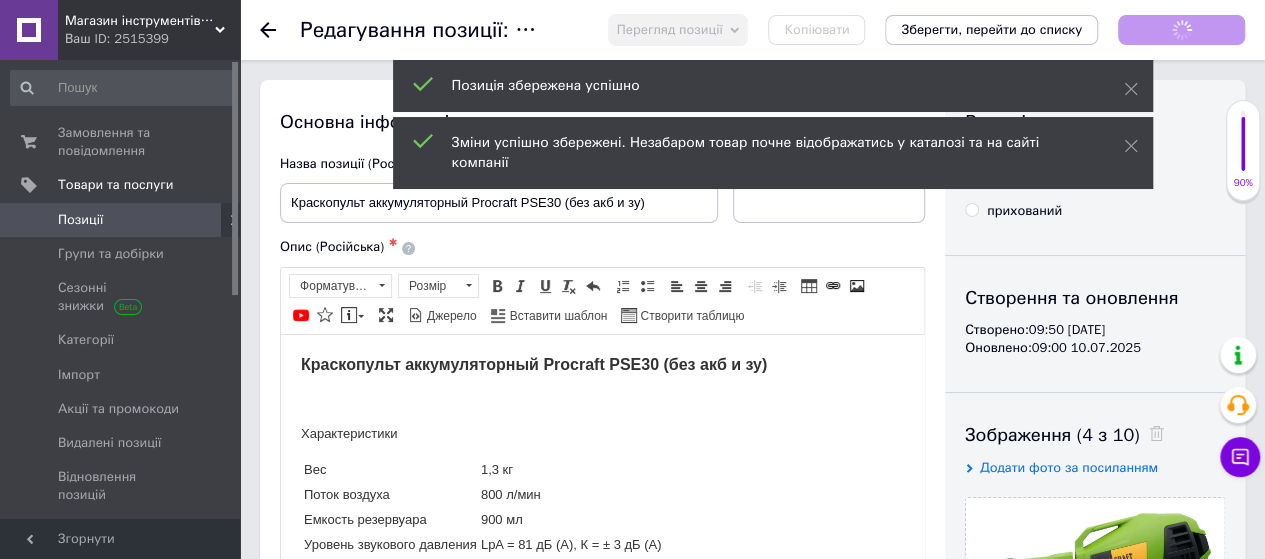 scroll, scrollTop: 0, scrollLeft: 0, axis: both 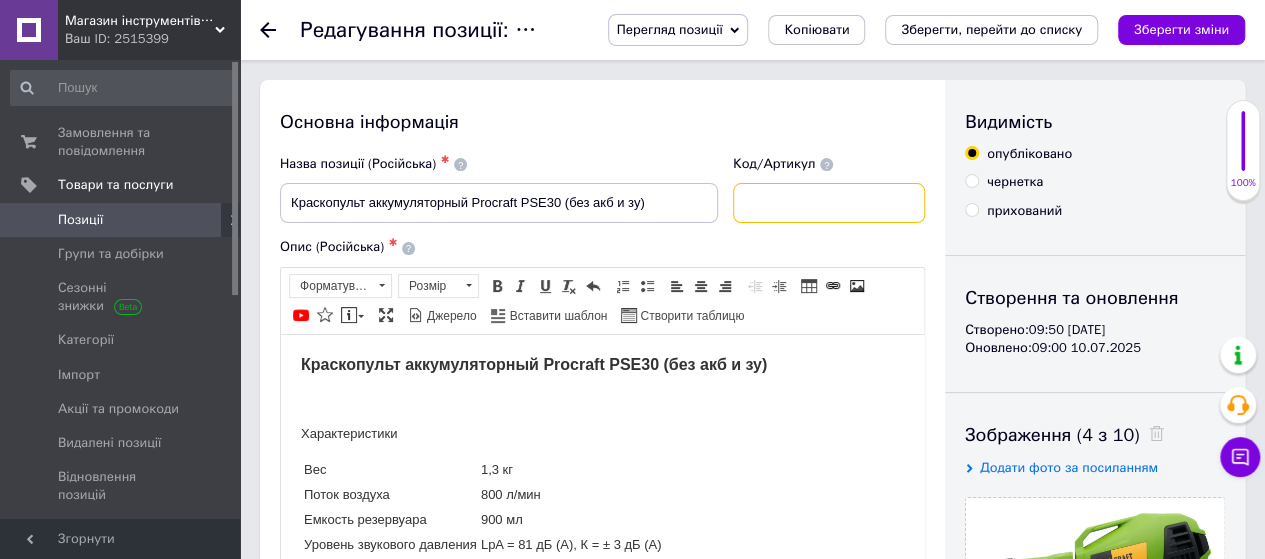 click at bounding box center (829, 203) 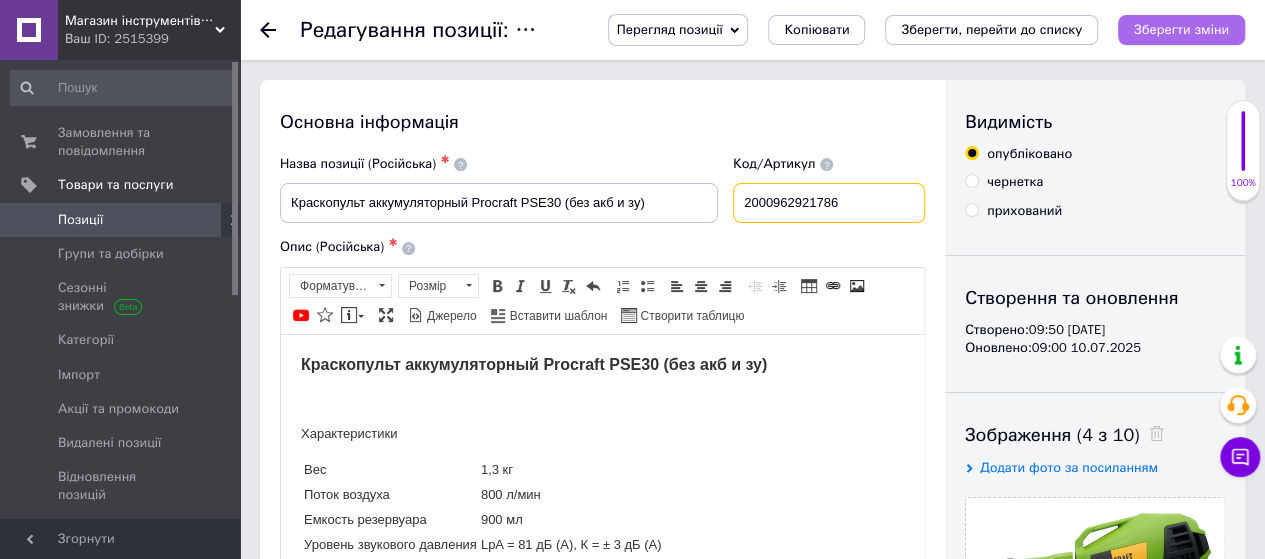 type on "2000962921786" 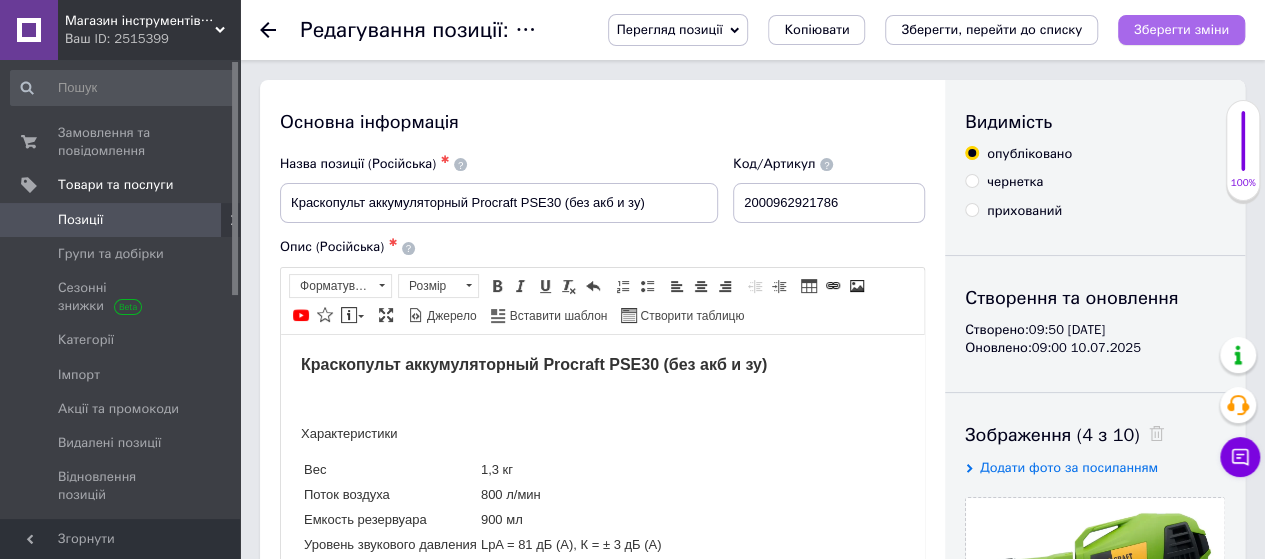 click on "Зберегти зміни" at bounding box center (1181, 29) 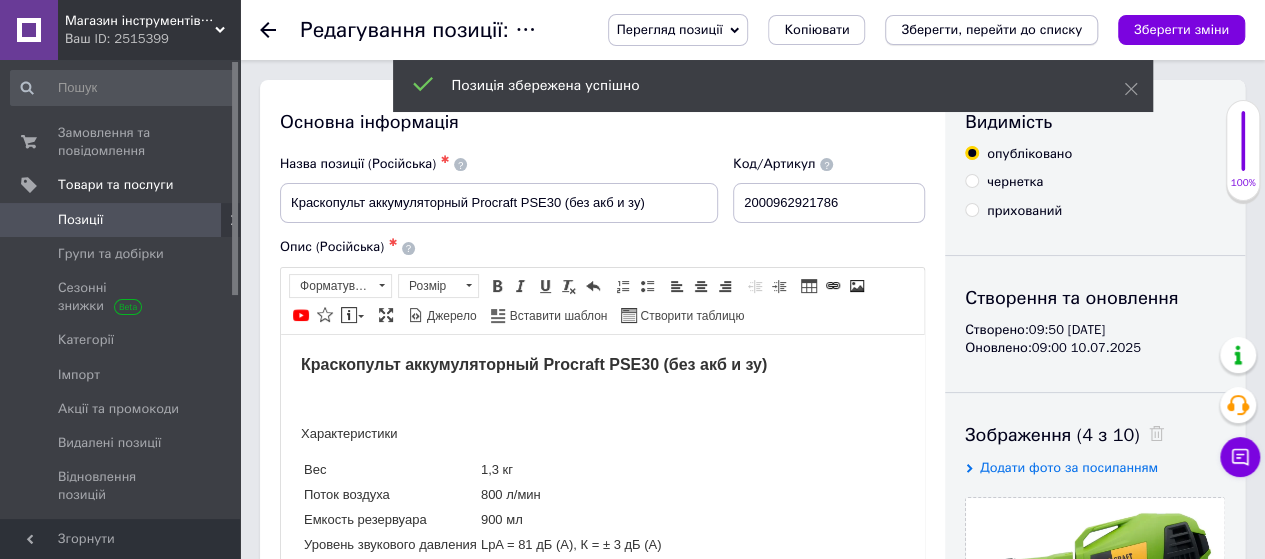 click on "Зберегти, перейти до списку" at bounding box center (991, 29) 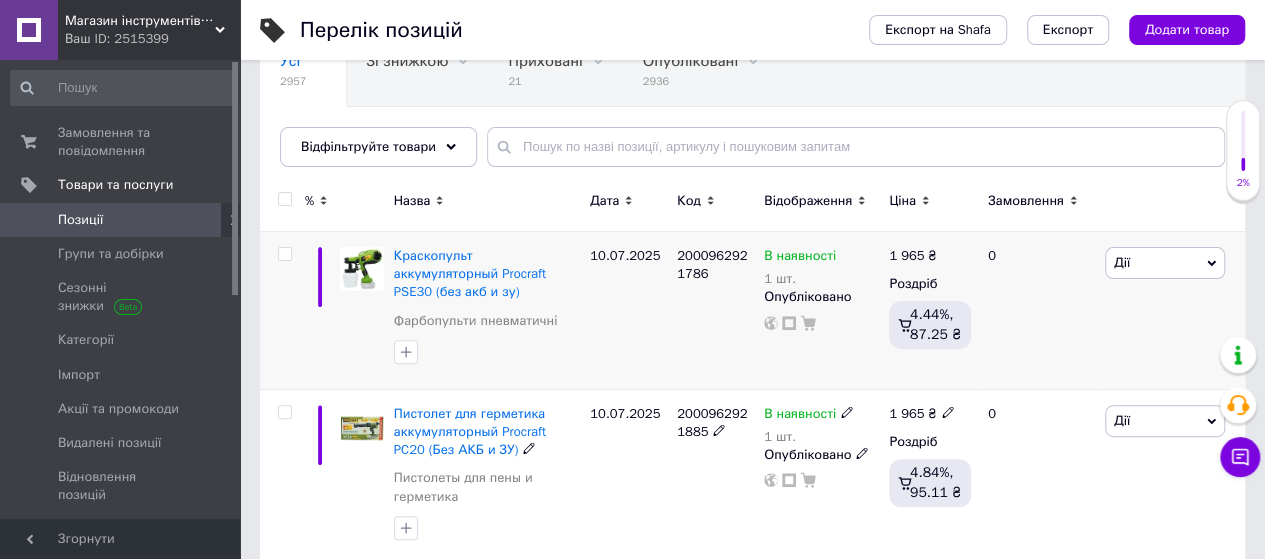 scroll, scrollTop: 172, scrollLeft: 0, axis: vertical 